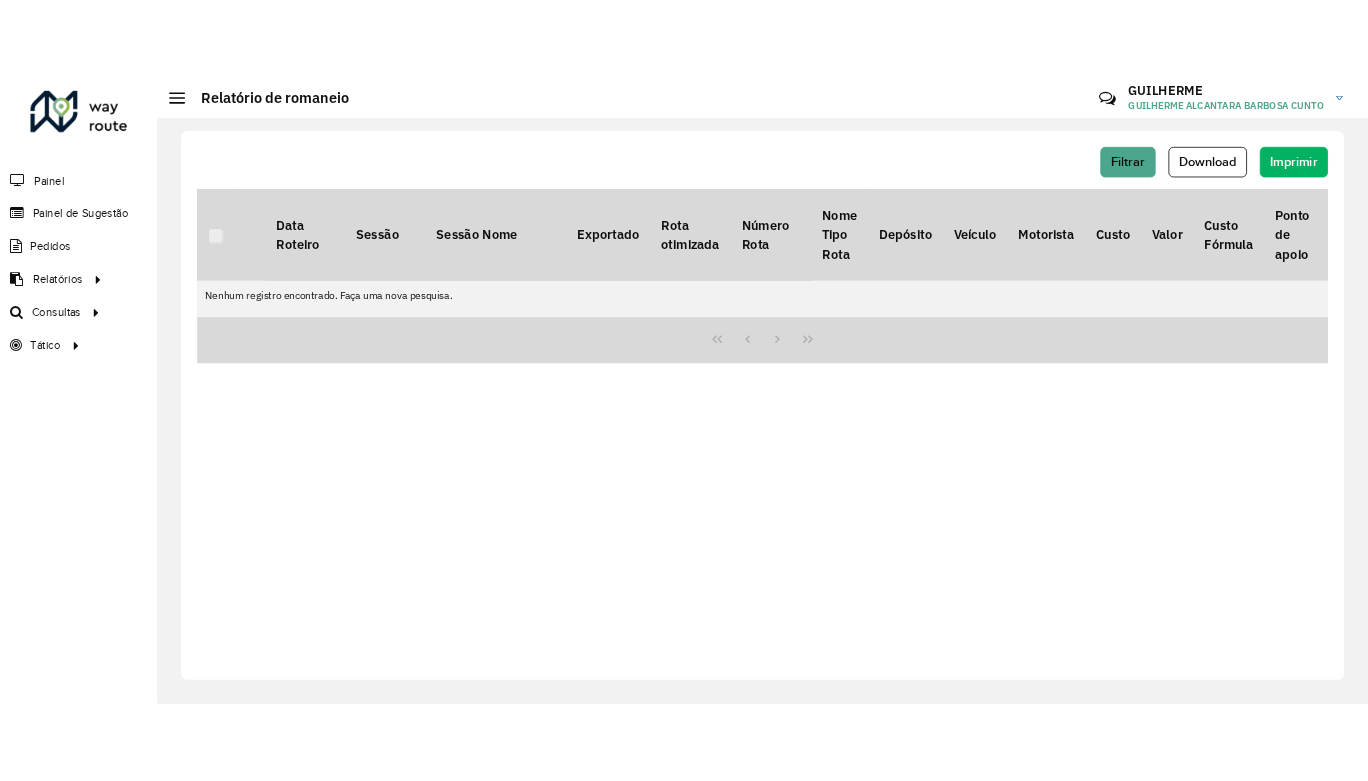 scroll, scrollTop: 0, scrollLeft: 0, axis: both 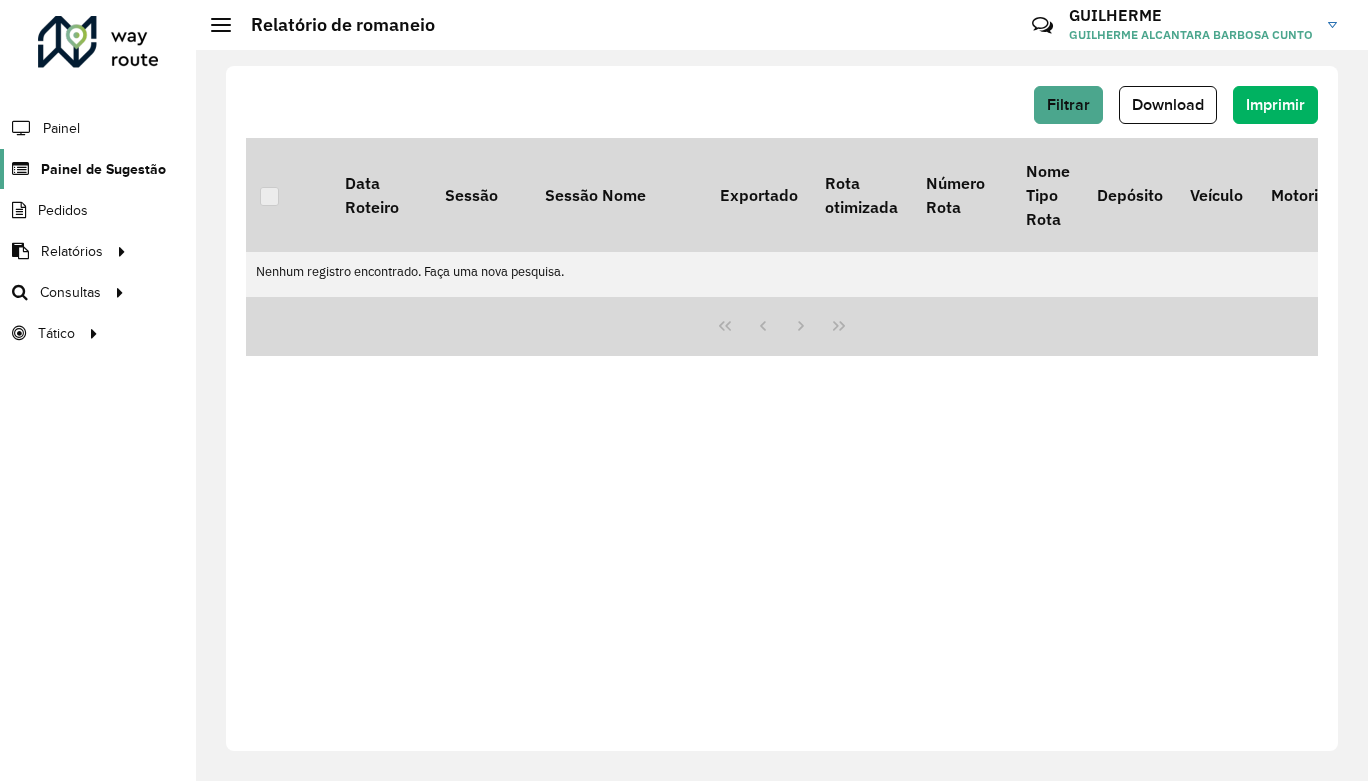 click on "Painel de Sugestão" 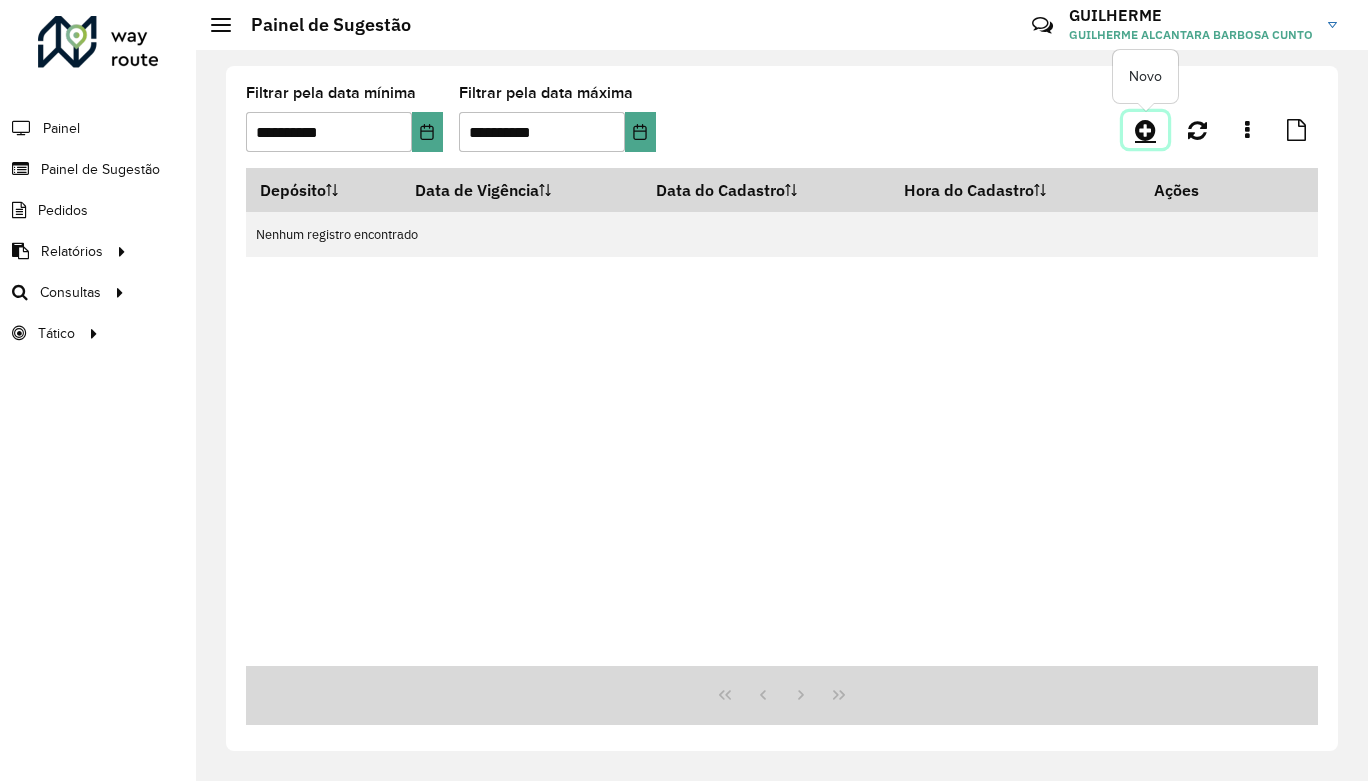 click 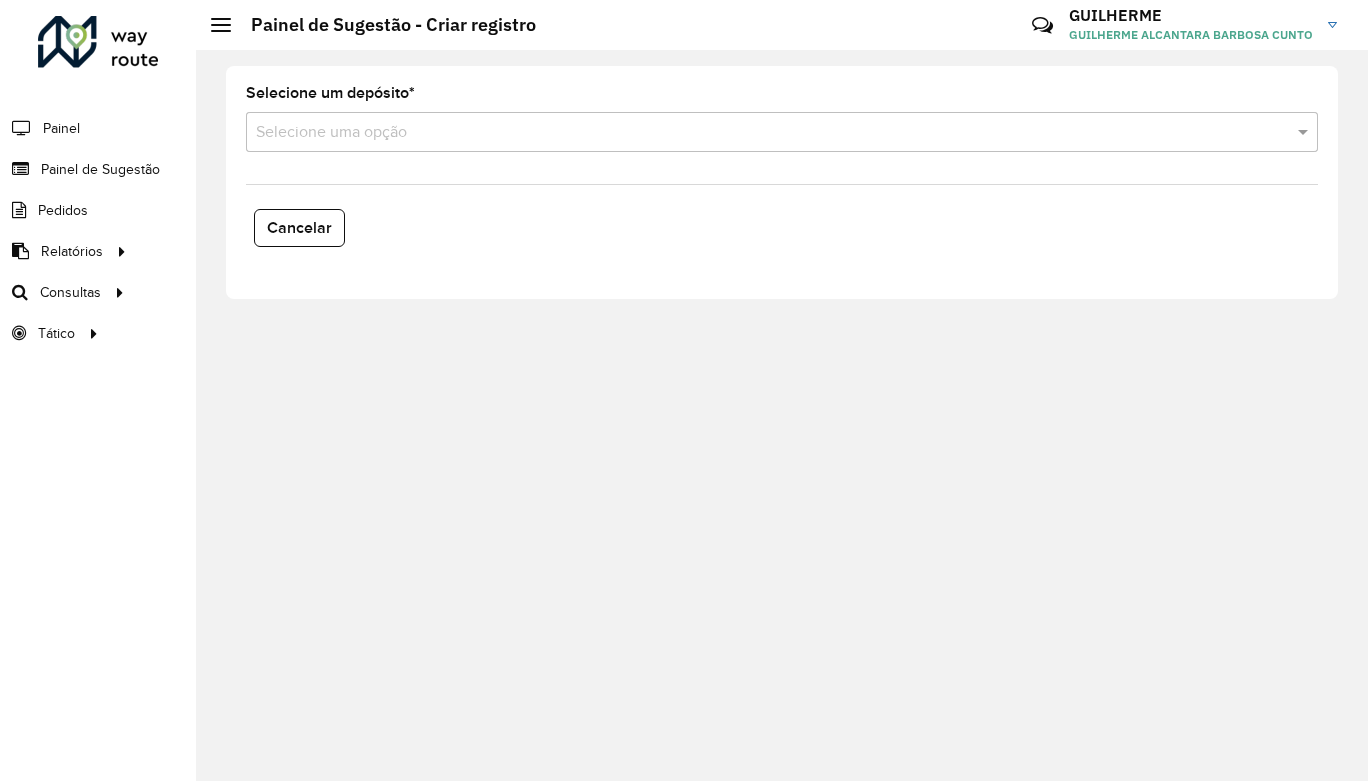drag, startPoint x: 960, startPoint y: 137, endPoint x: 936, endPoint y: 146, distance: 25.632011 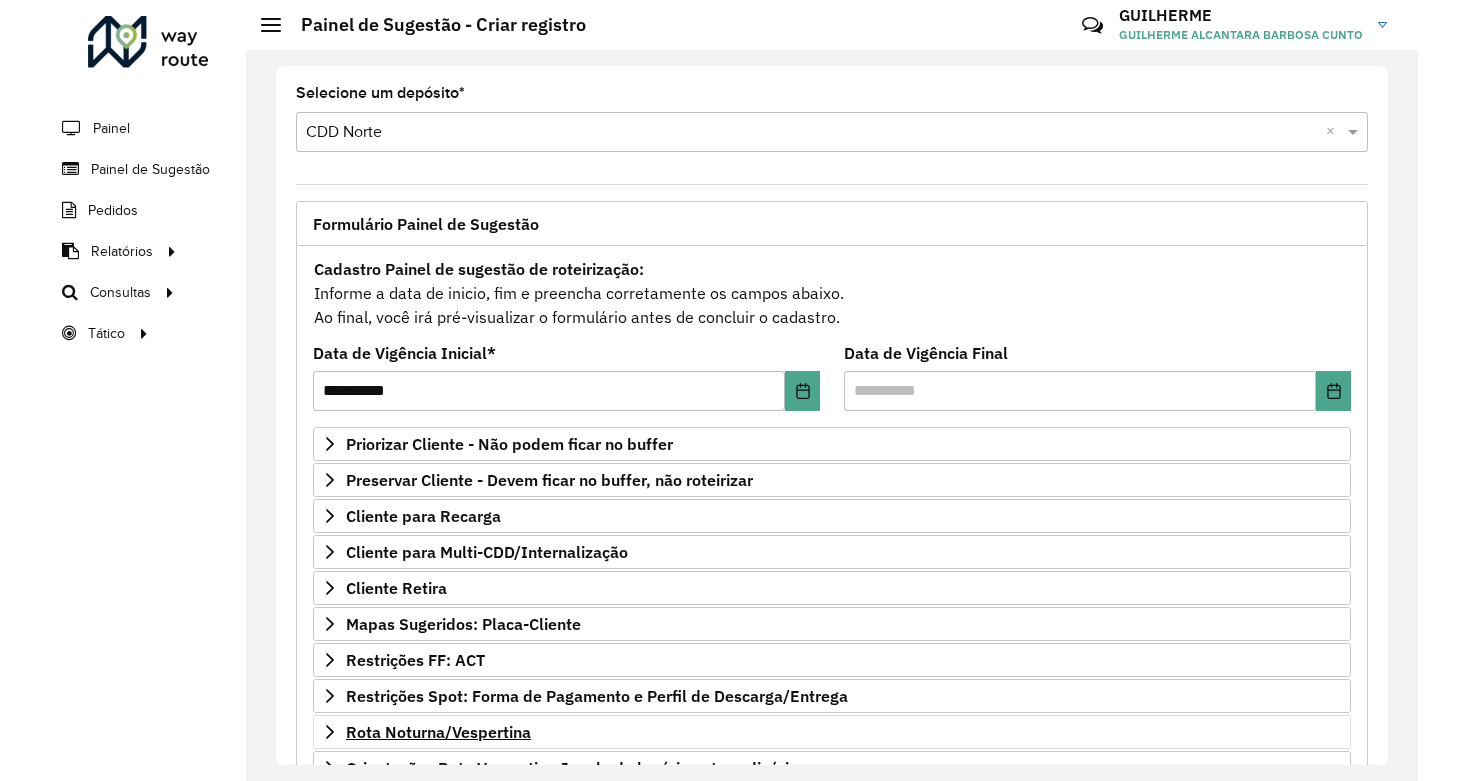 scroll, scrollTop: 211, scrollLeft: 0, axis: vertical 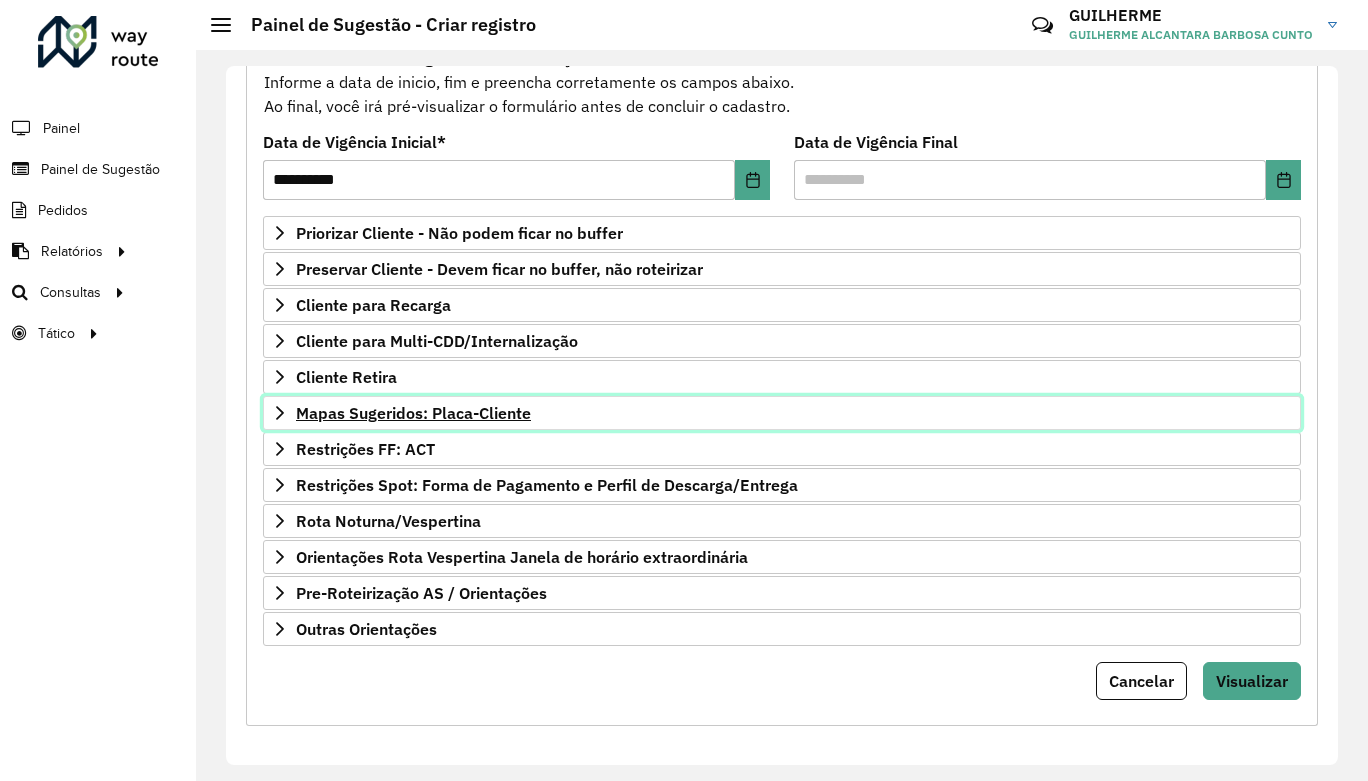 click on "Mapas Sugeridos: Placa-Cliente" at bounding box center [413, 413] 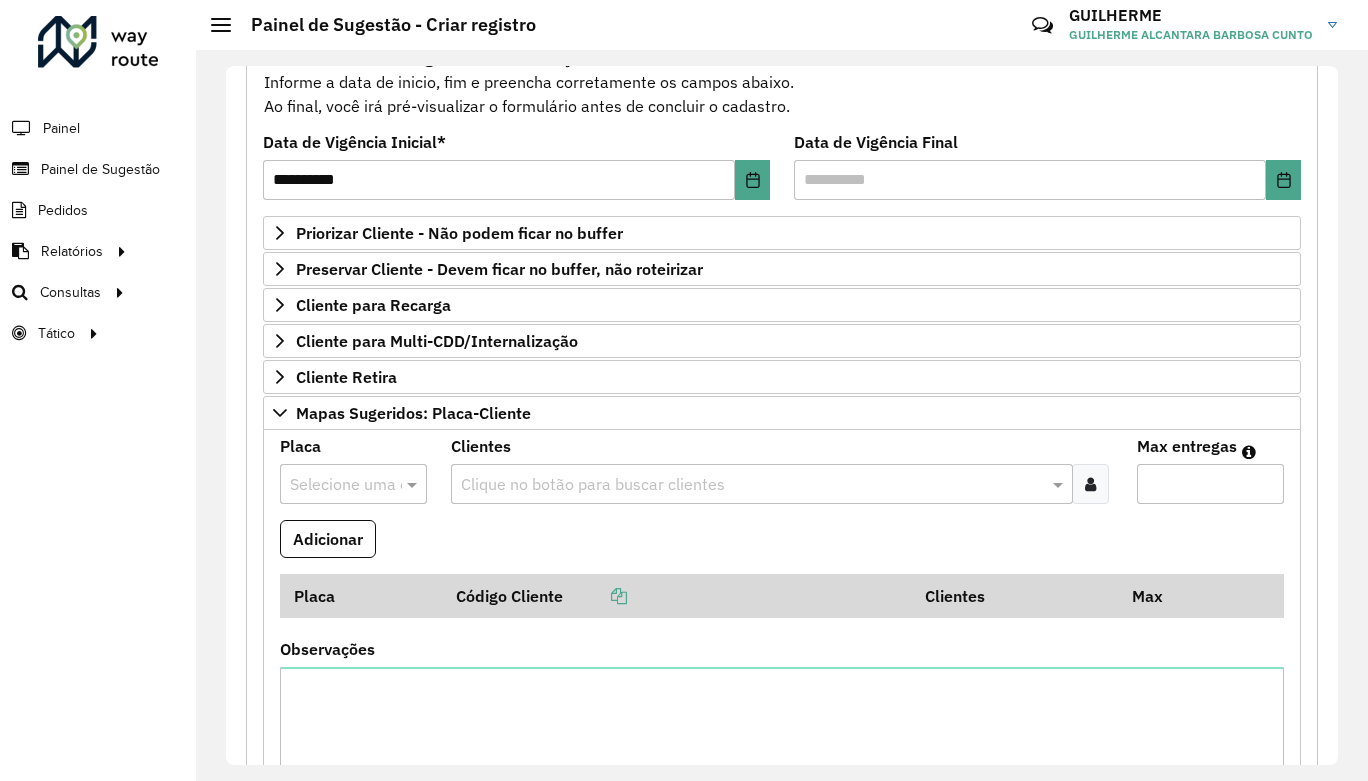 click on "**********" at bounding box center [684, 390] 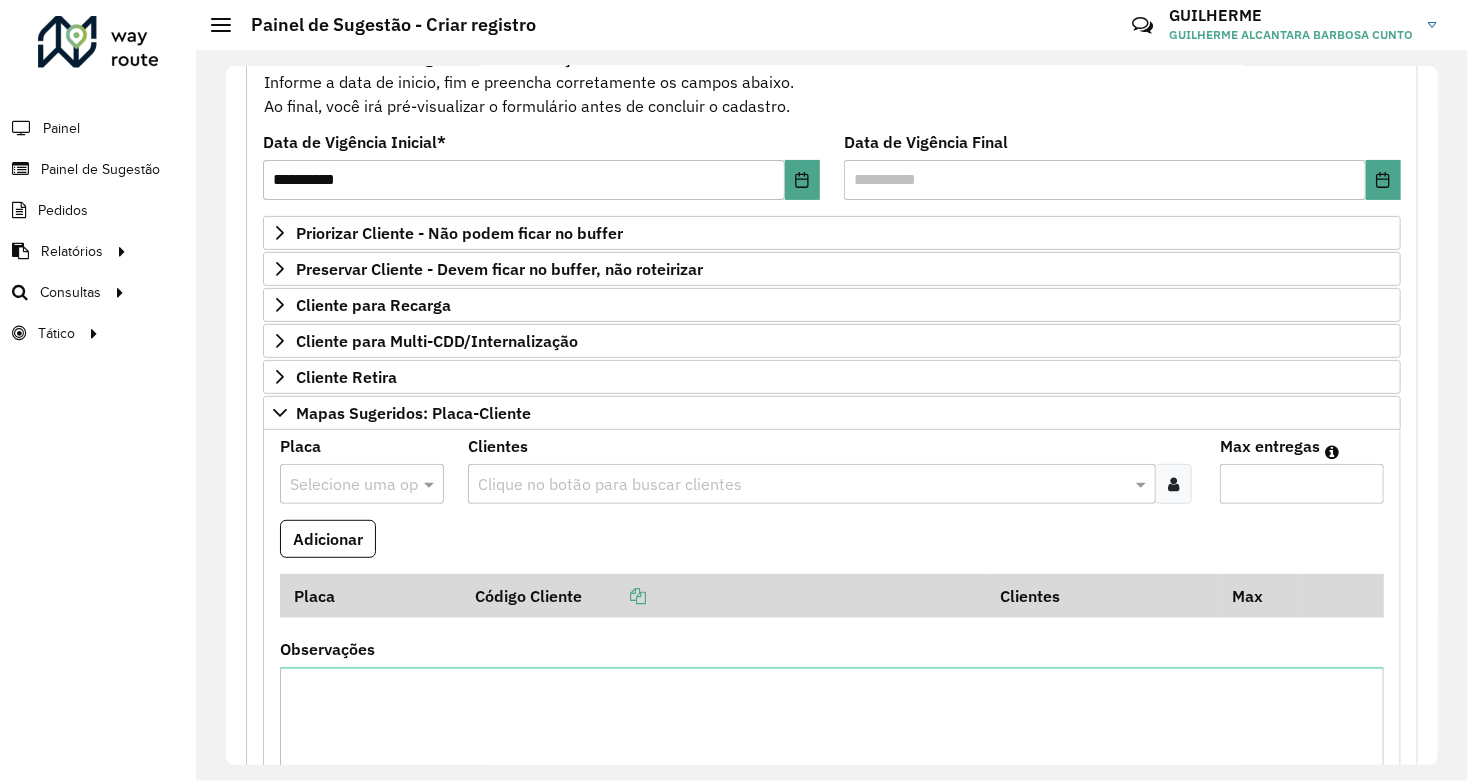 scroll, scrollTop: 433, scrollLeft: 0, axis: vertical 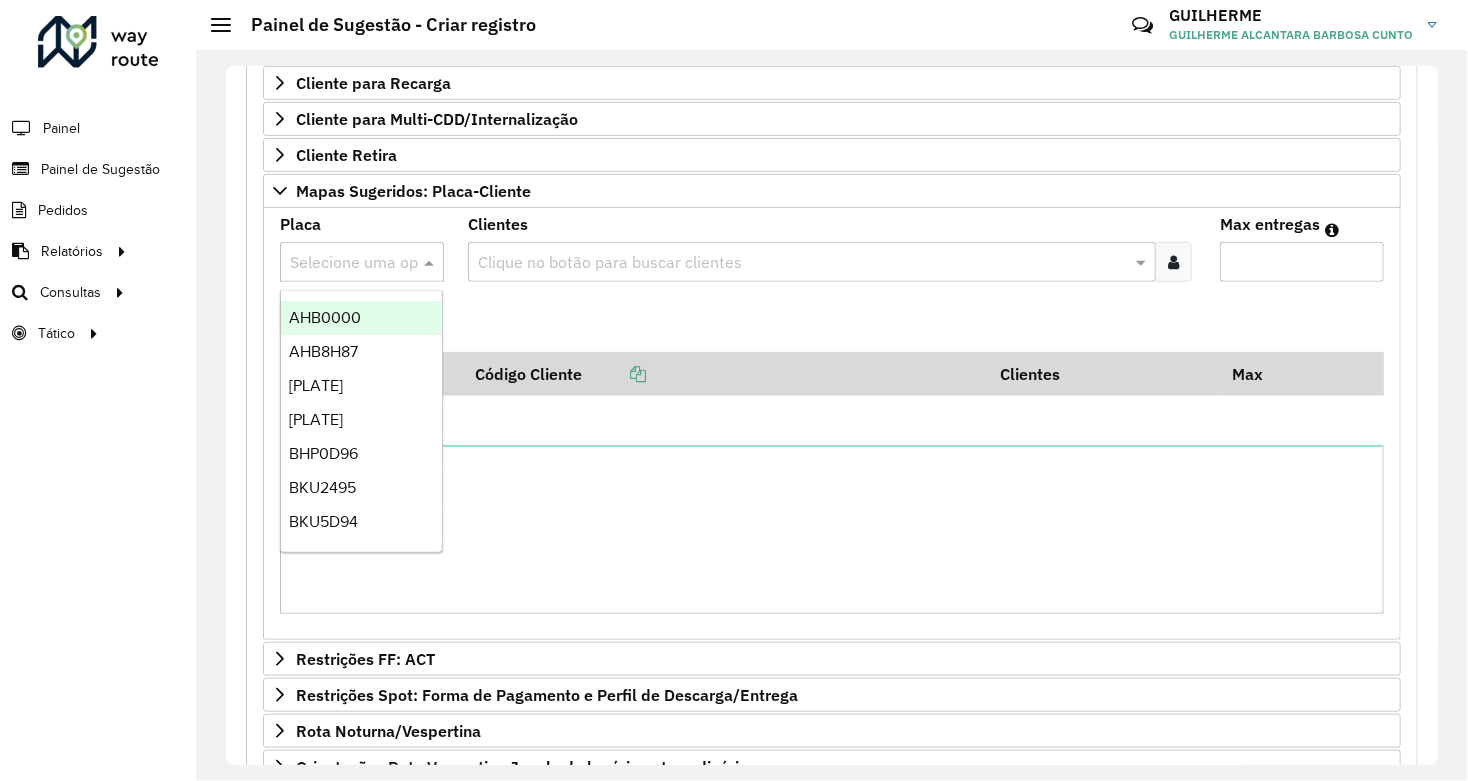 click at bounding box center (342, 263) 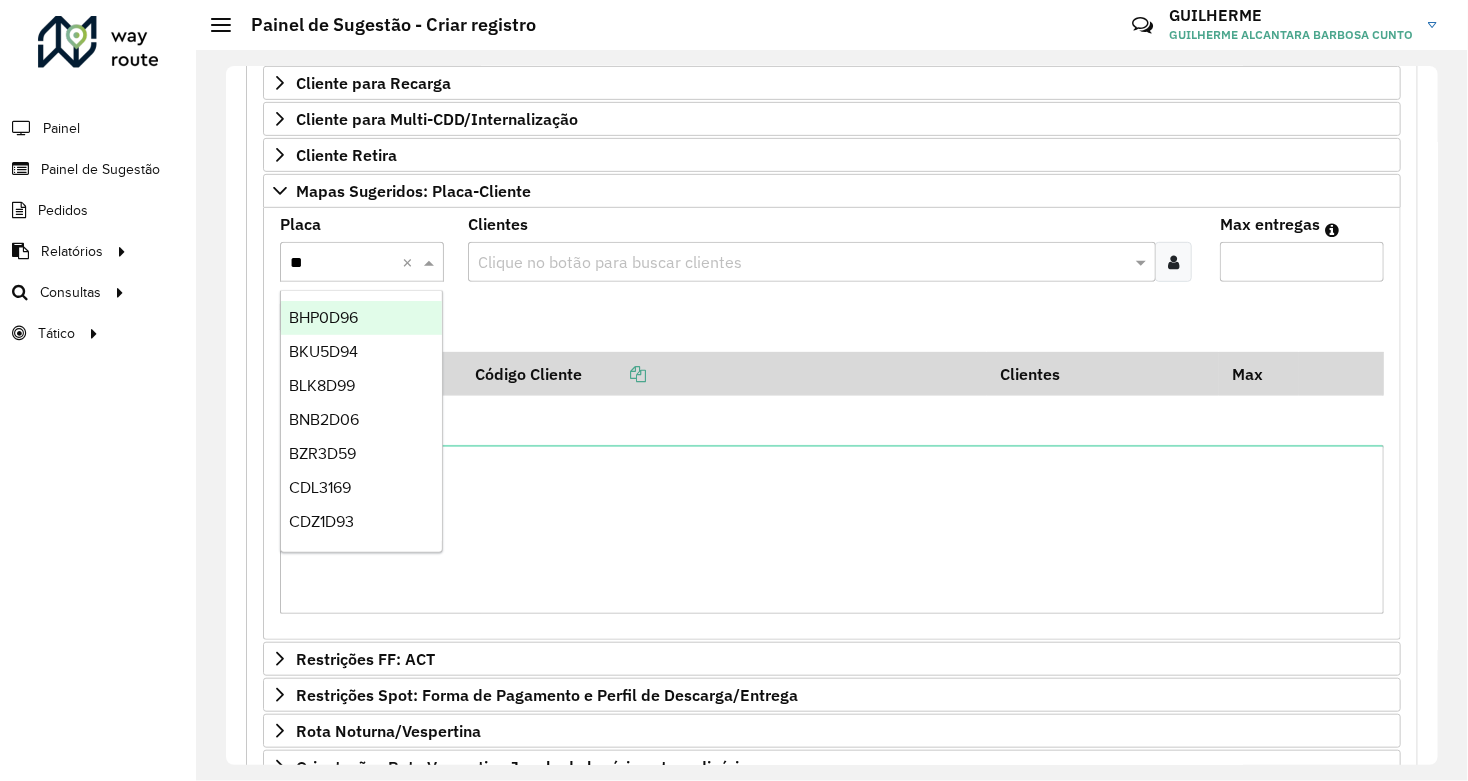 type on "***" 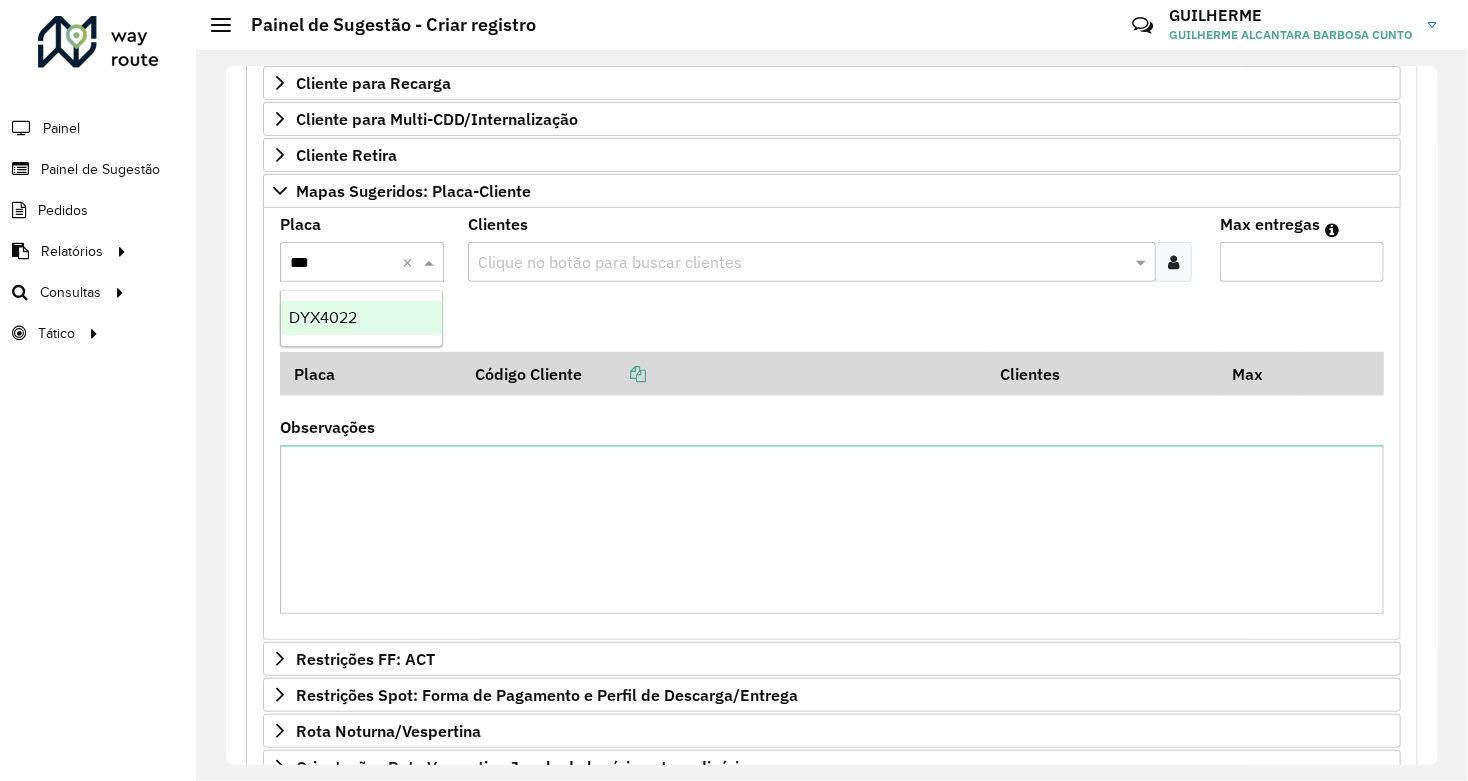 click on "DYX4022" at bounding box center [361, 318] 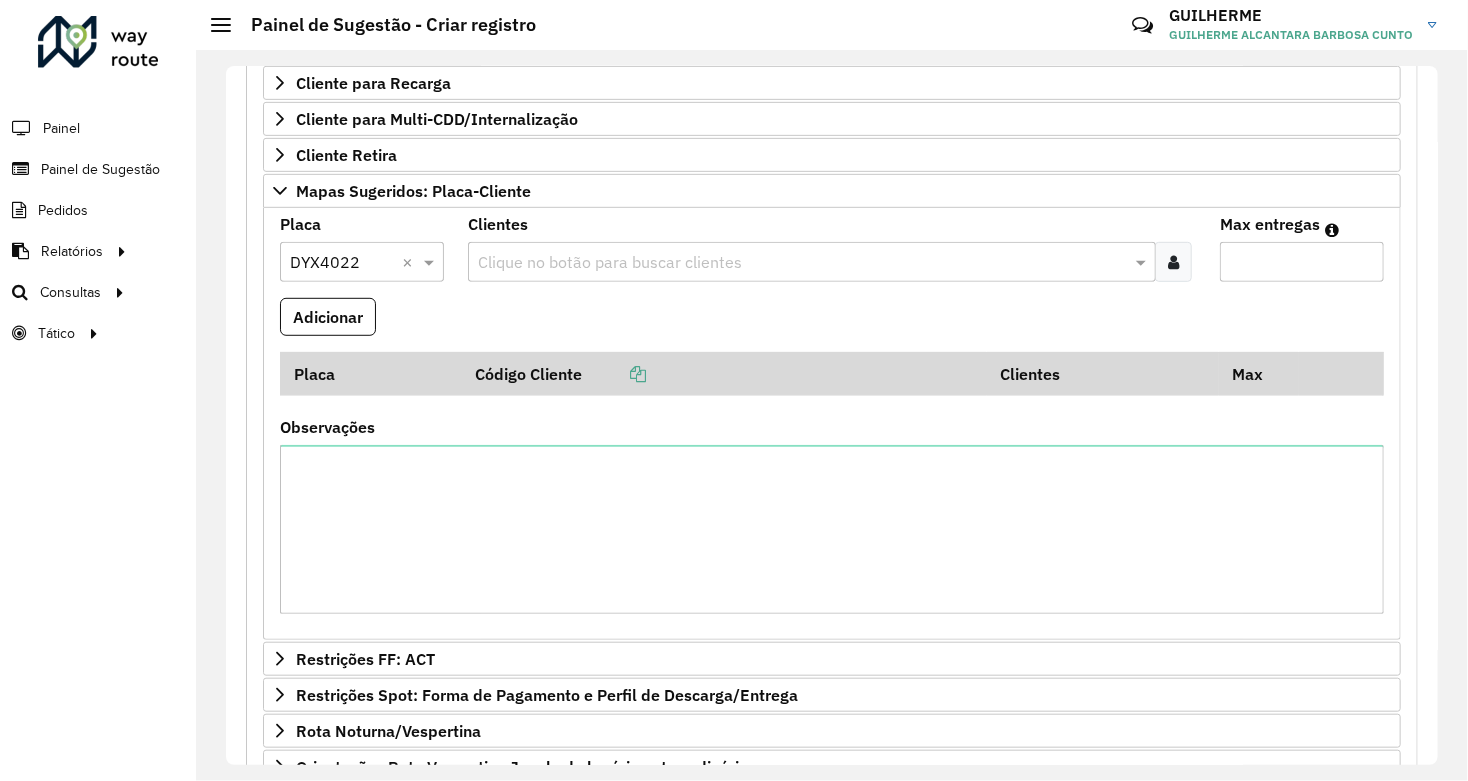 click at bounding box center [802, 263] 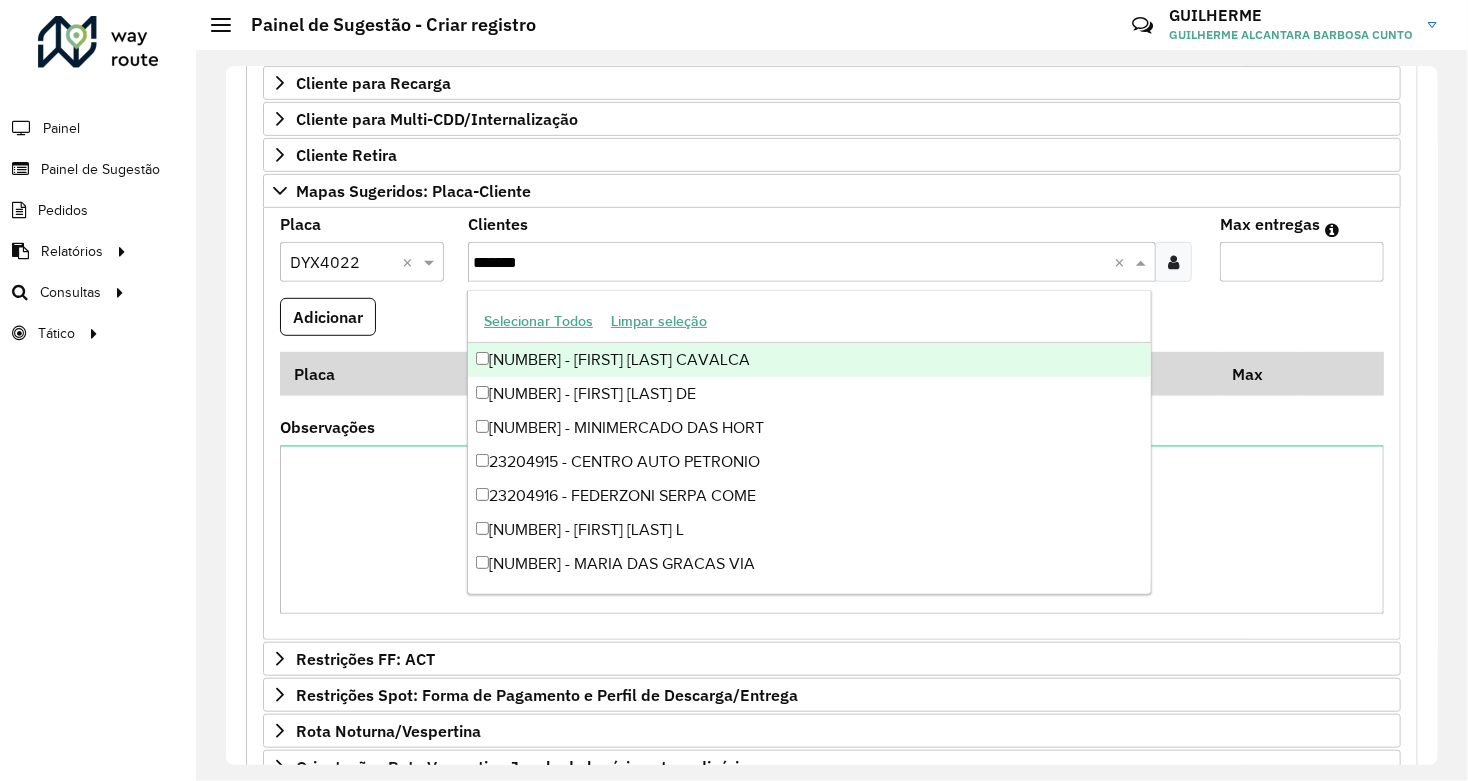 type on "********" 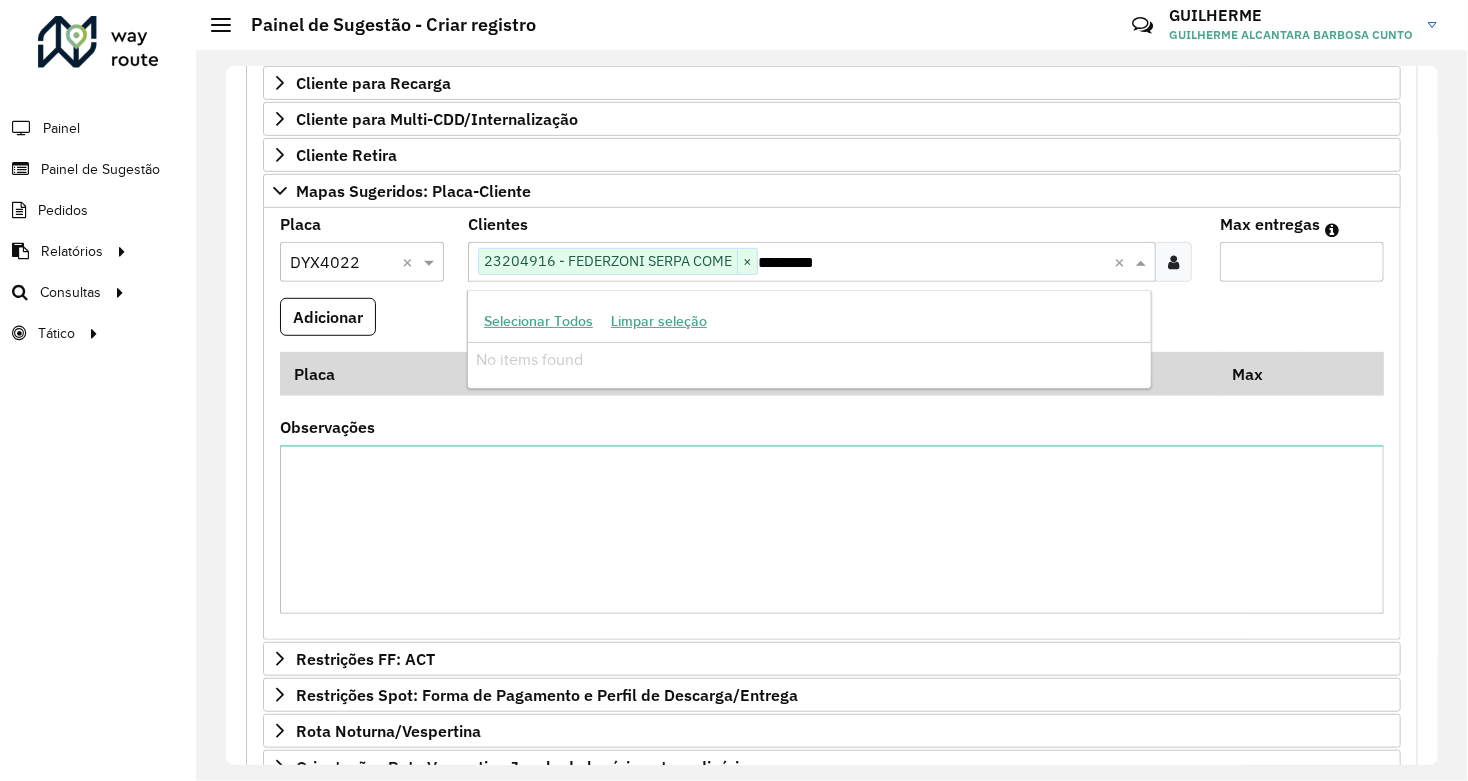type on "********" 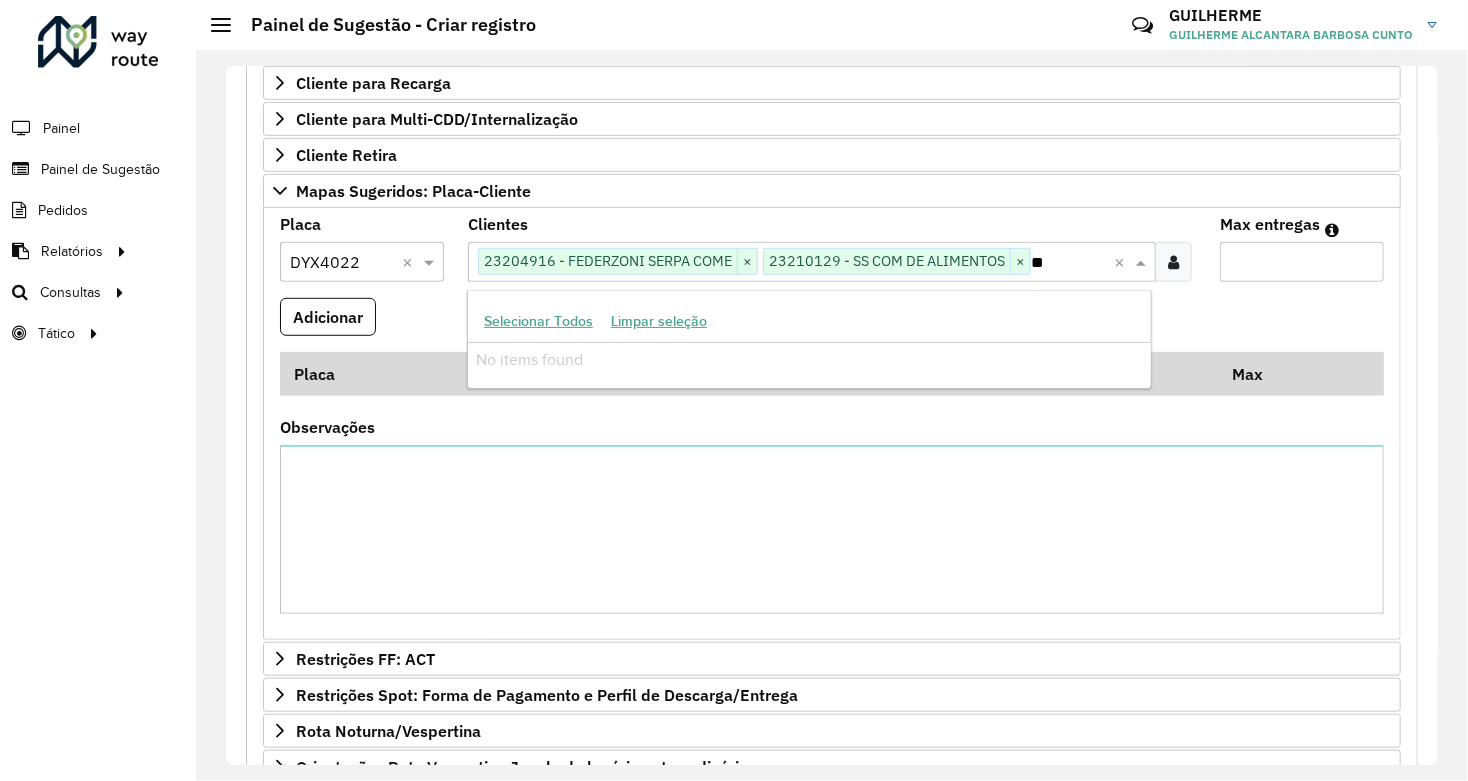 type on "*" 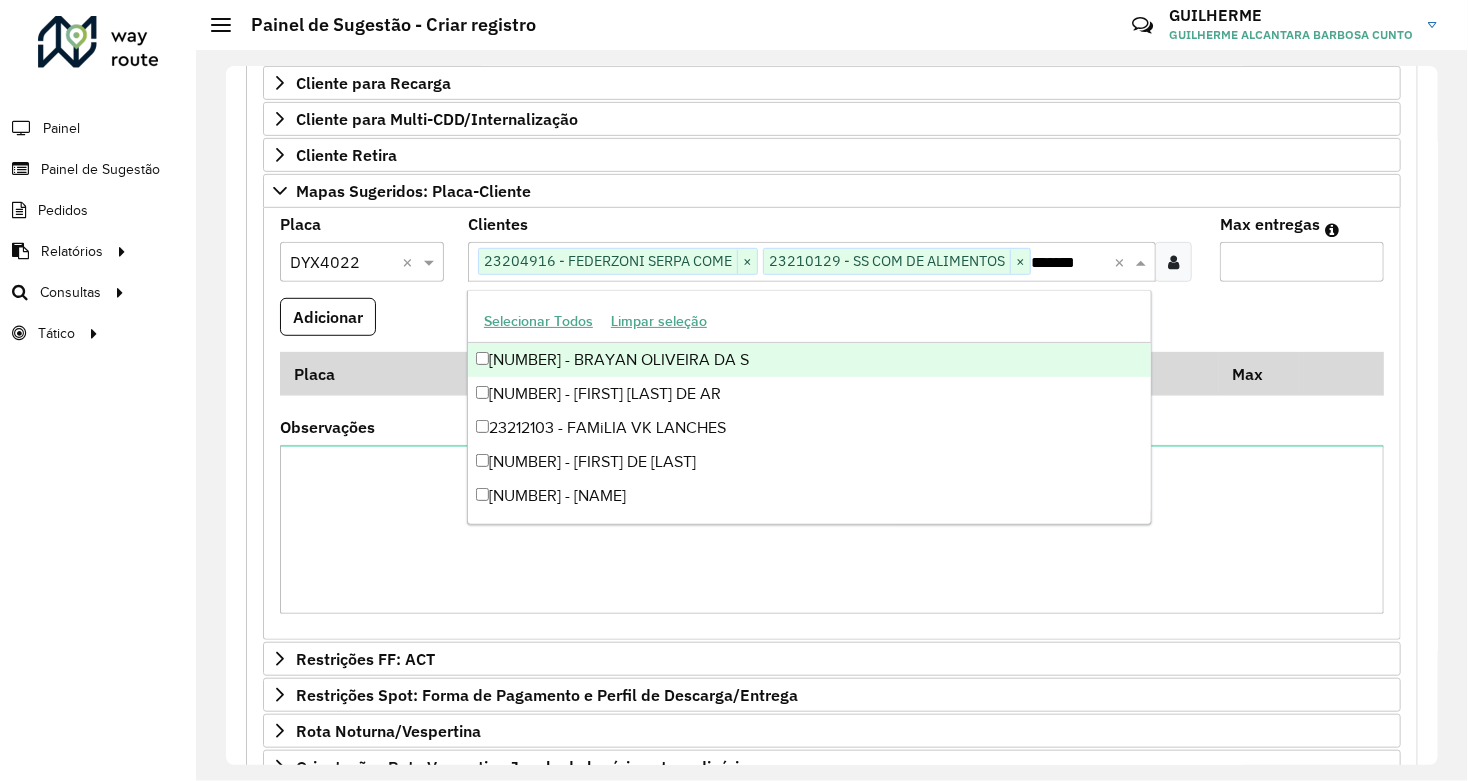 type on "********" 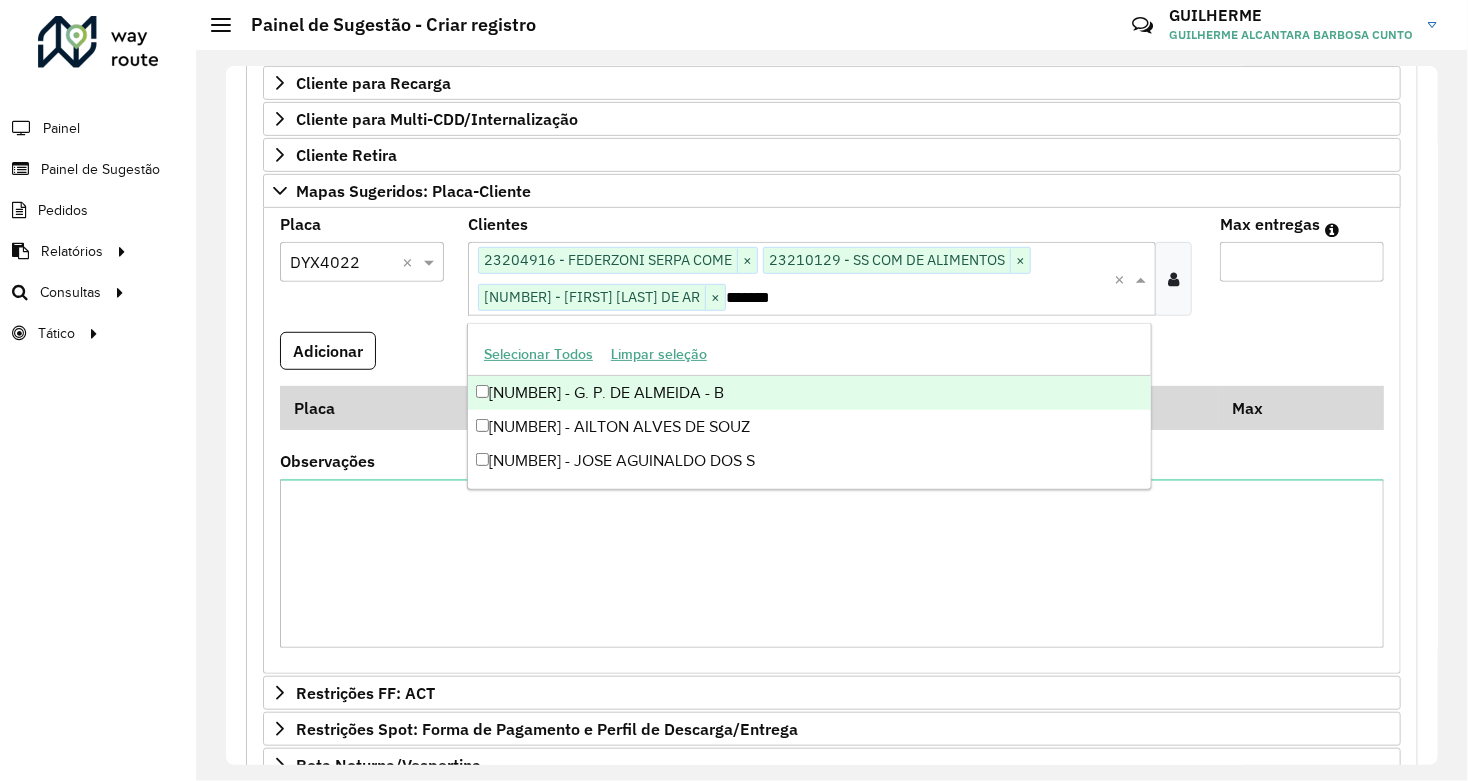 type on "********" 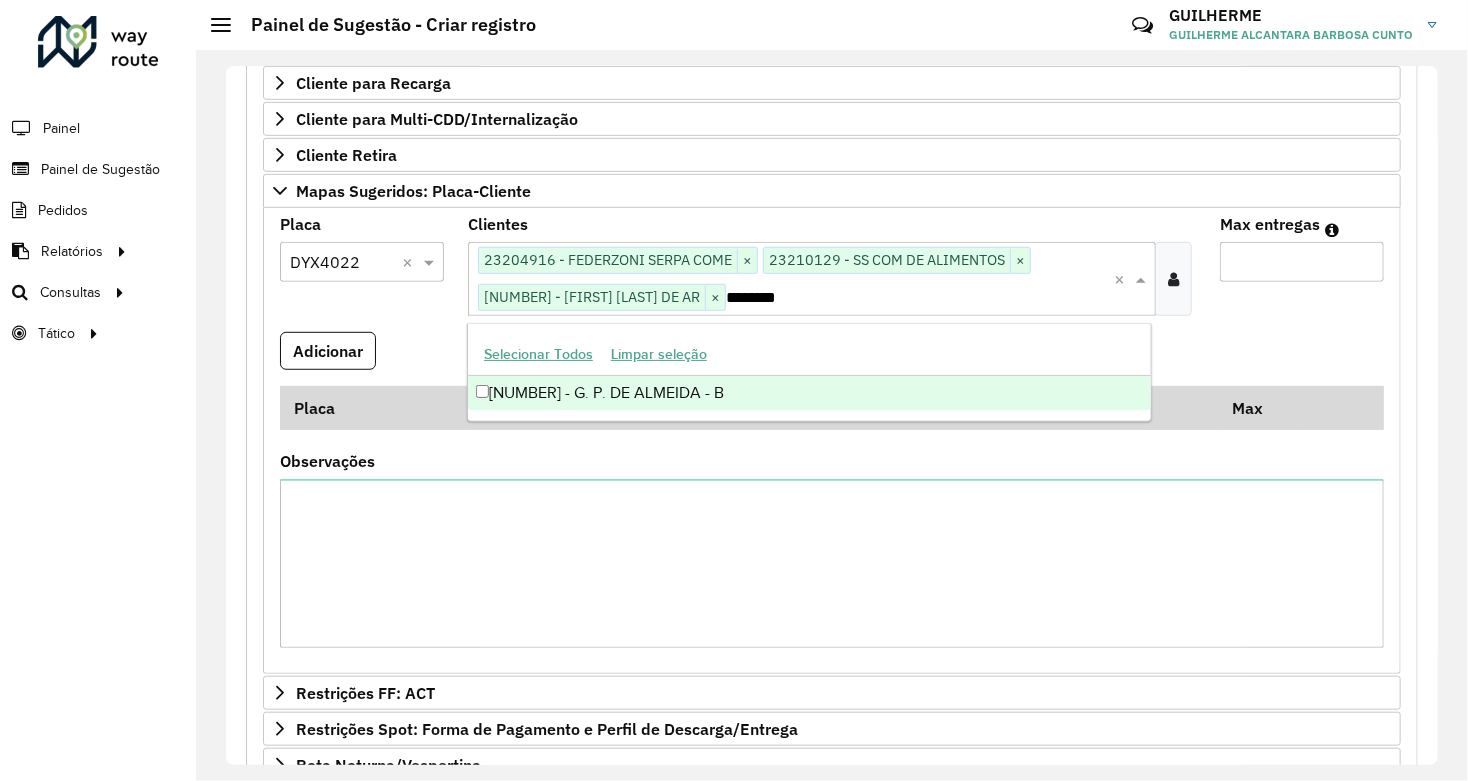 type 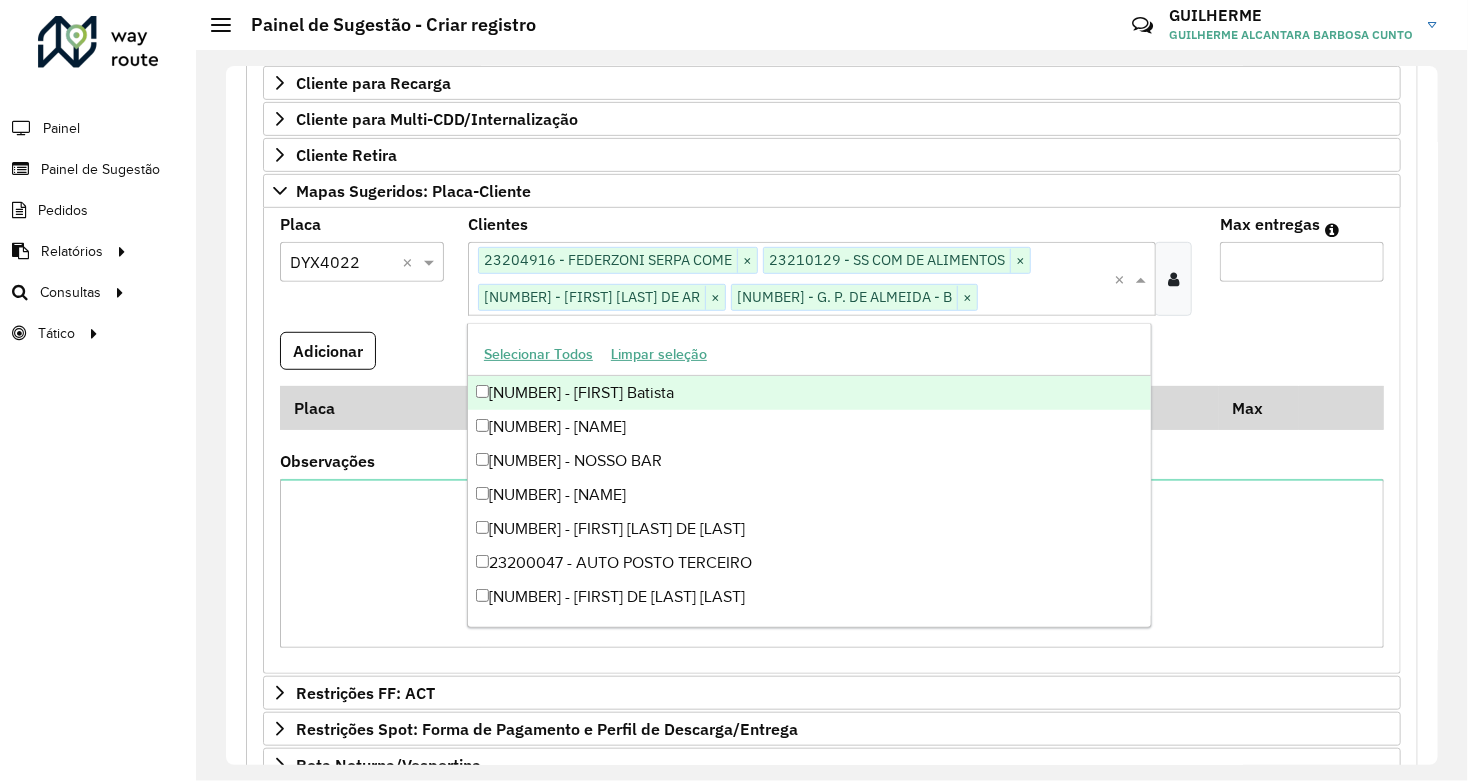 click on "Max entregas" at bounding box center [1302, 262] 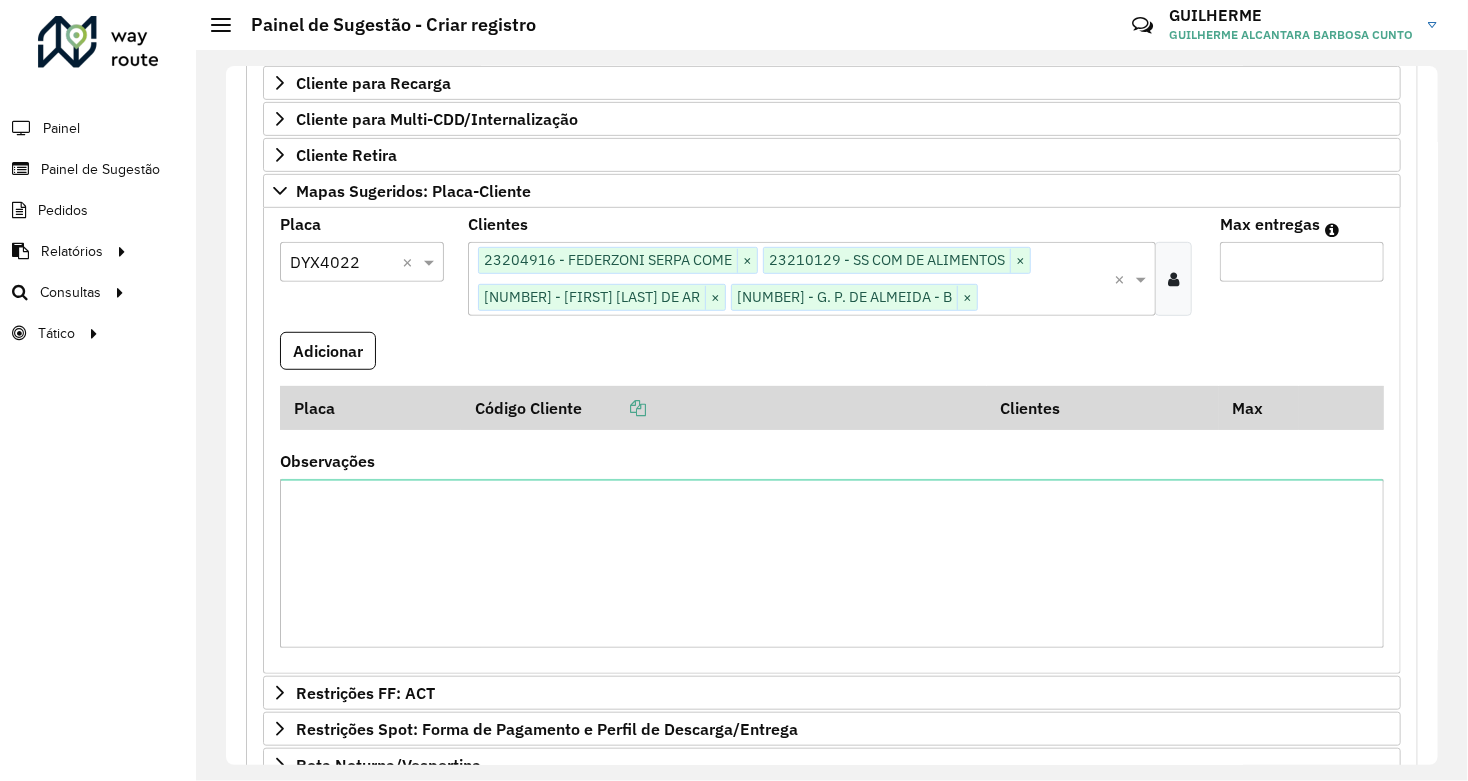 type on "*" 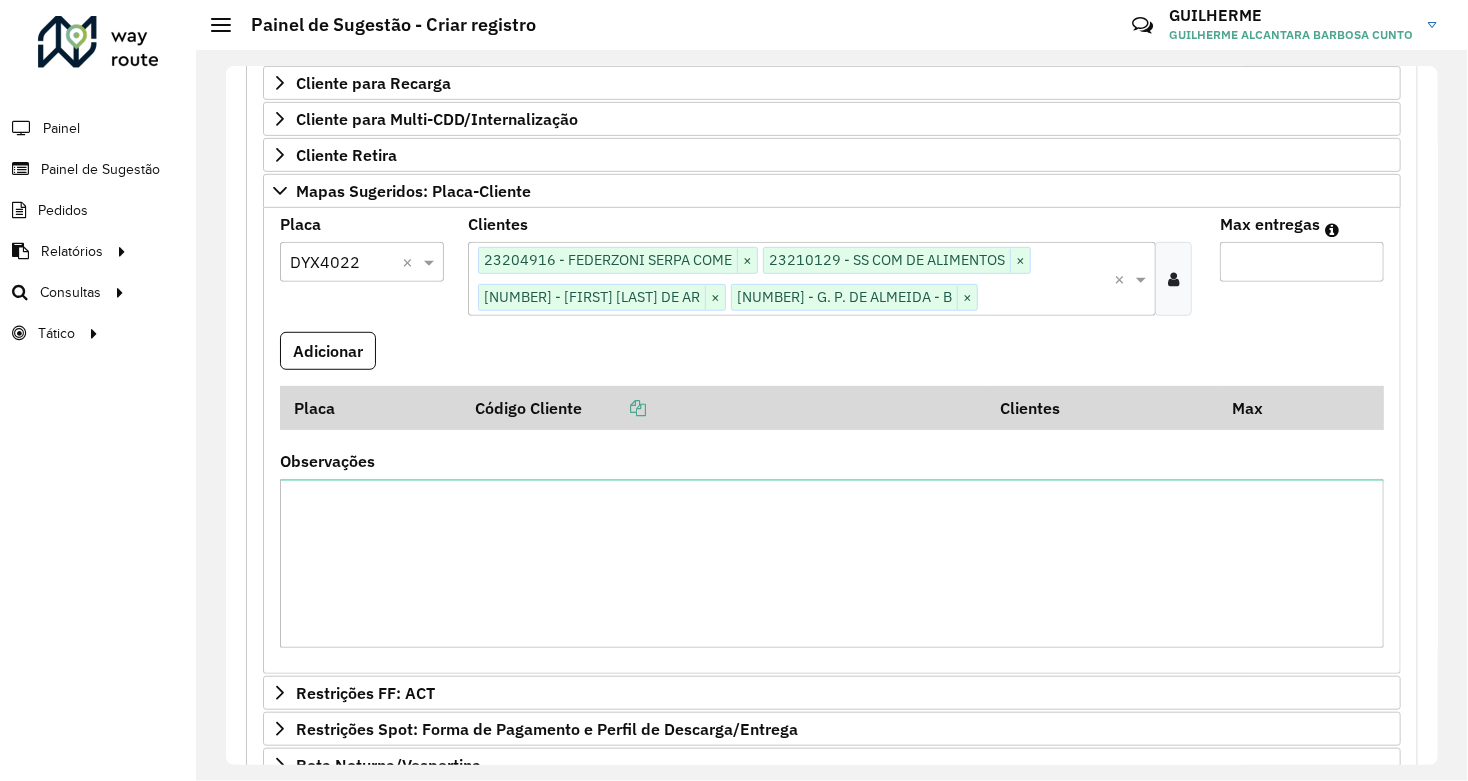 click on "Adicionar" at bounding box center [328, 351] 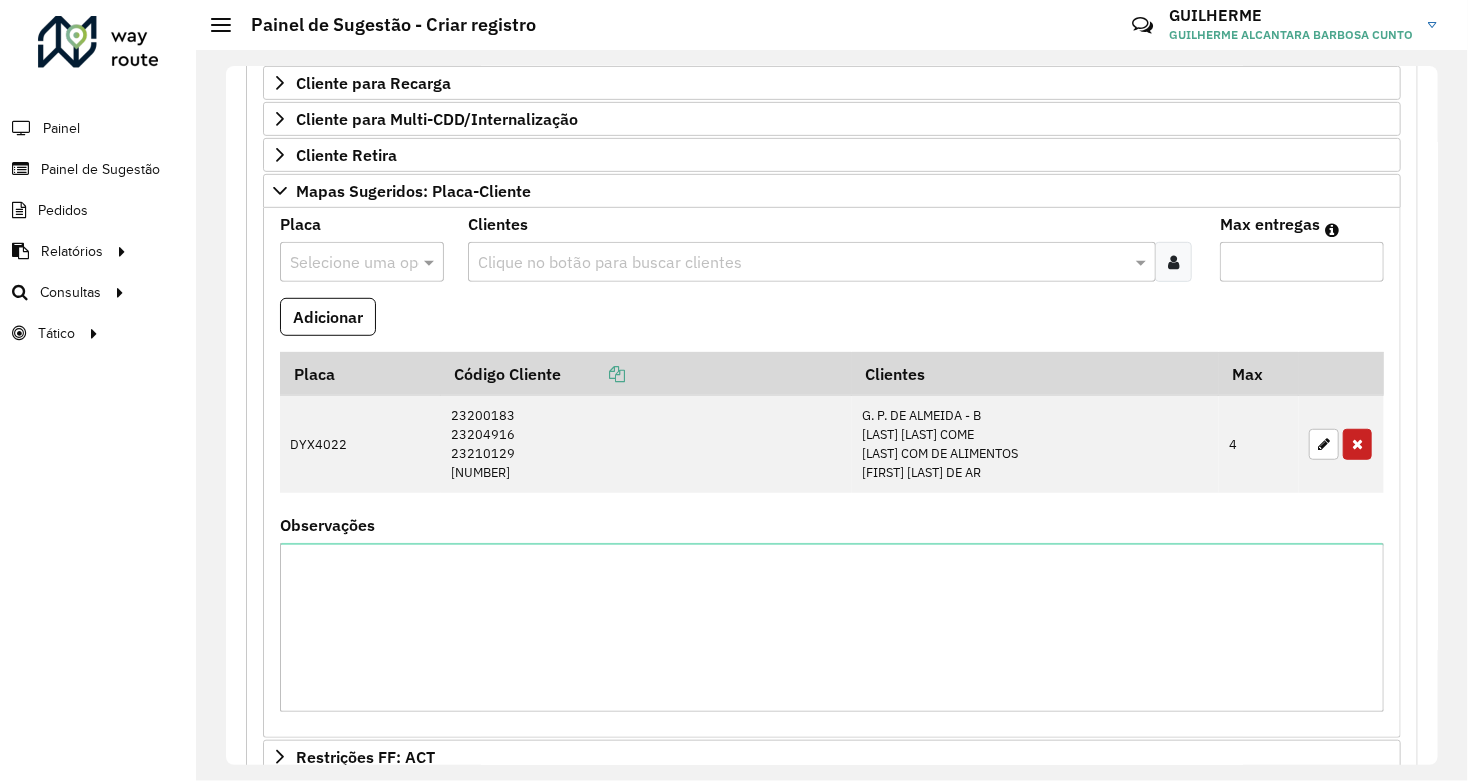 click on "Selecione uma opção" at bounding box center [362, 262] 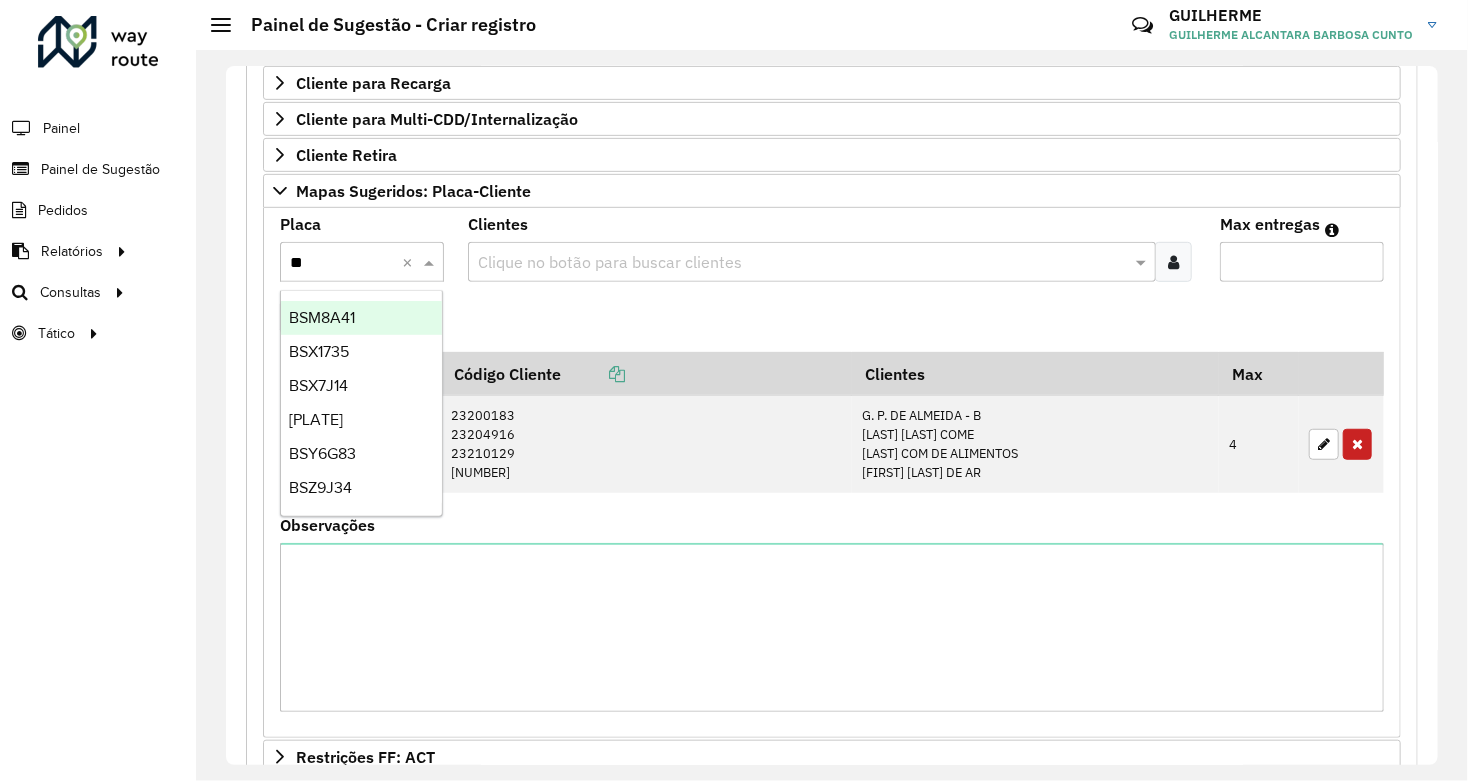 type on "***" 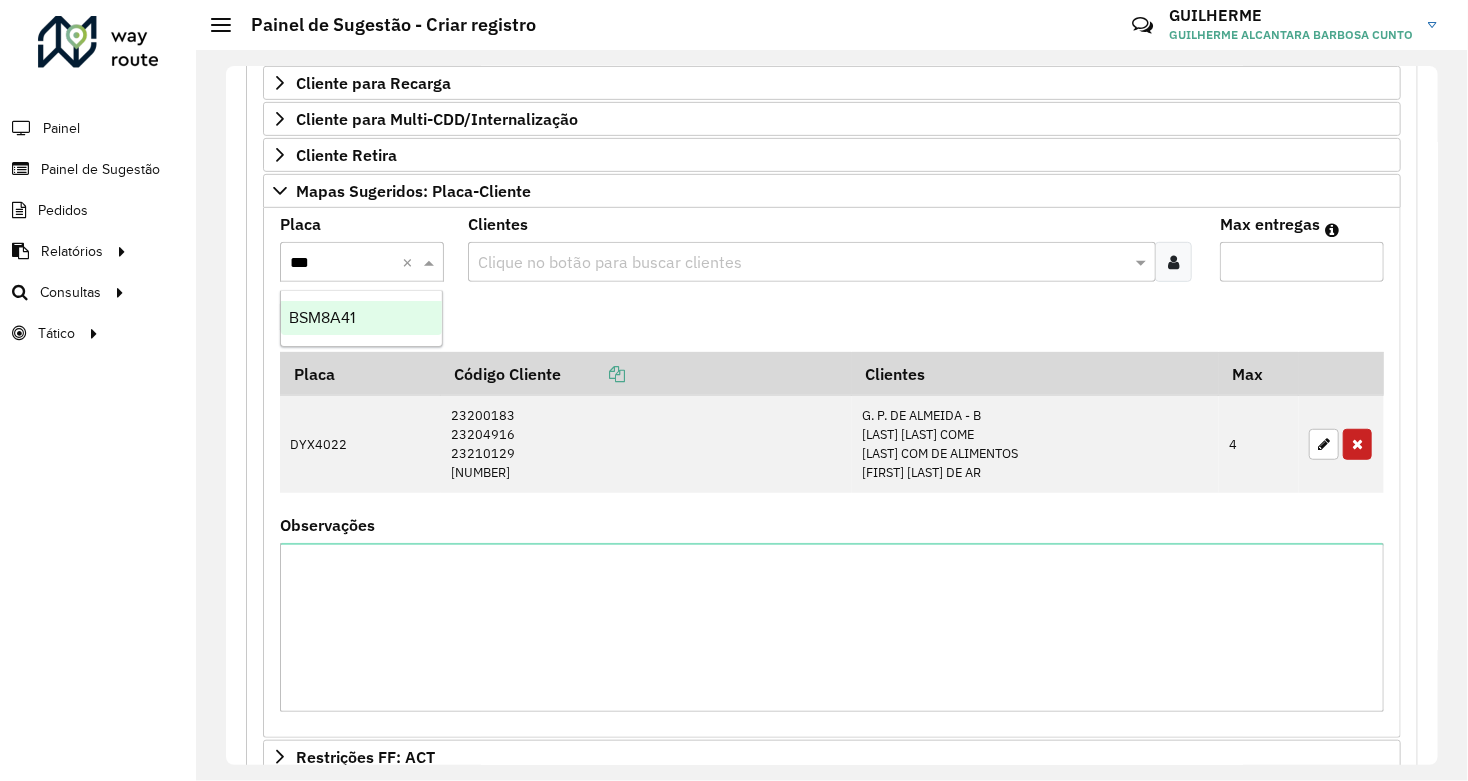 click on "BSM8A41" at bounding box center [361, 318] 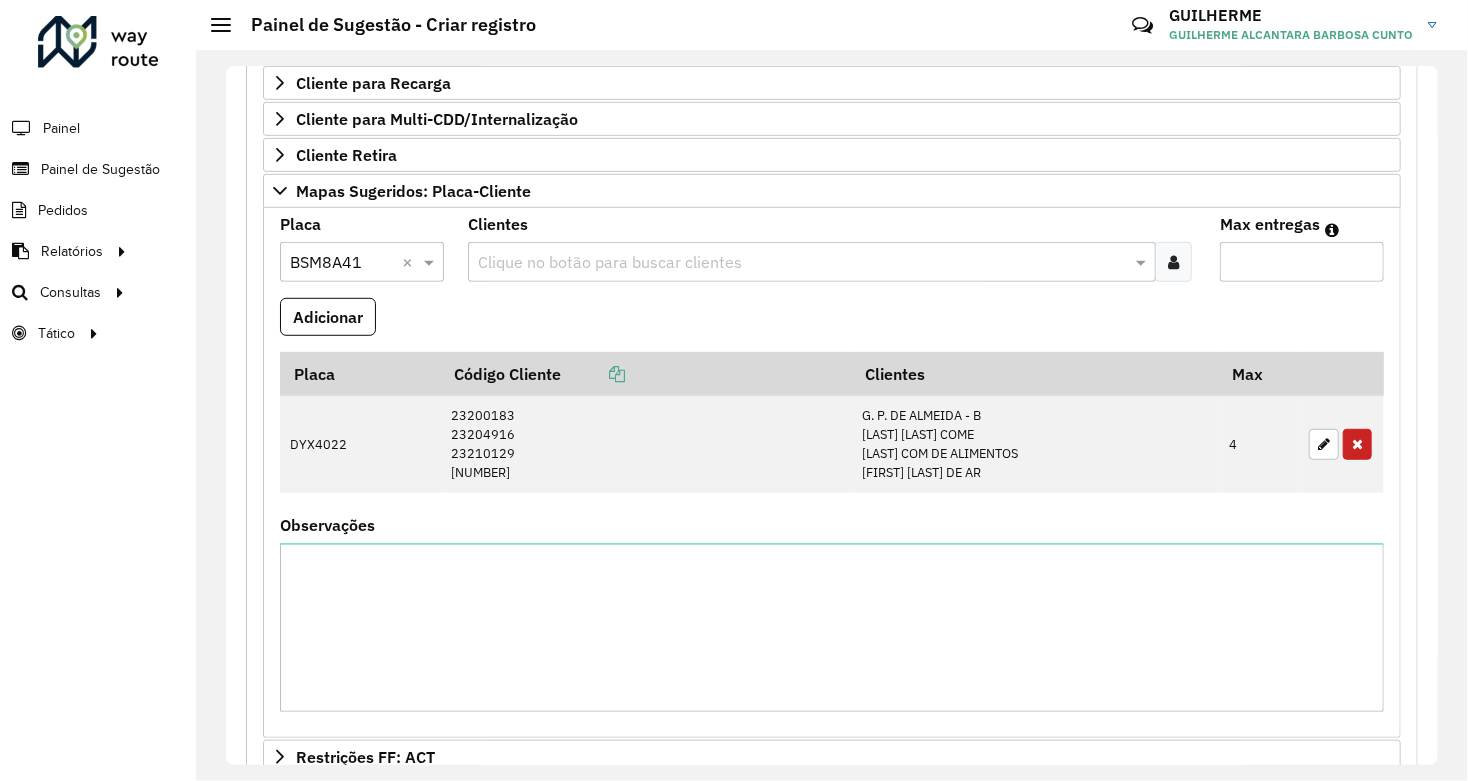 click at bounding box center [802, 263] 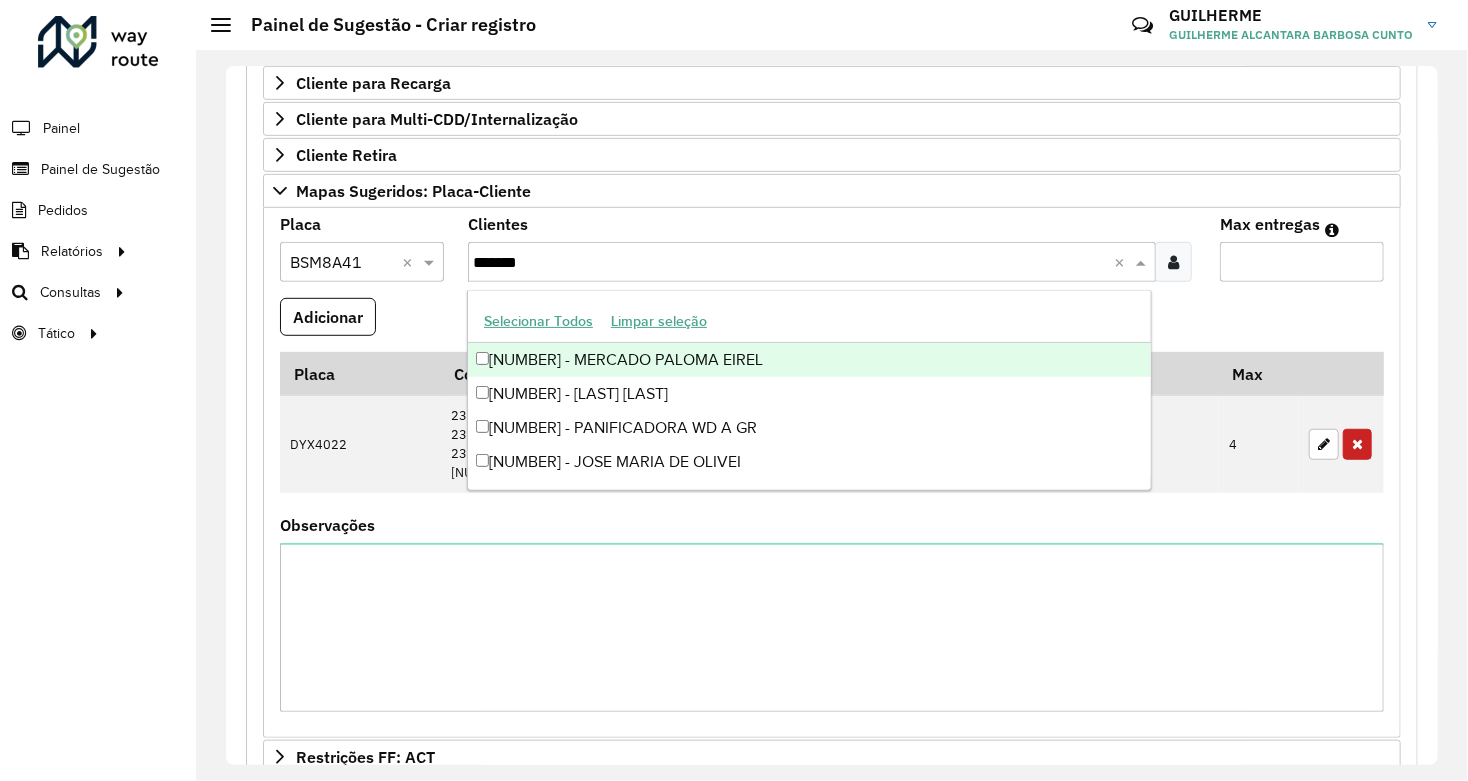 type on "********" 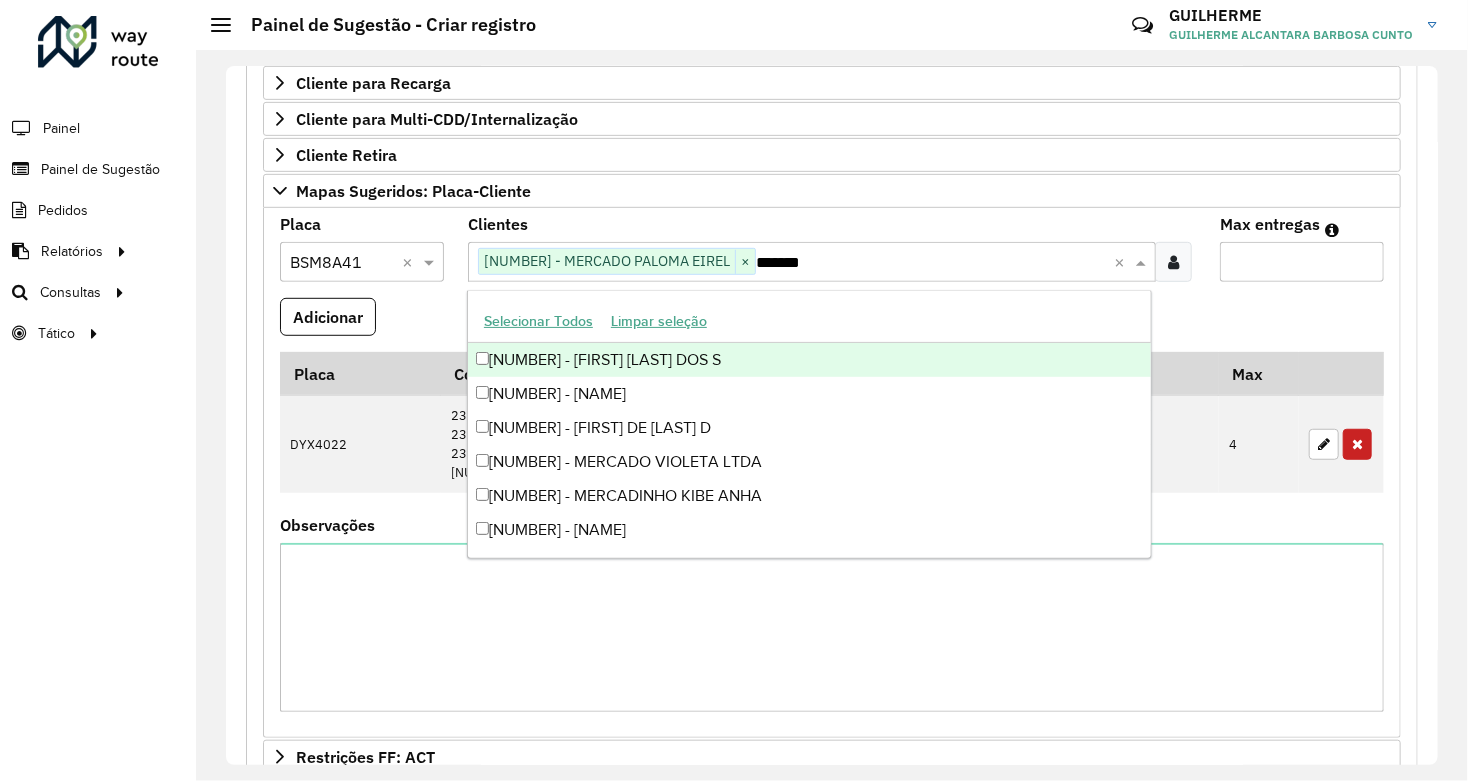 type on "********" 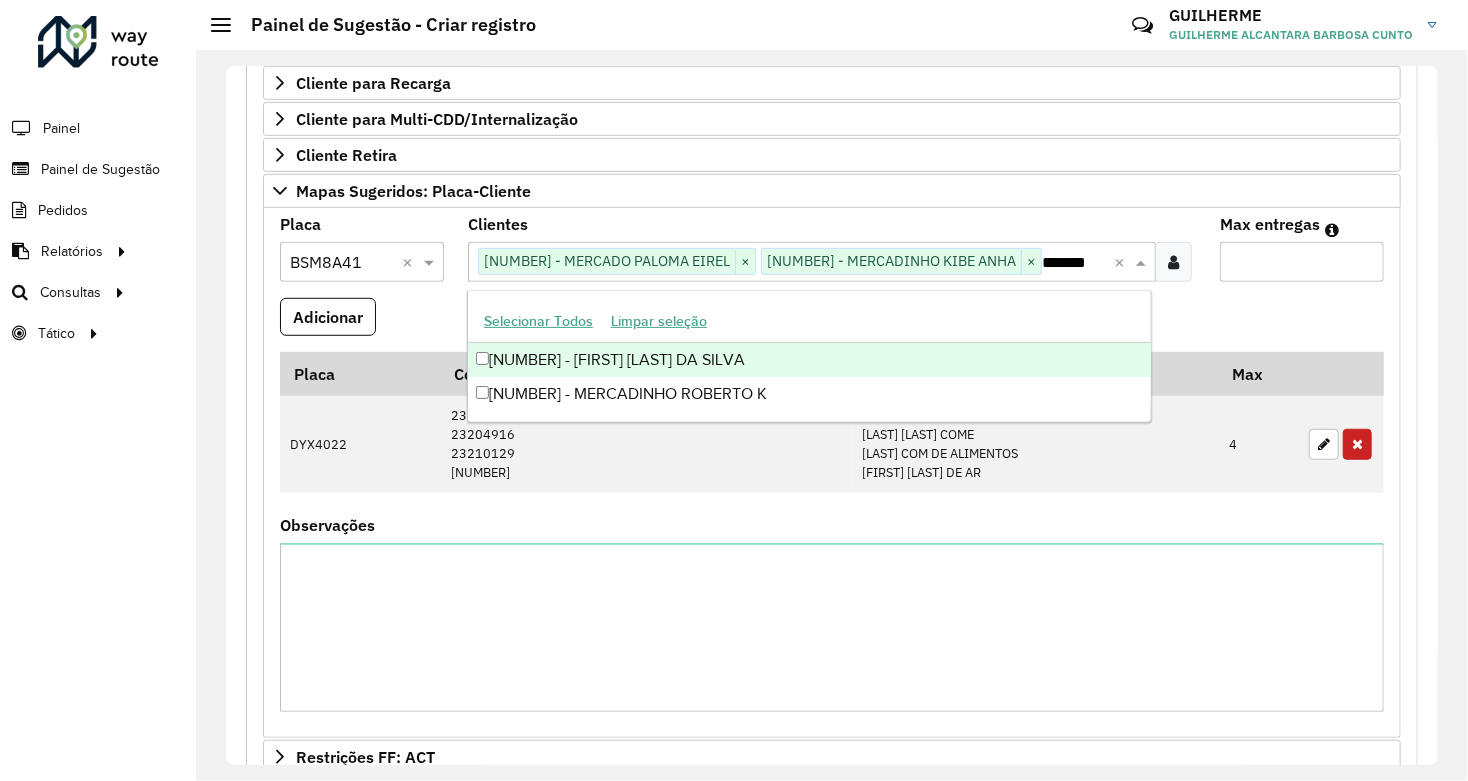 type on "********" 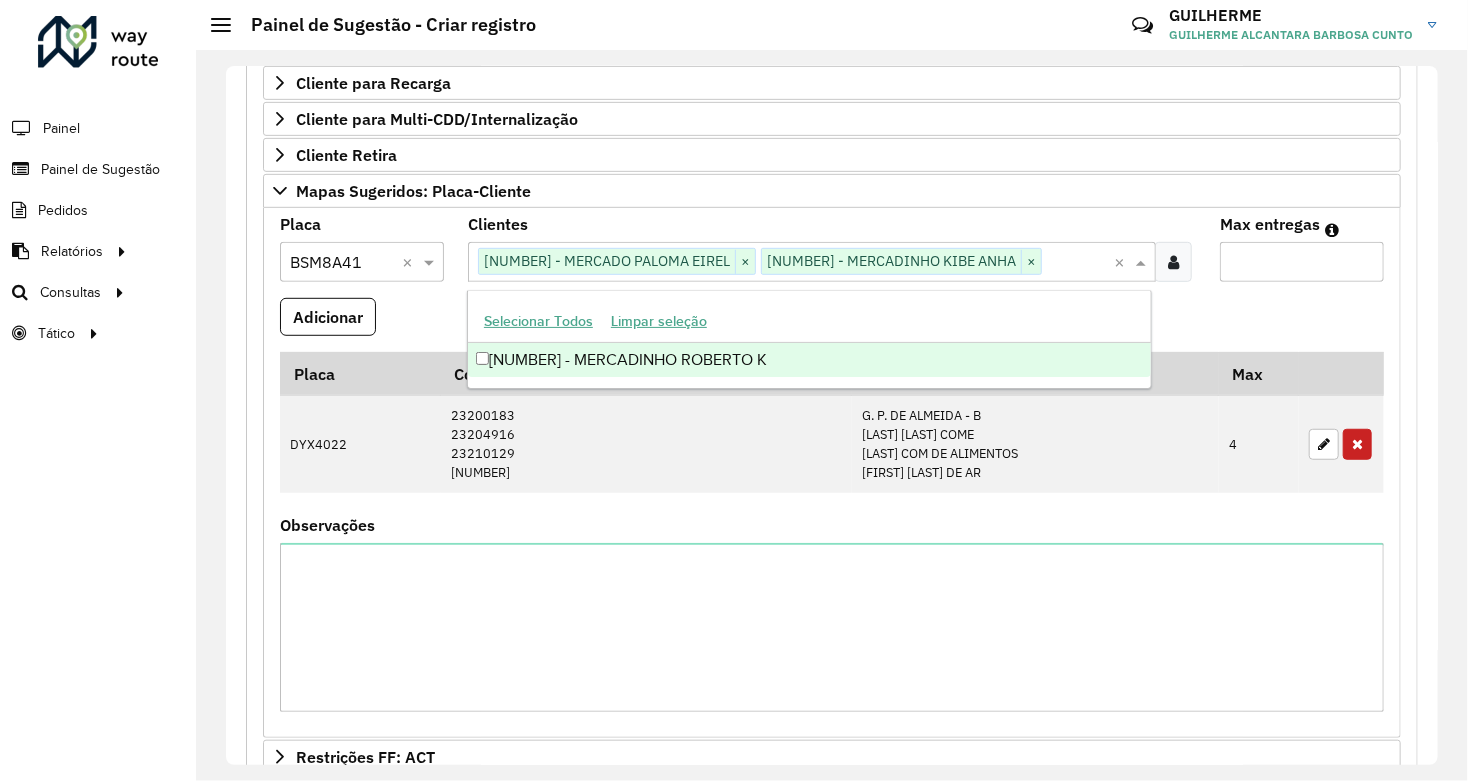 scroll, scrollTop: 0, scrollLeft: 0, axis: both 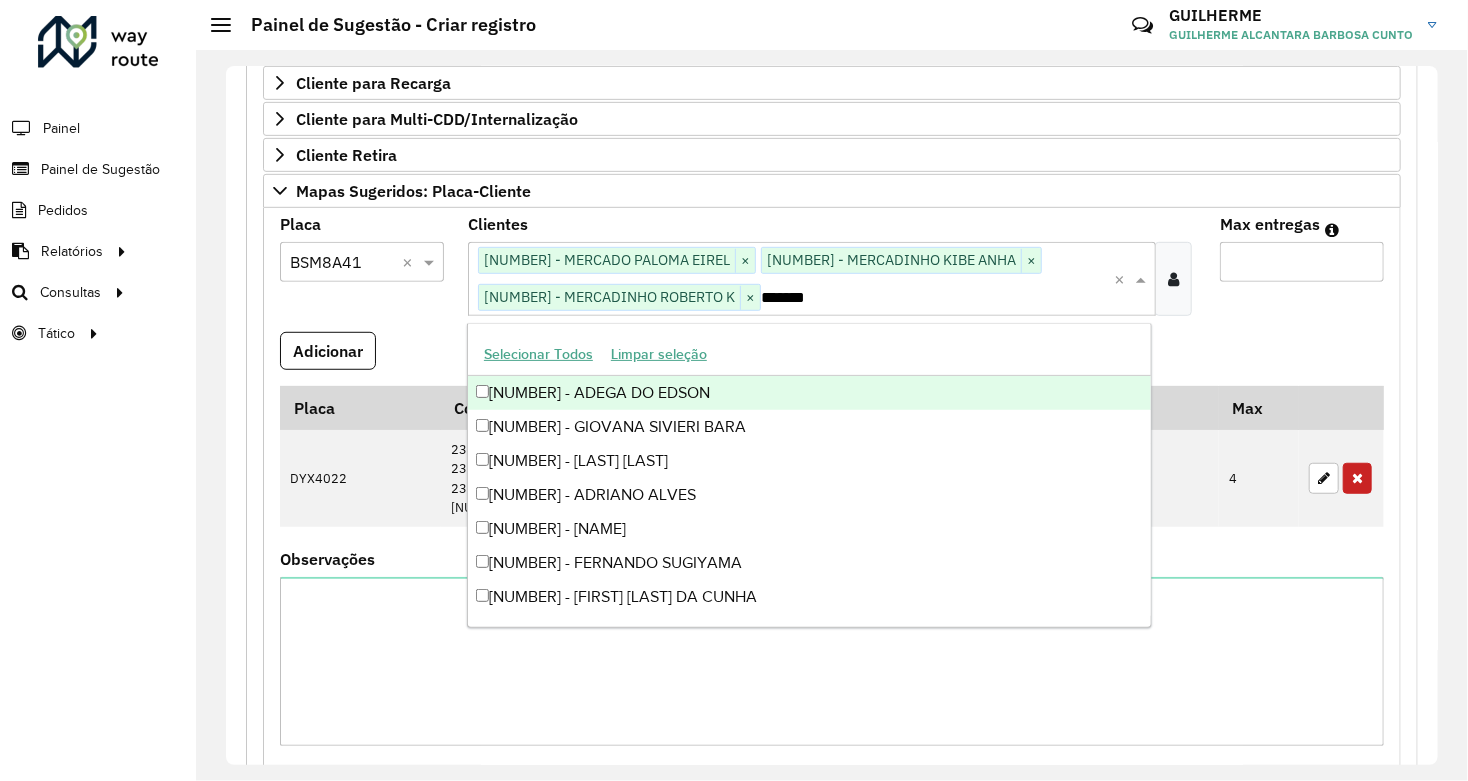 type on "********" 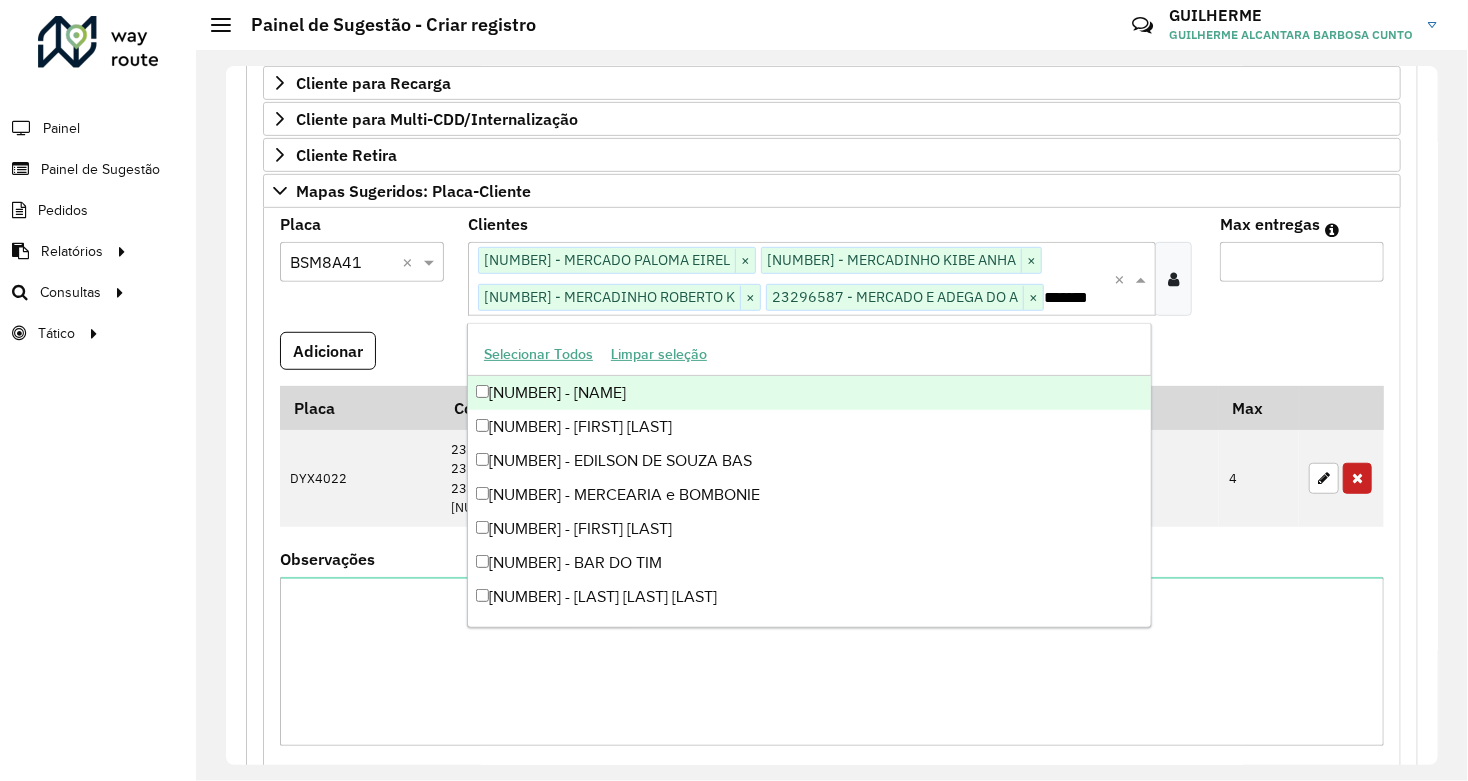 scroll, scrollTop: 0, scrollLeft: 2, axis: horizontal 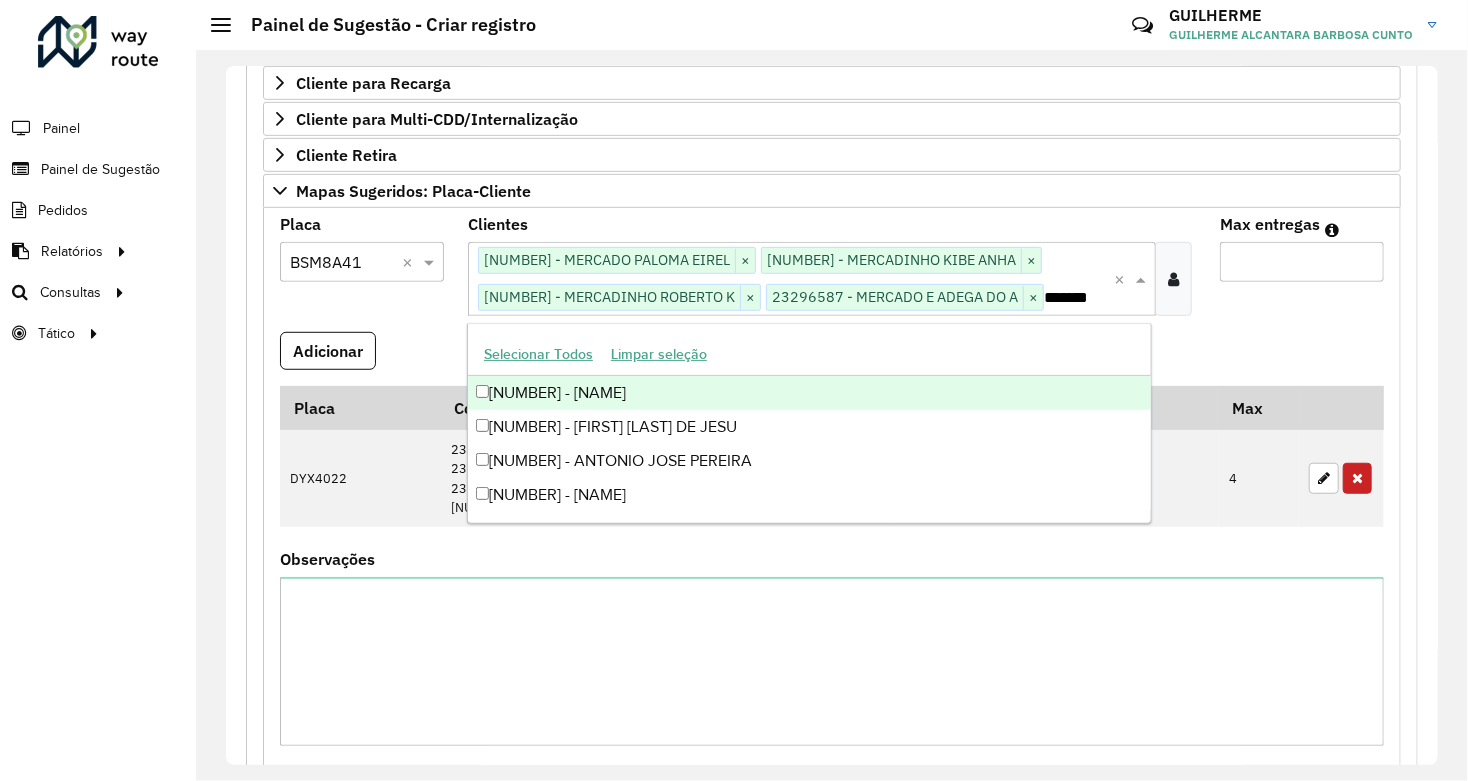 type on "********" 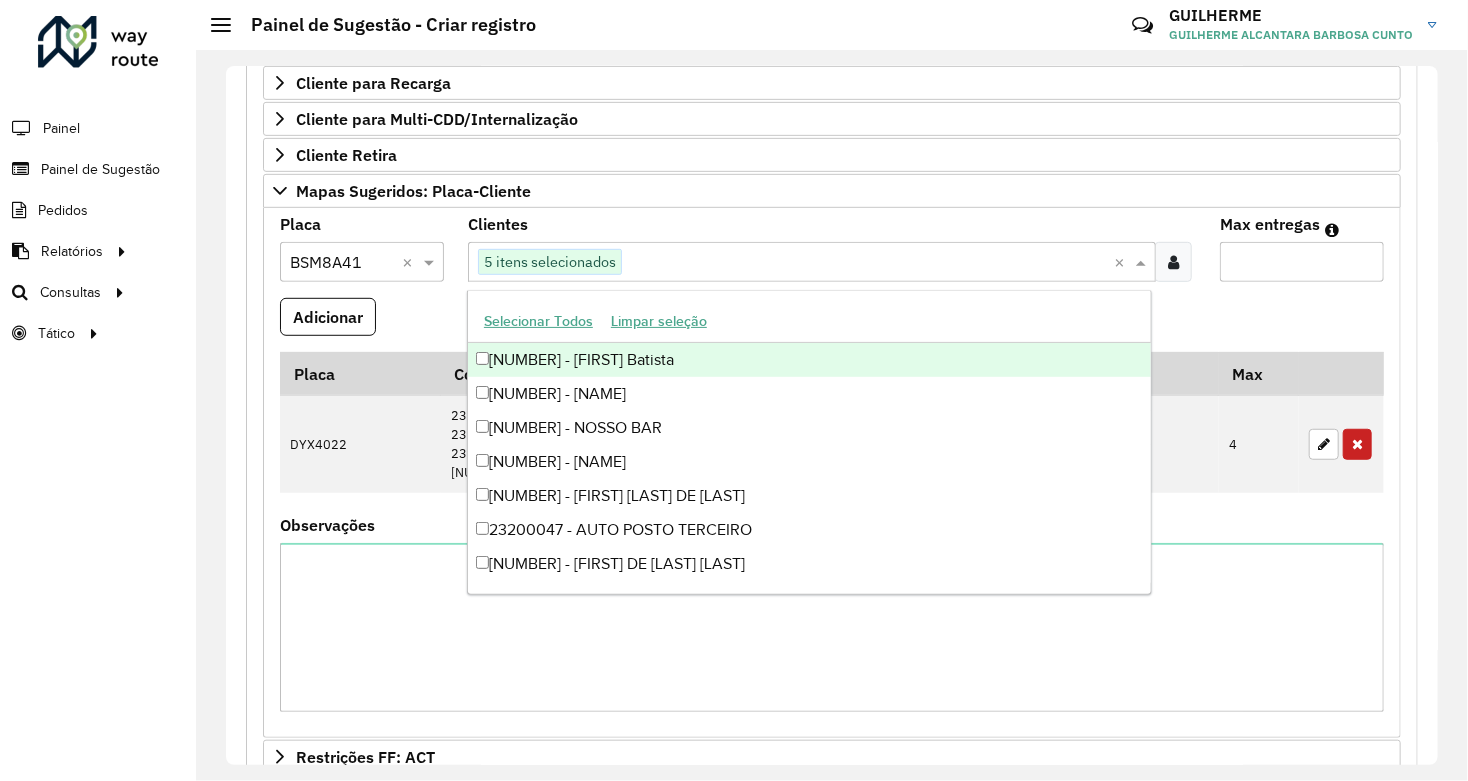 scroll, scrollTop: 0, scrollLeft: 0, axis: both 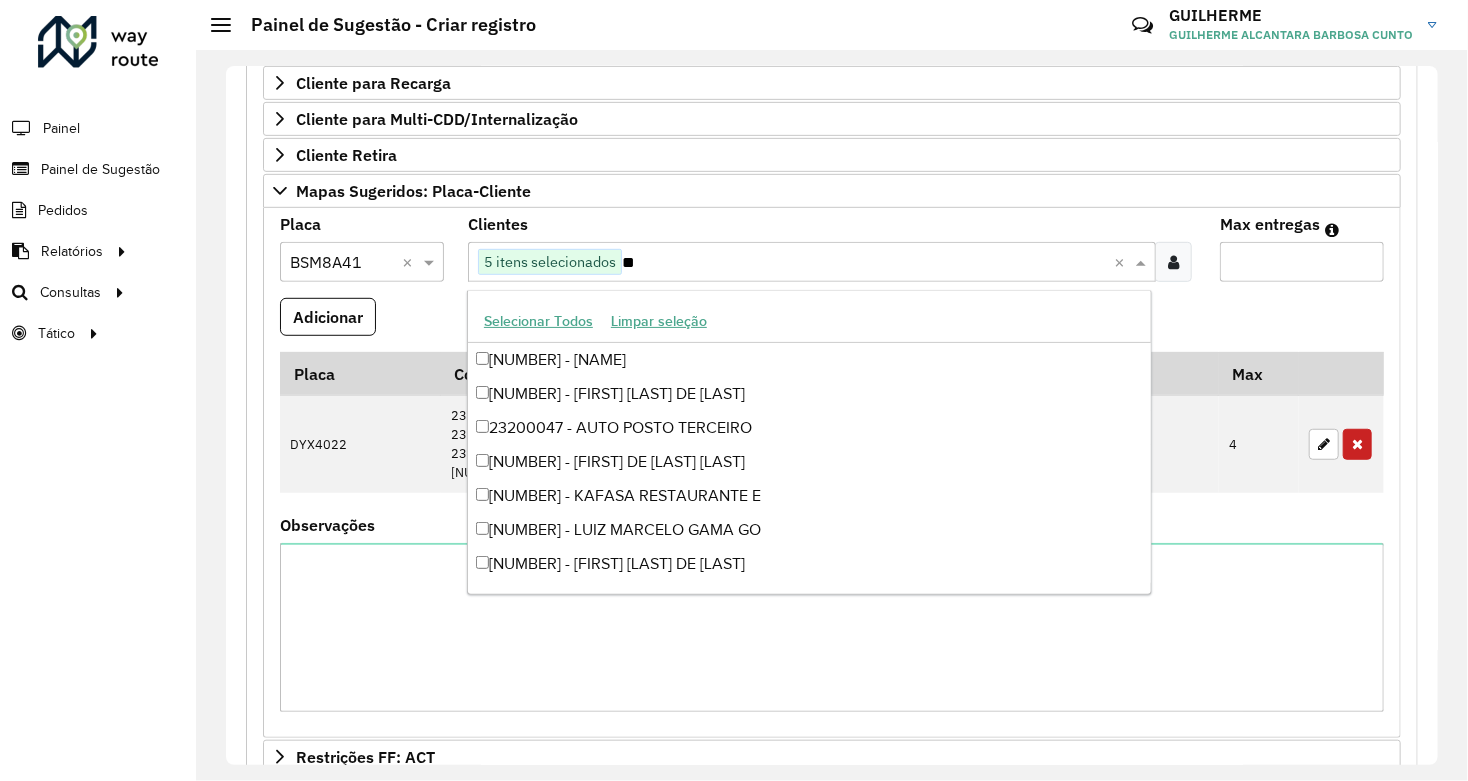 type on "*" 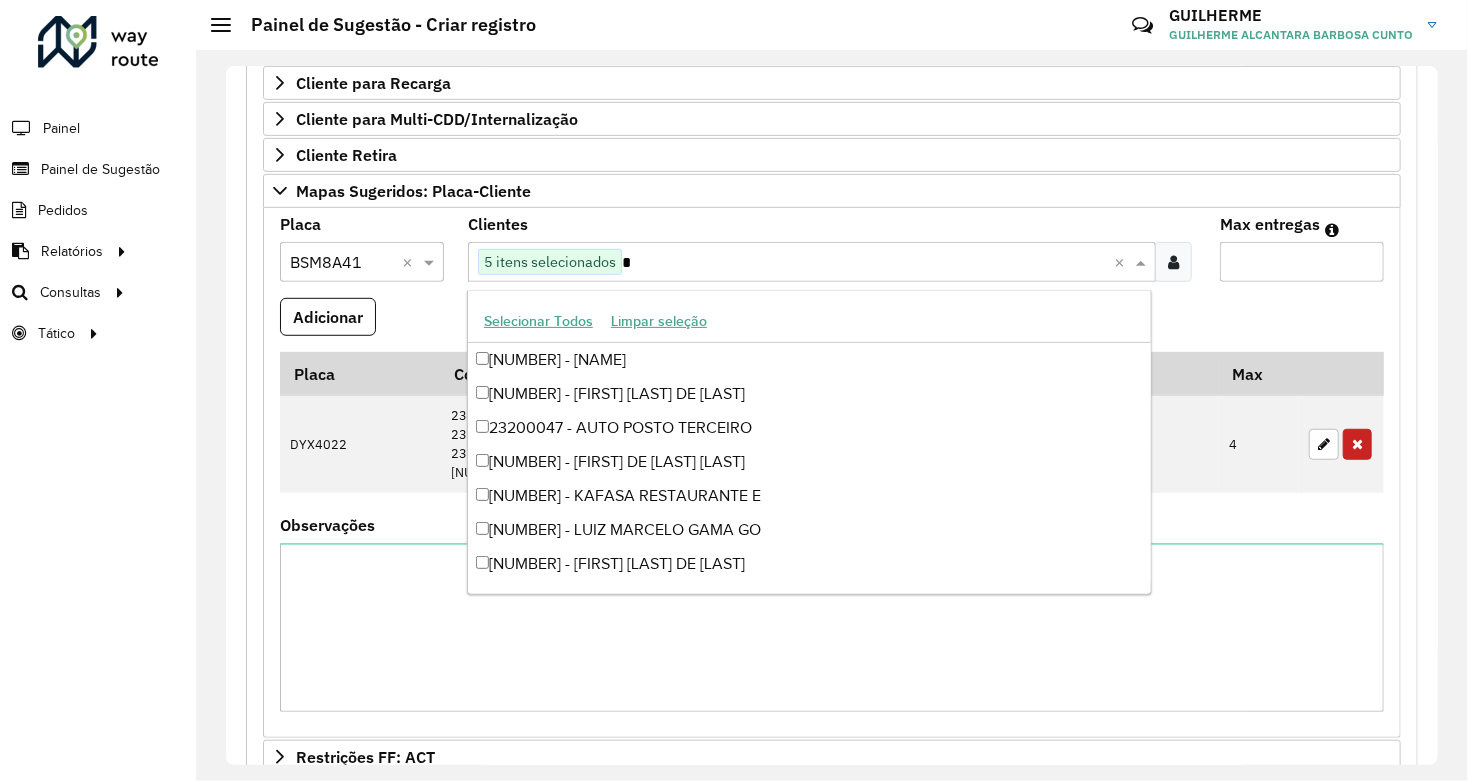 type 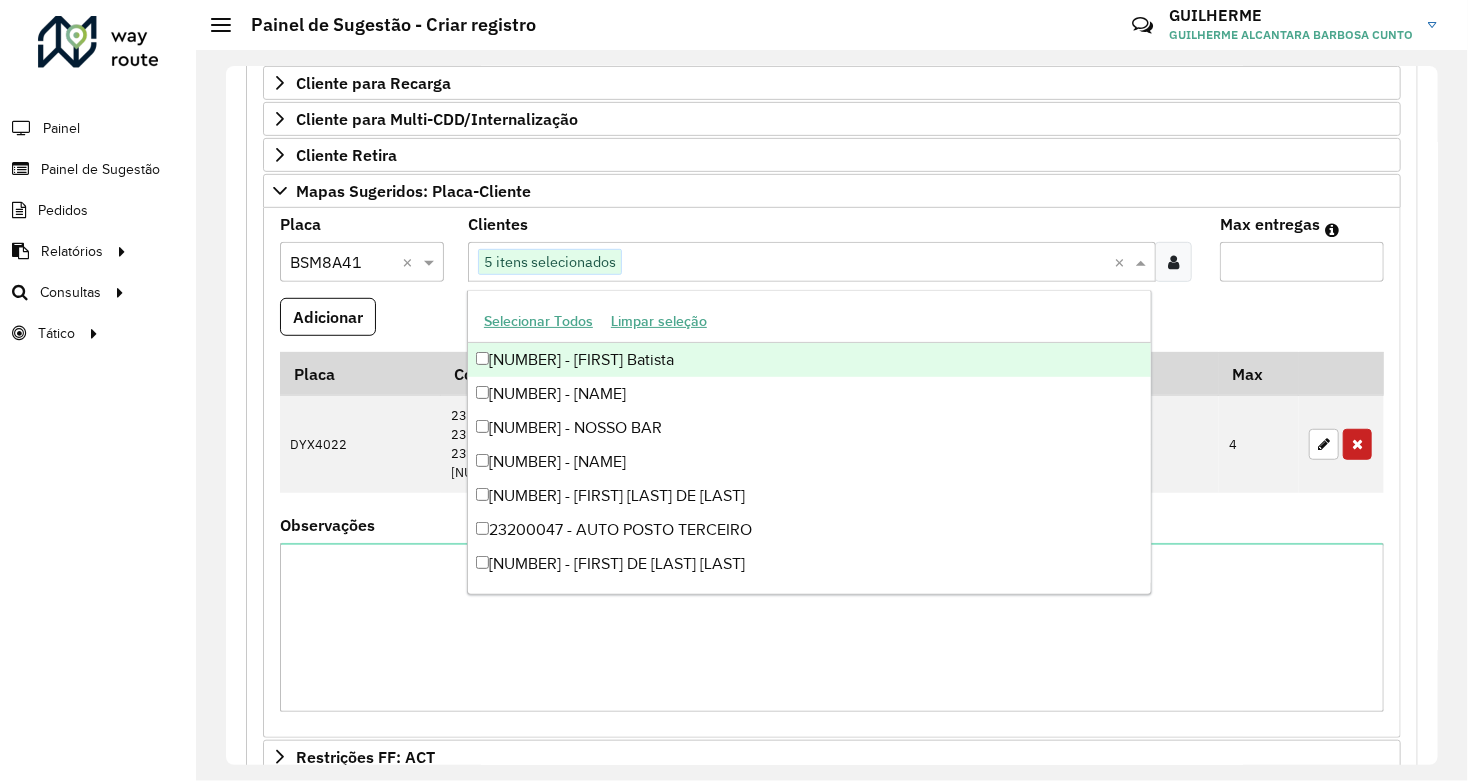 click on "Max entregas" at bounding box center (1302, 262) 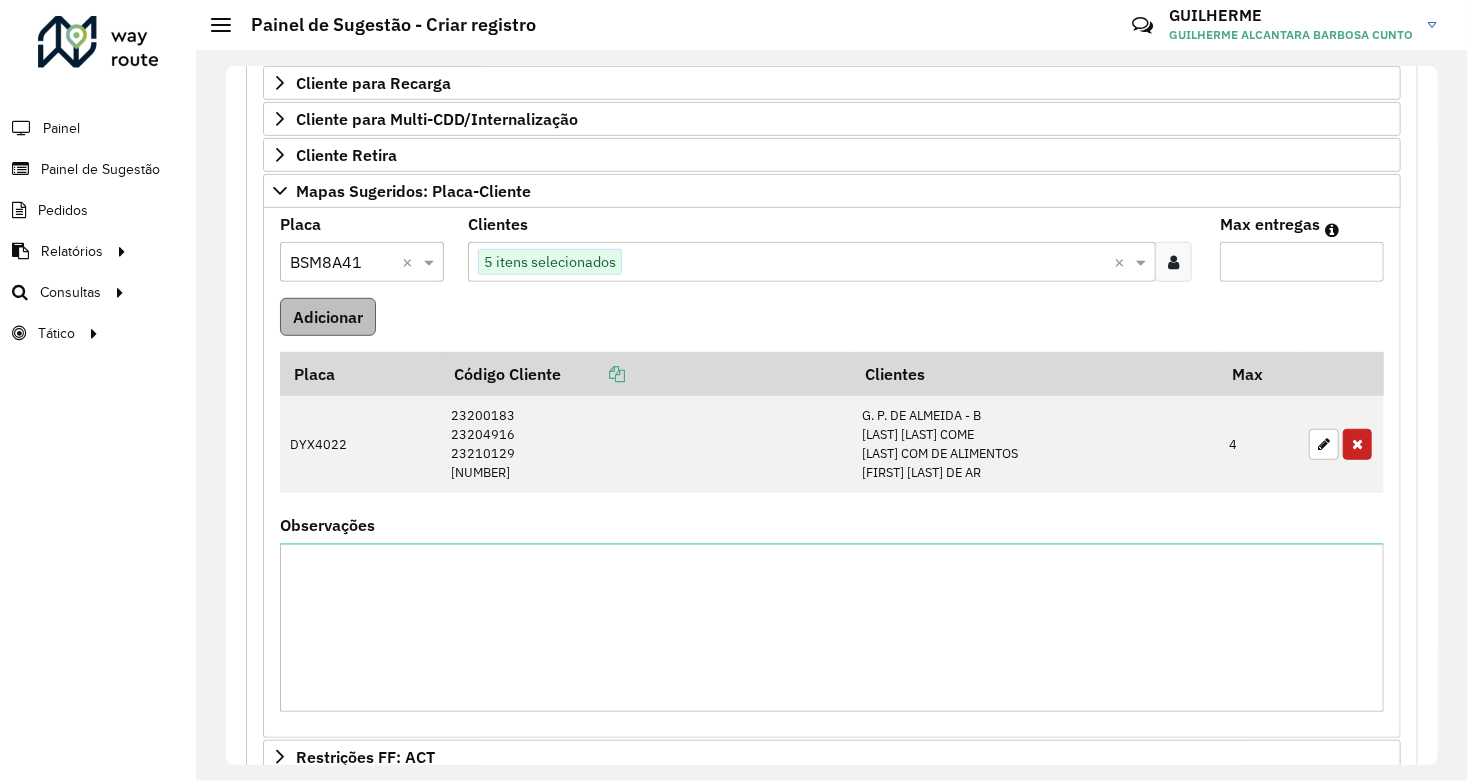 type on "*" 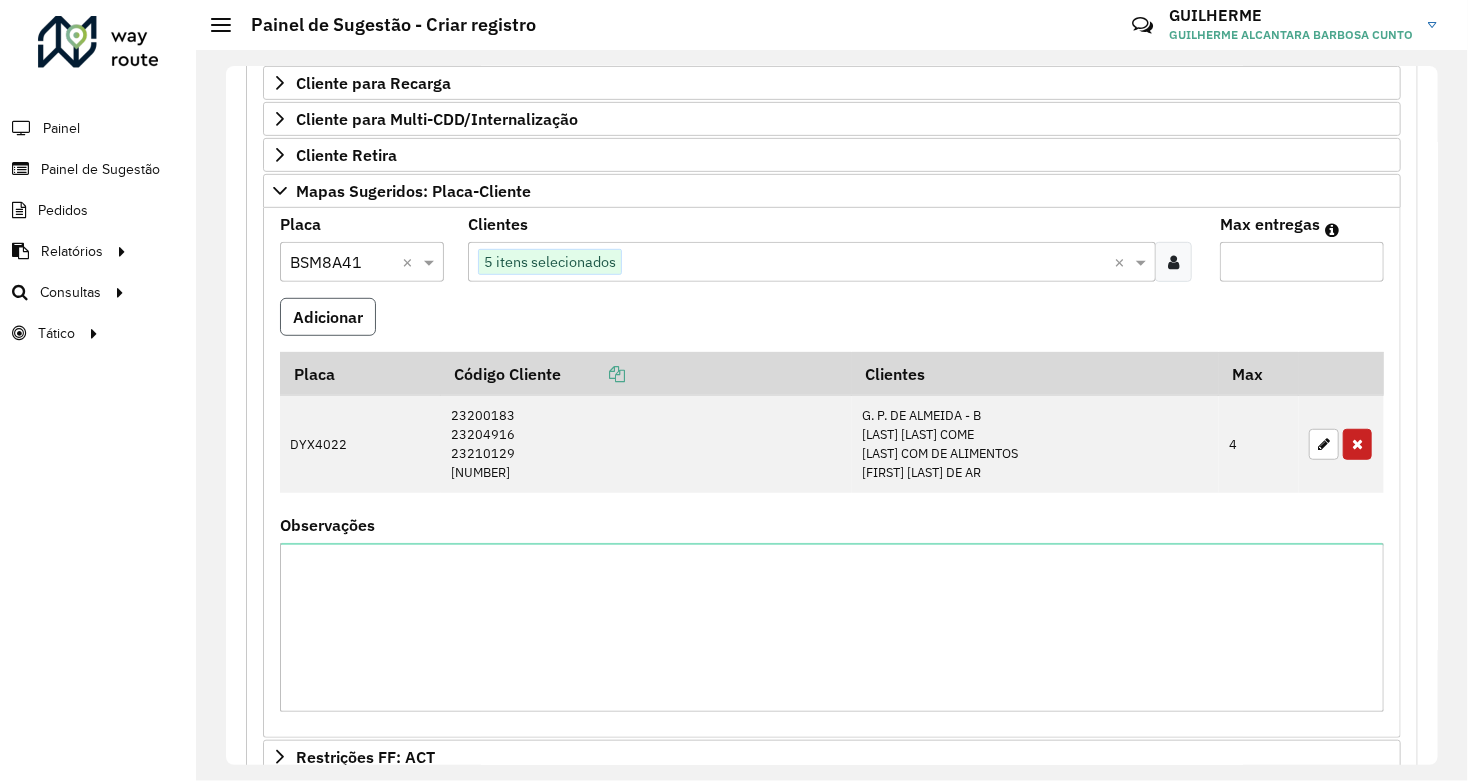 click on "Adicionar" at bounding box center (328, 317) 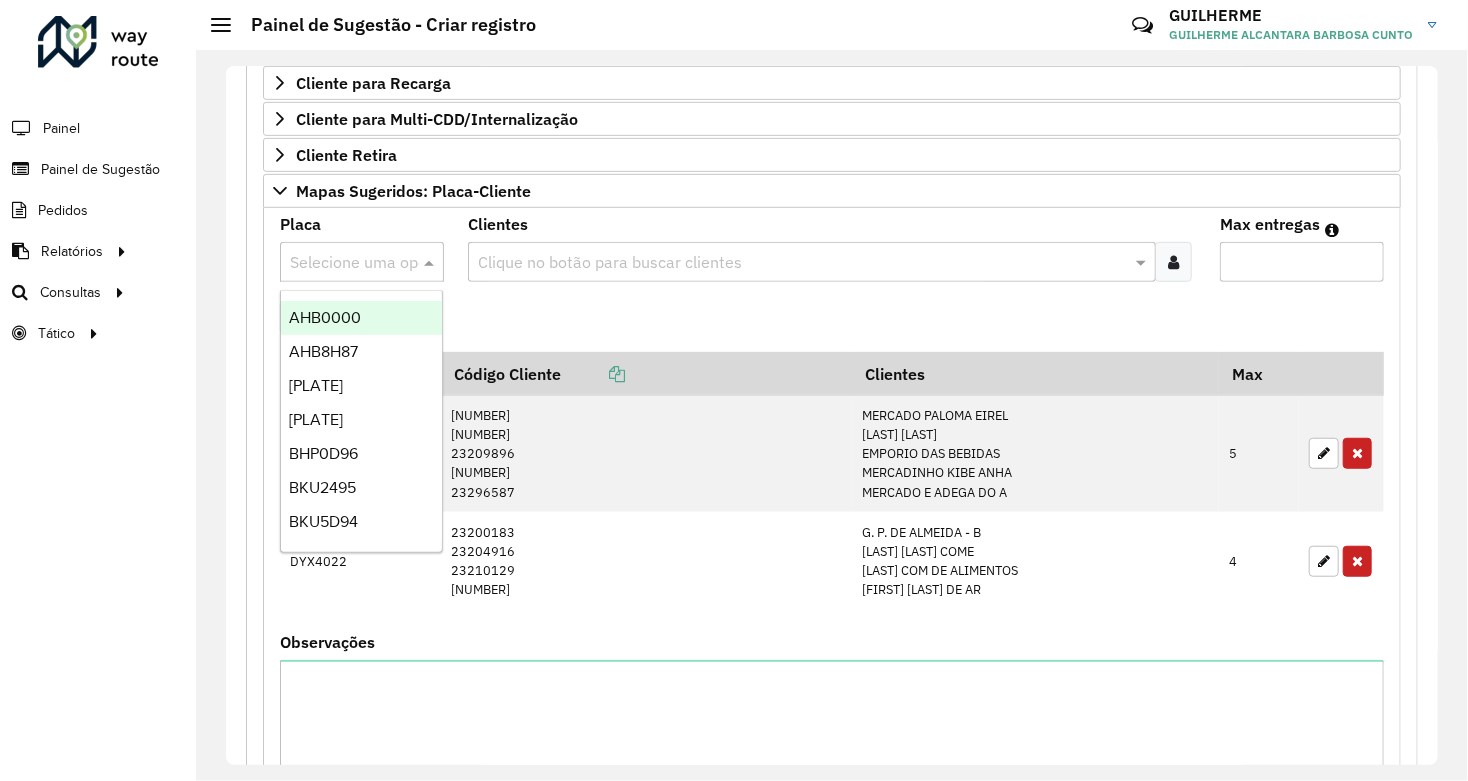 click at bounding box center (342, 263) 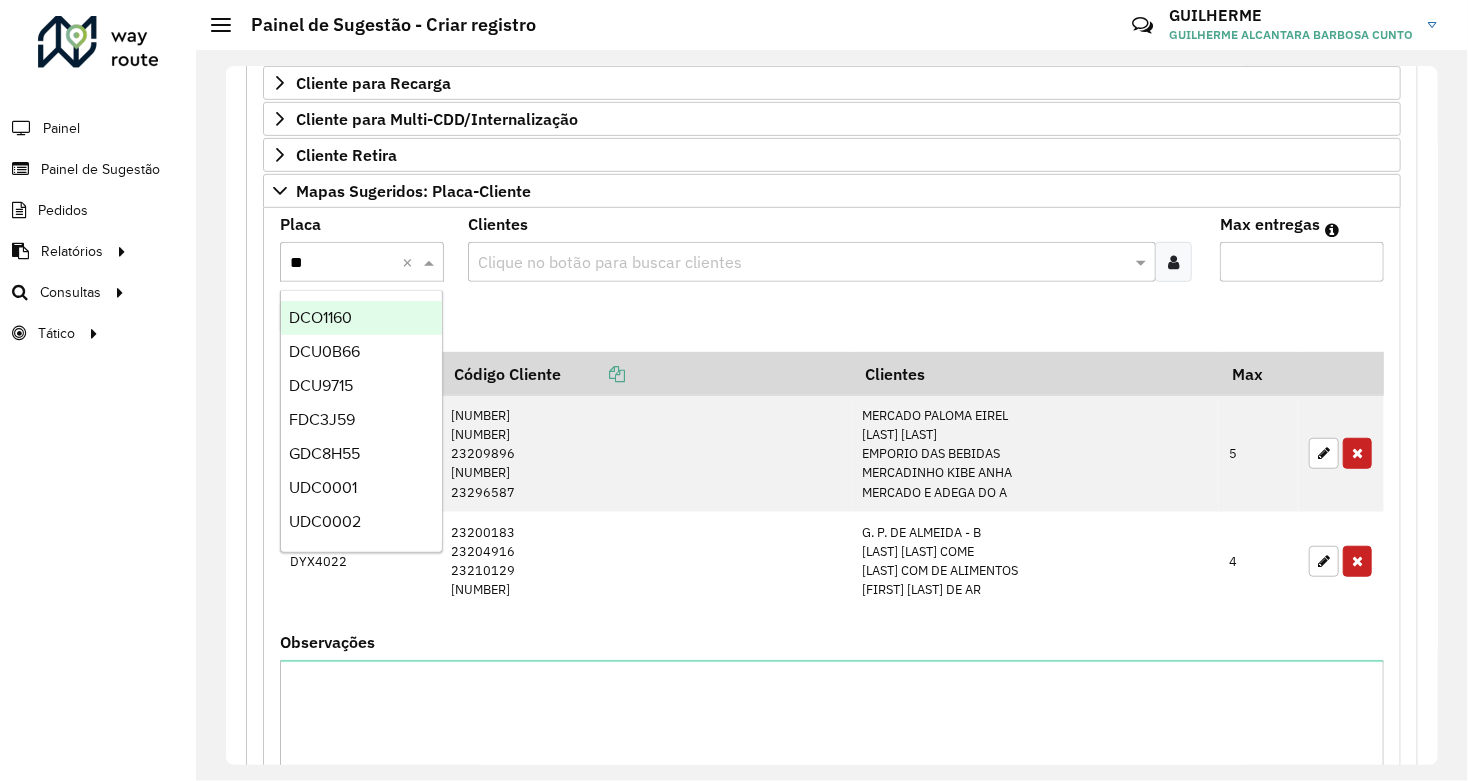 type on "***" 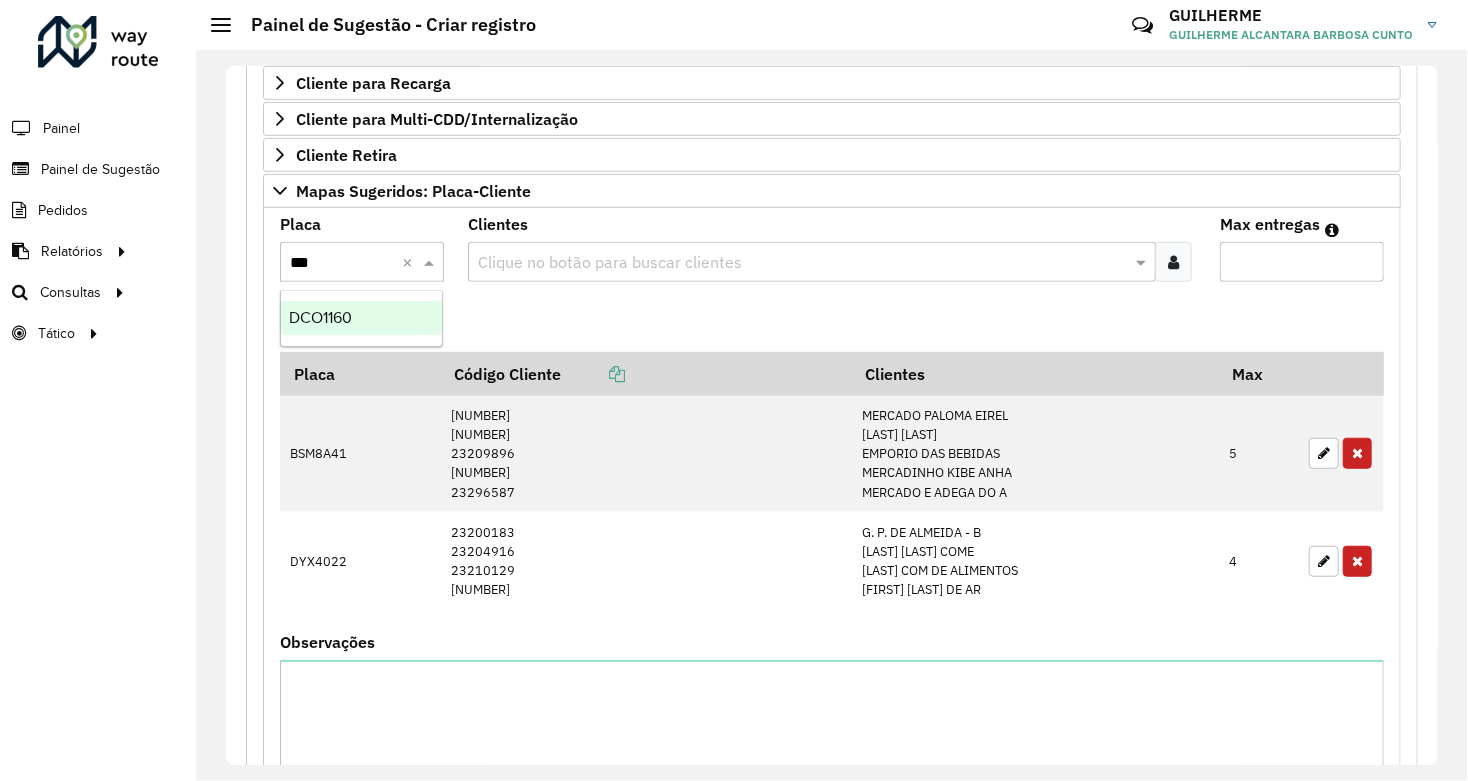 click on "DCO1160" at bounding box center (361, 318) 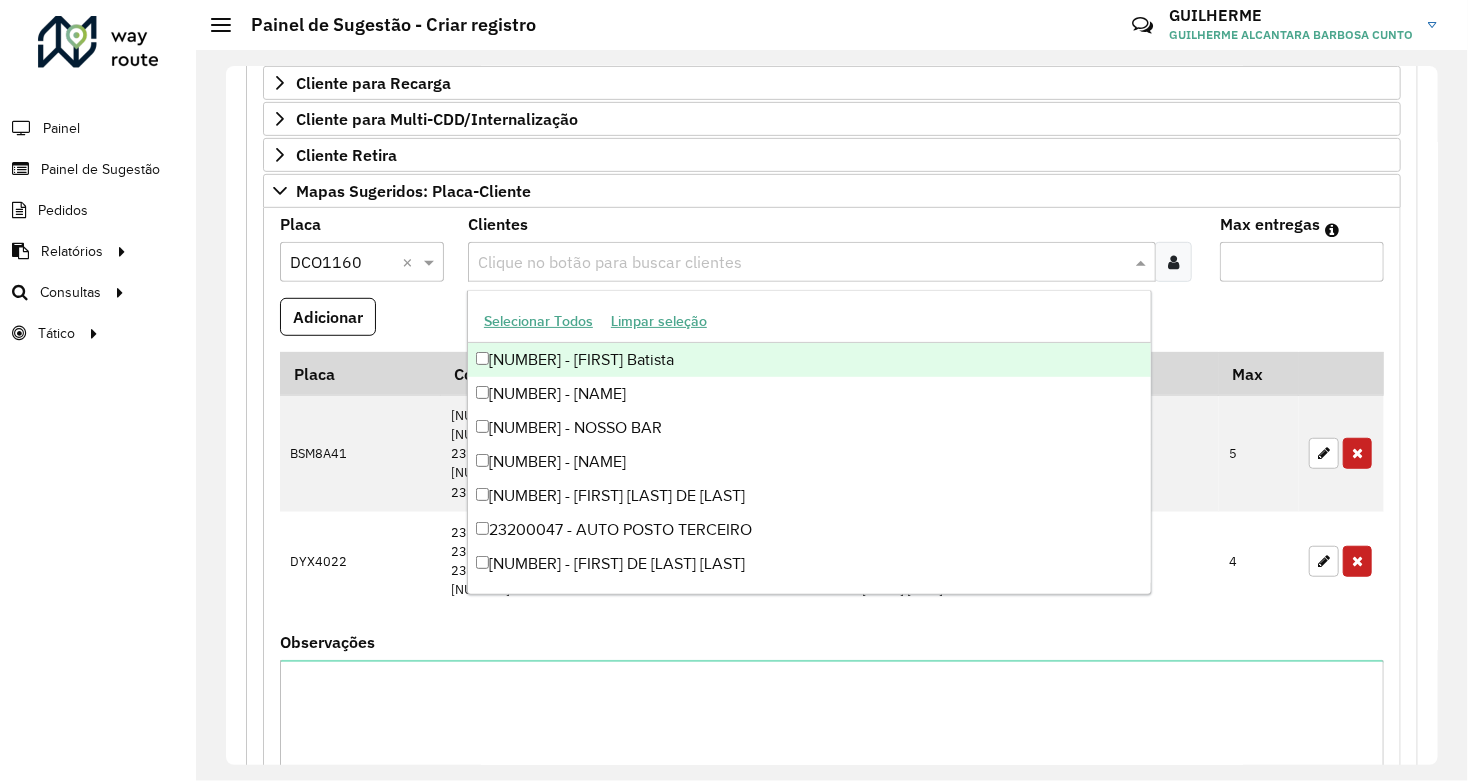click on "Clique no botão para buscar clientes" at bounding box center [812, 262] 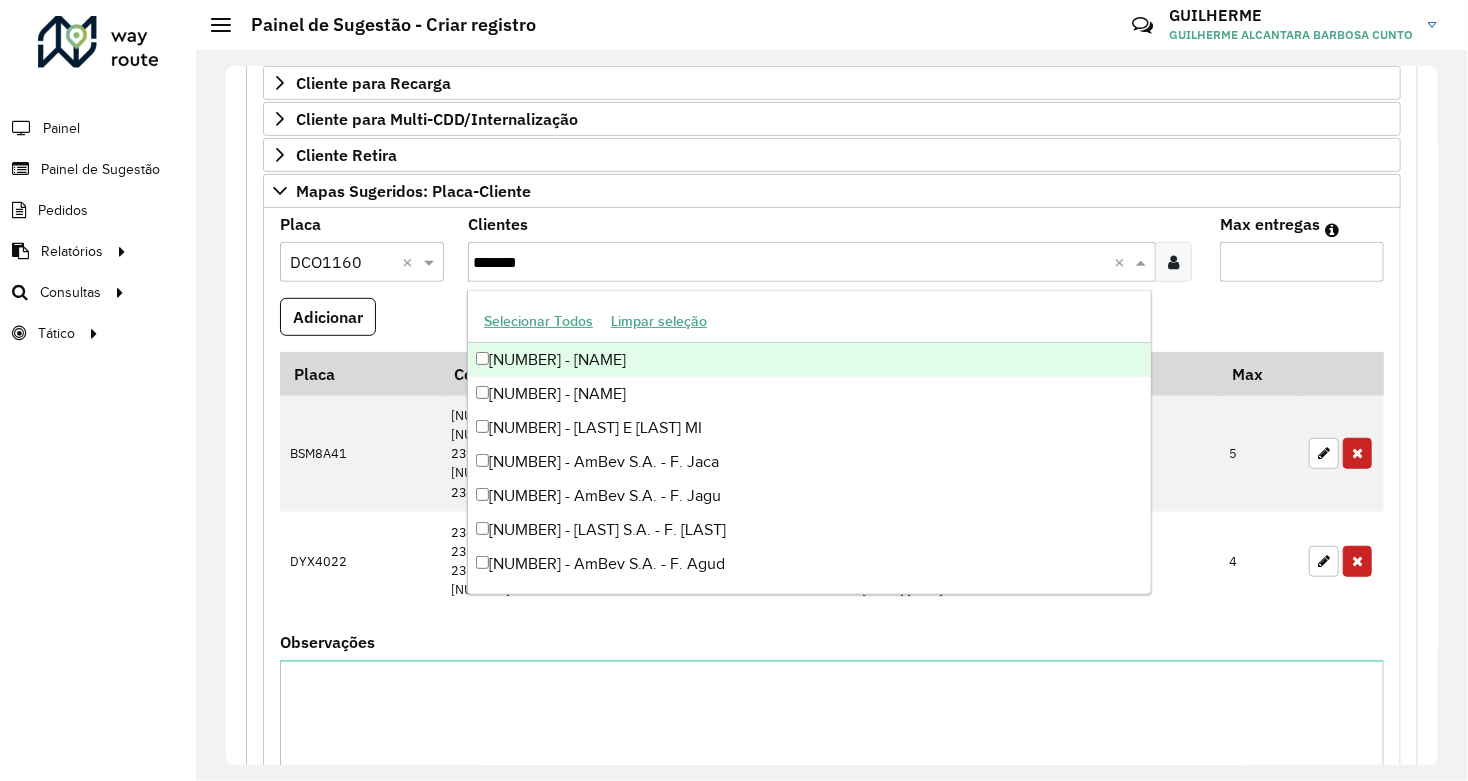type on "********" 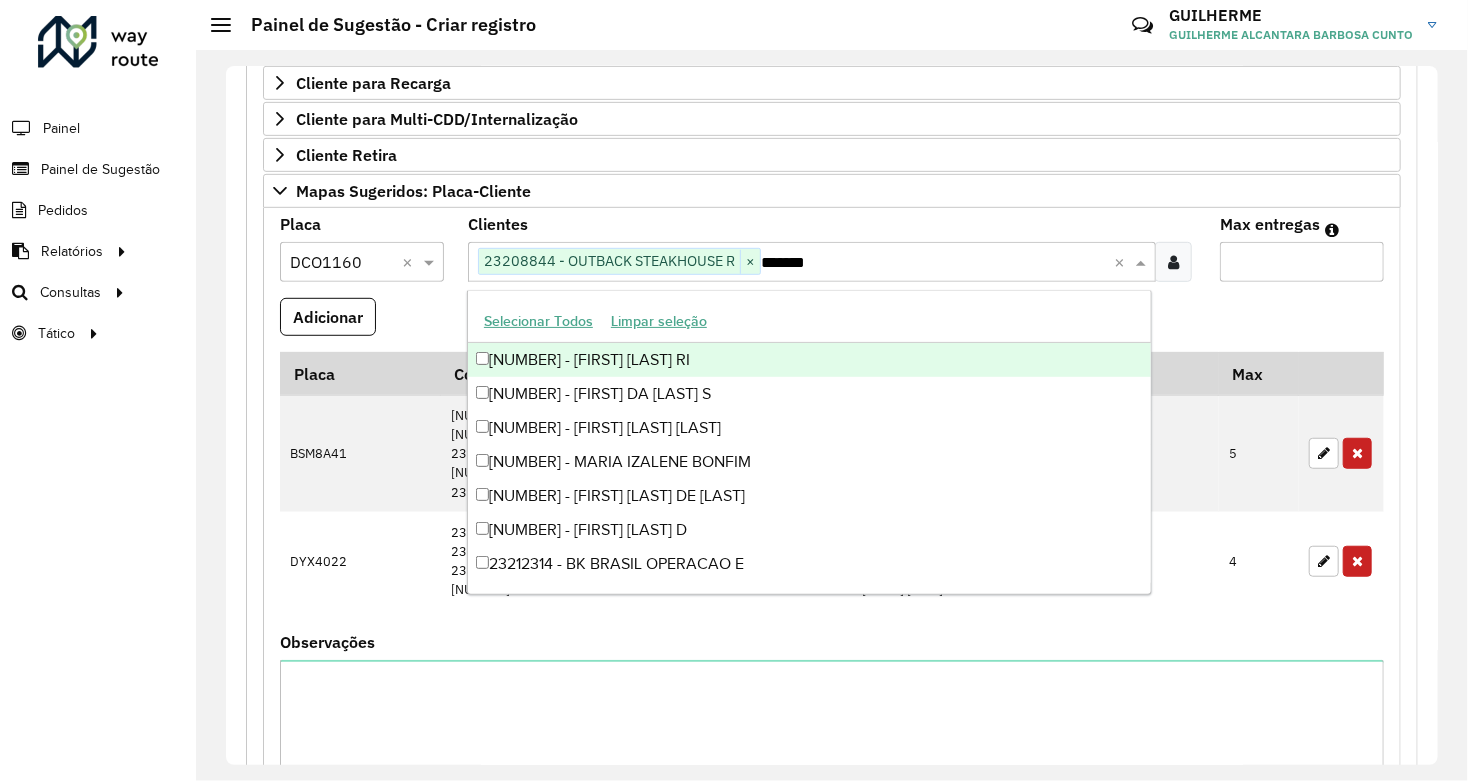 type on "********" 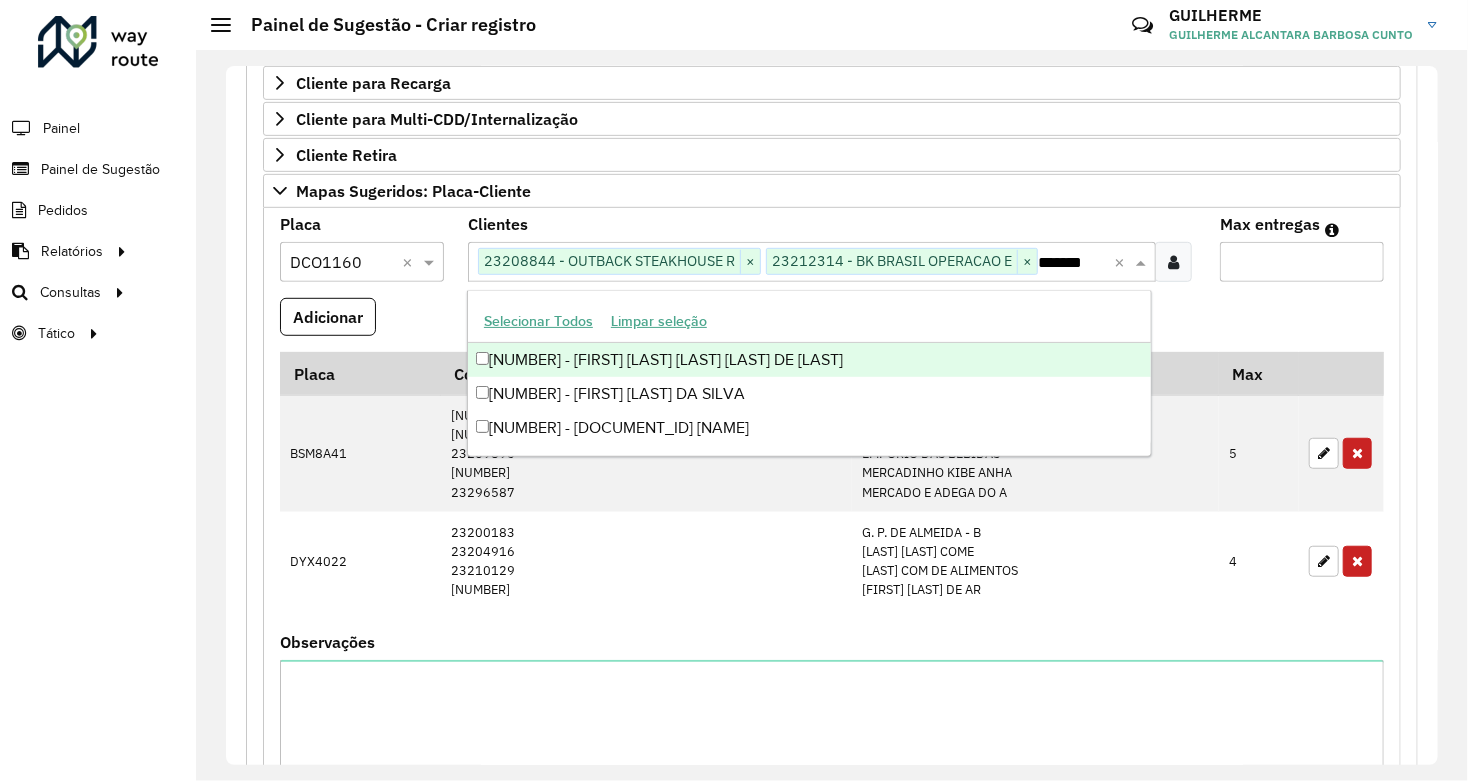 type on "********" 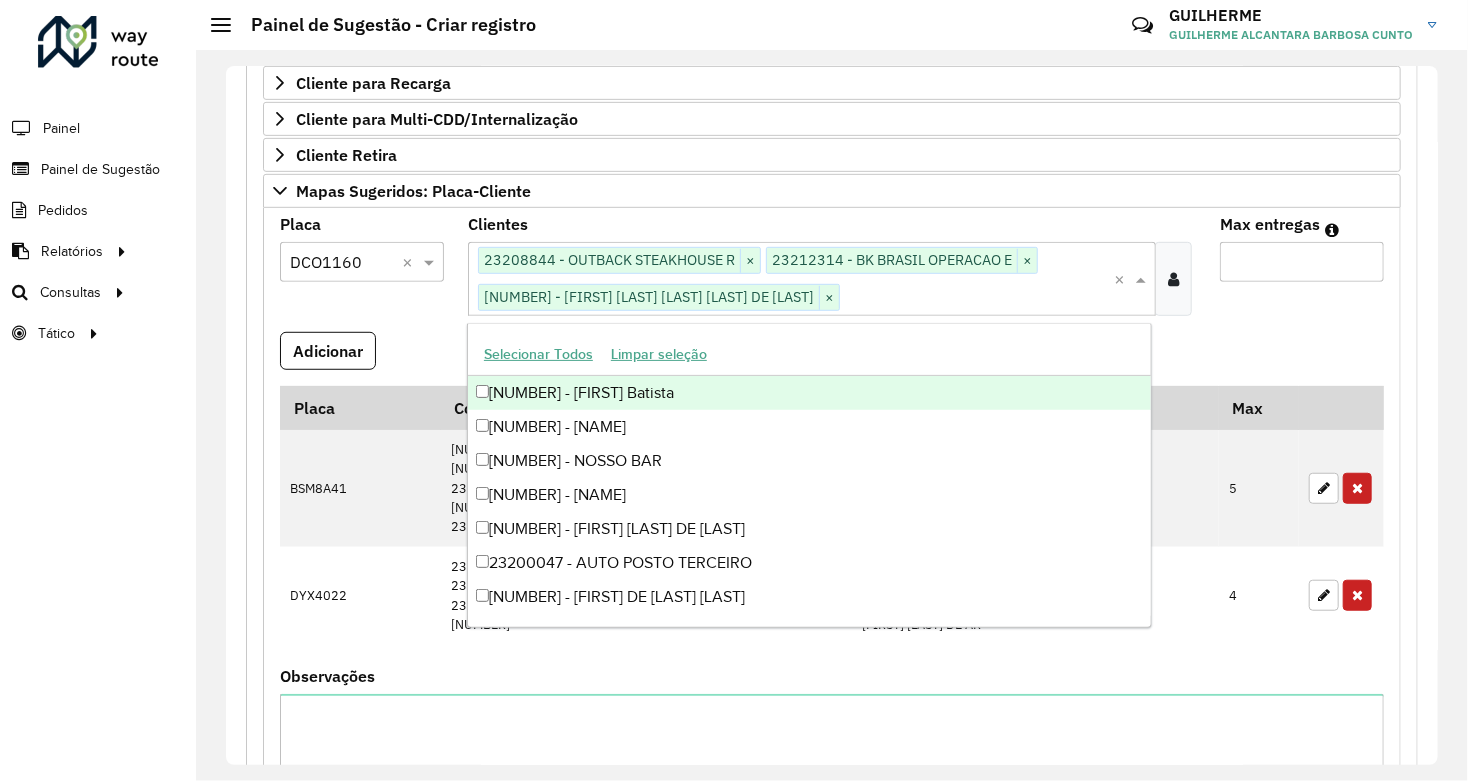 scroll, scrollTop: 0, scrollLeft: 0, axis: both 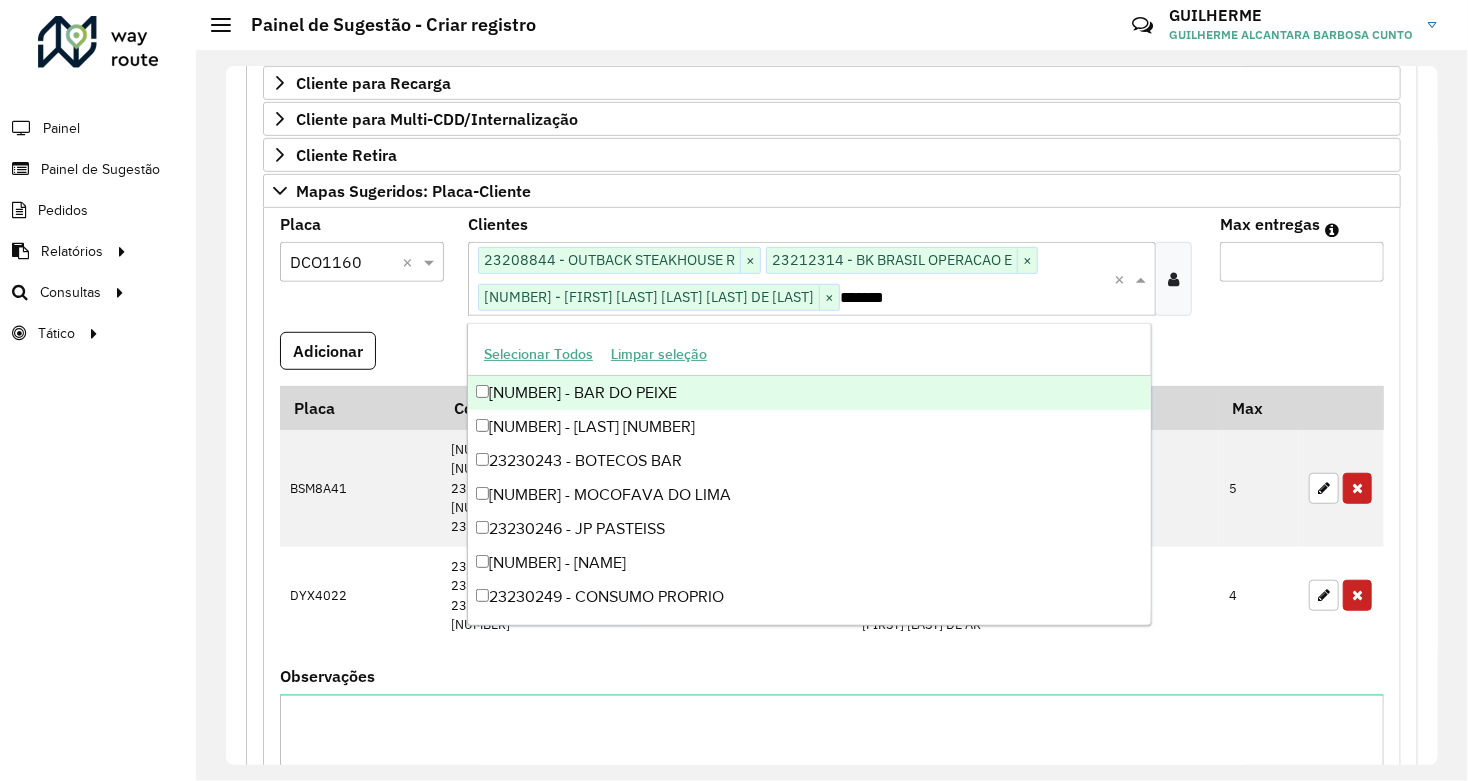 type on "********" 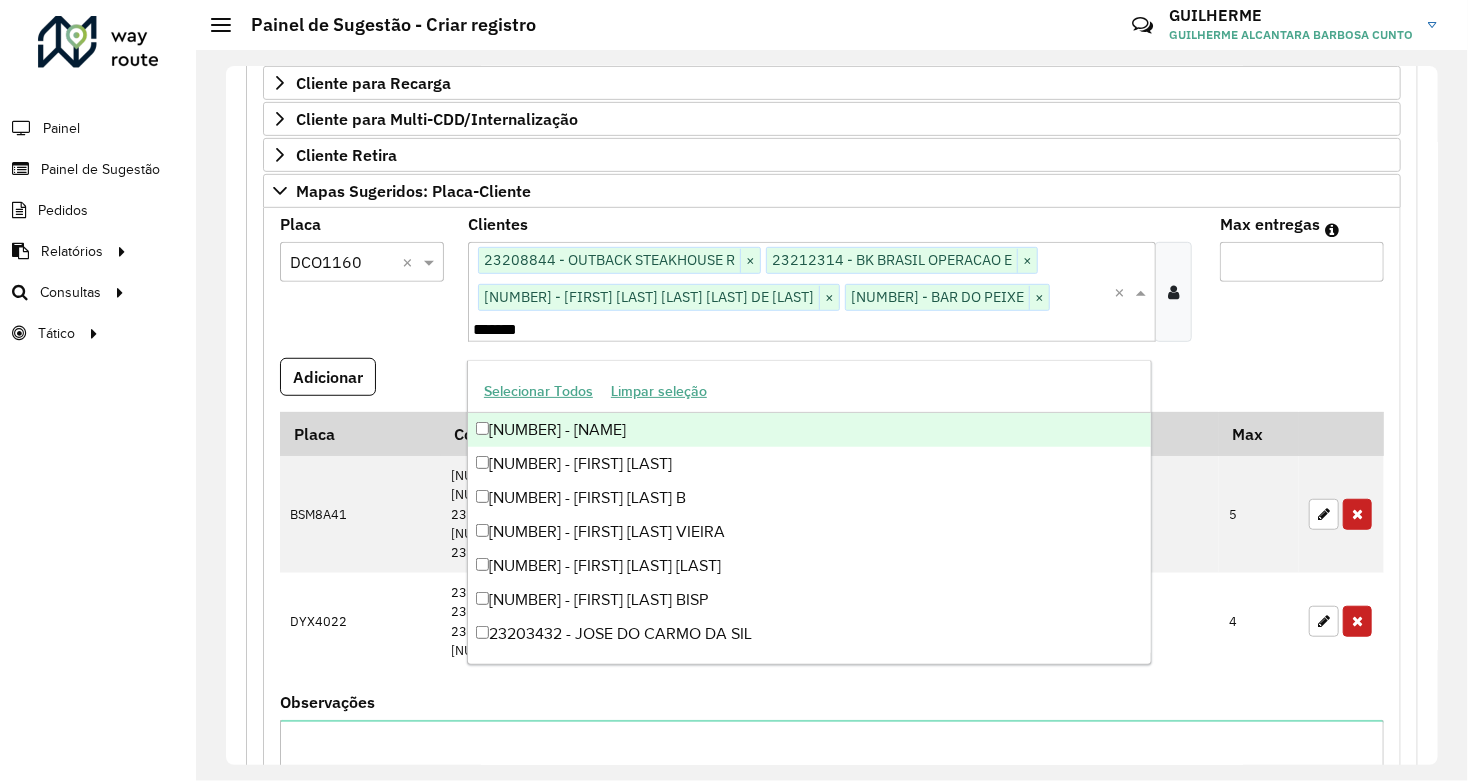 type on "********" 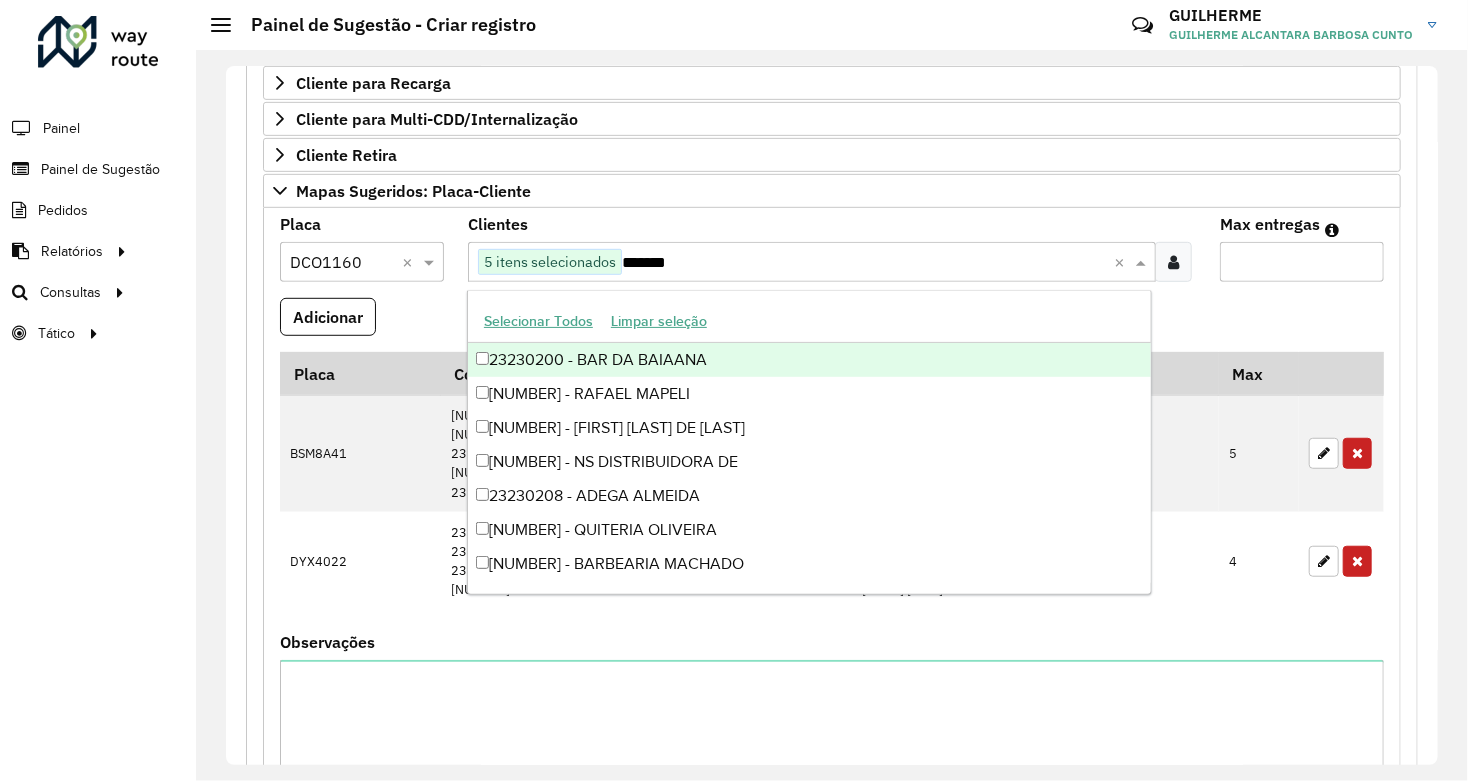 type on "********" 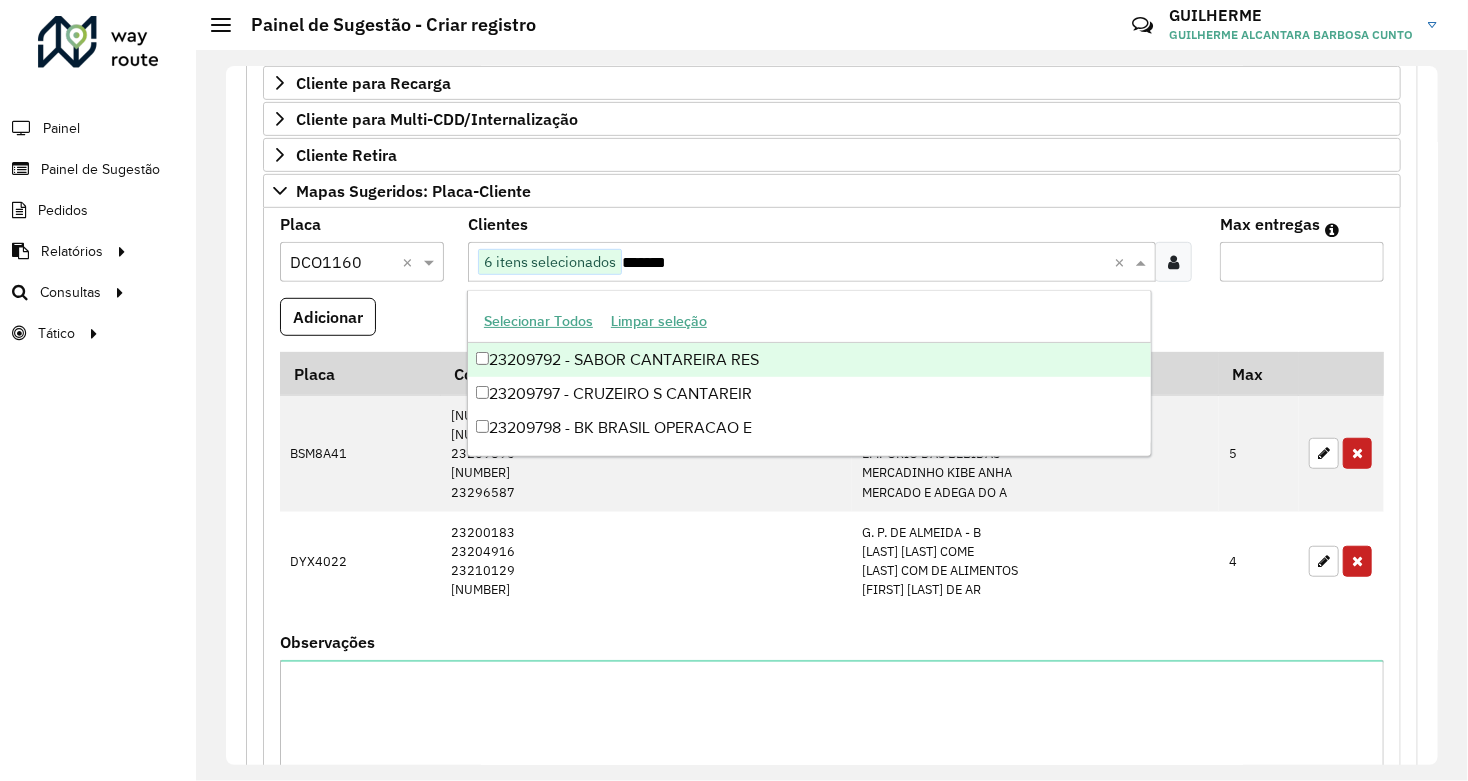 type on "********" 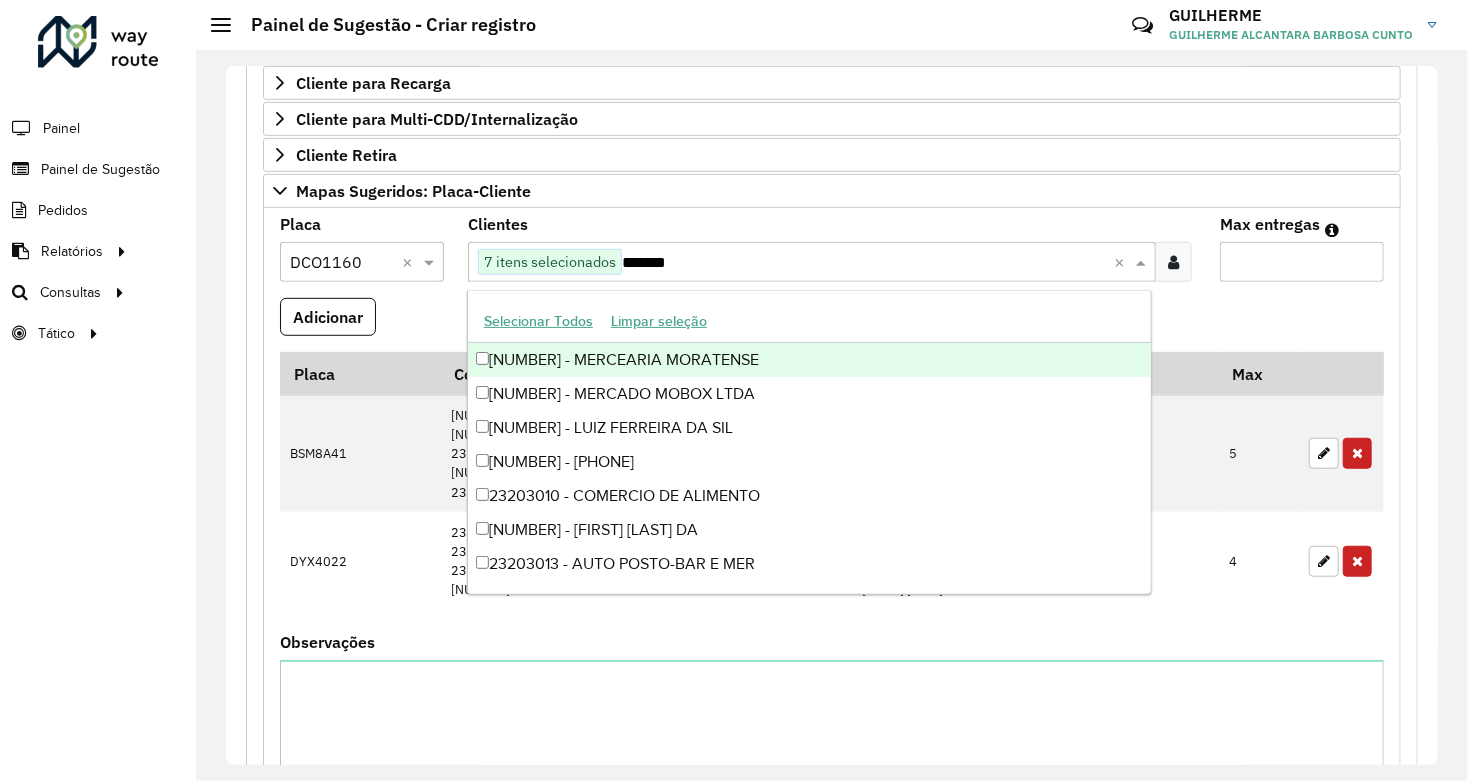 type on "********" 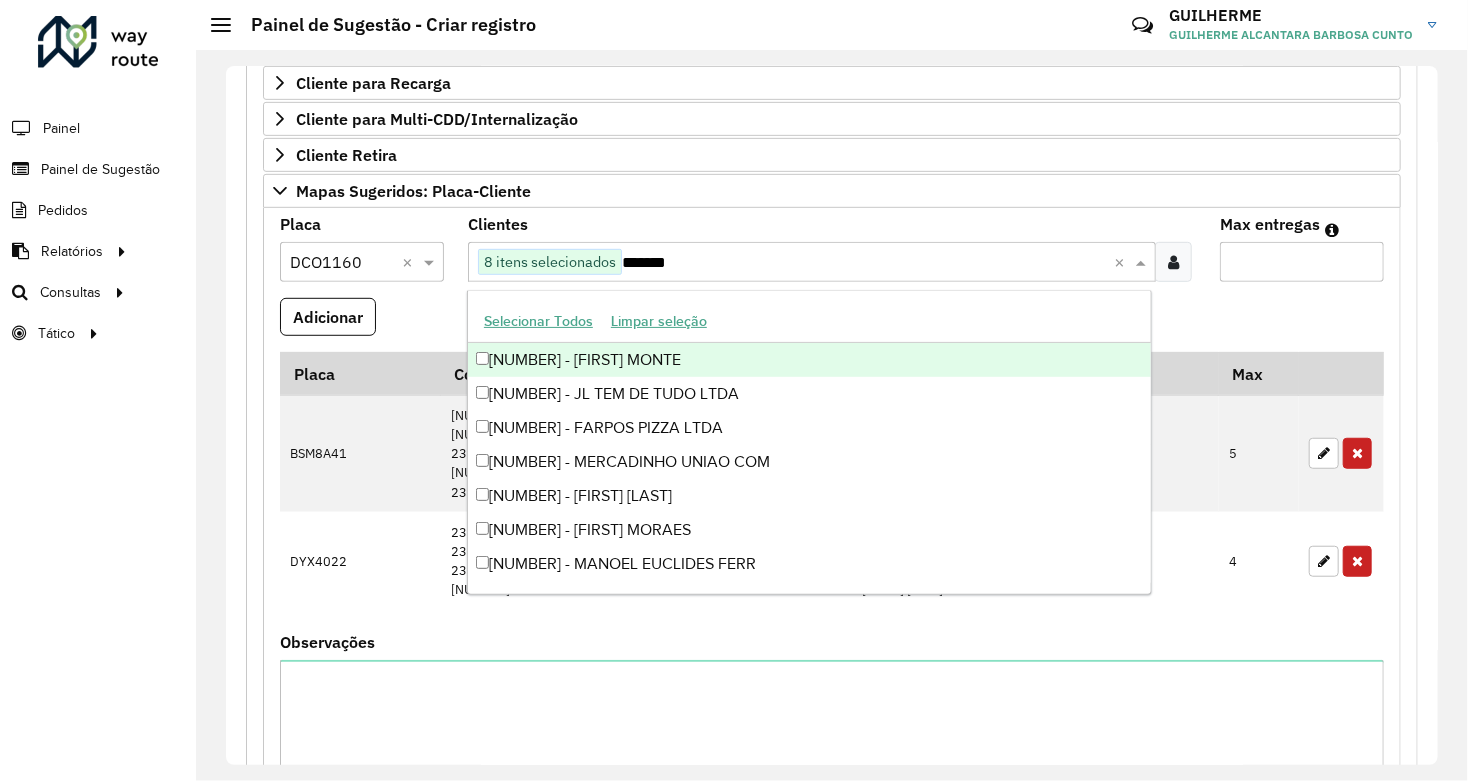 type on "********" 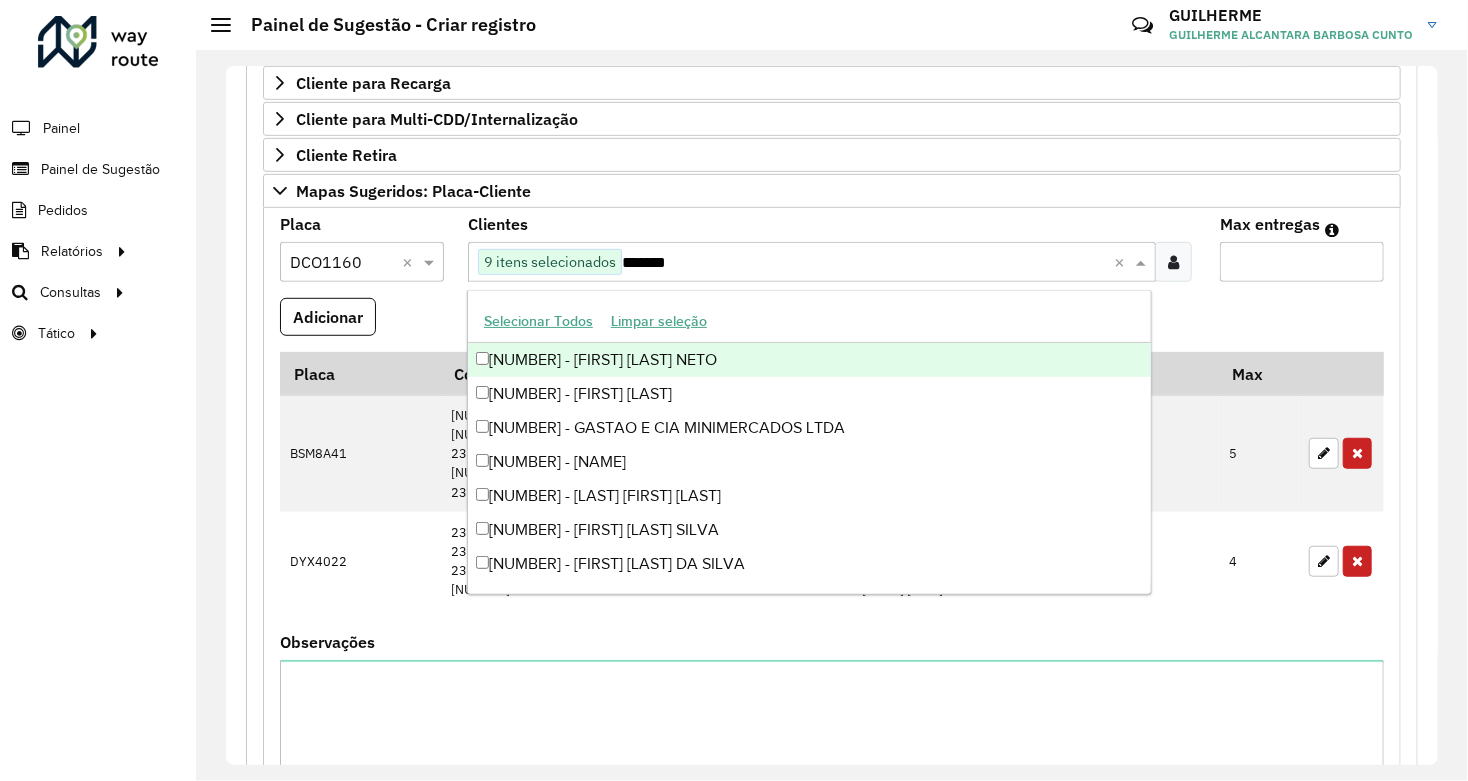 type on "********" 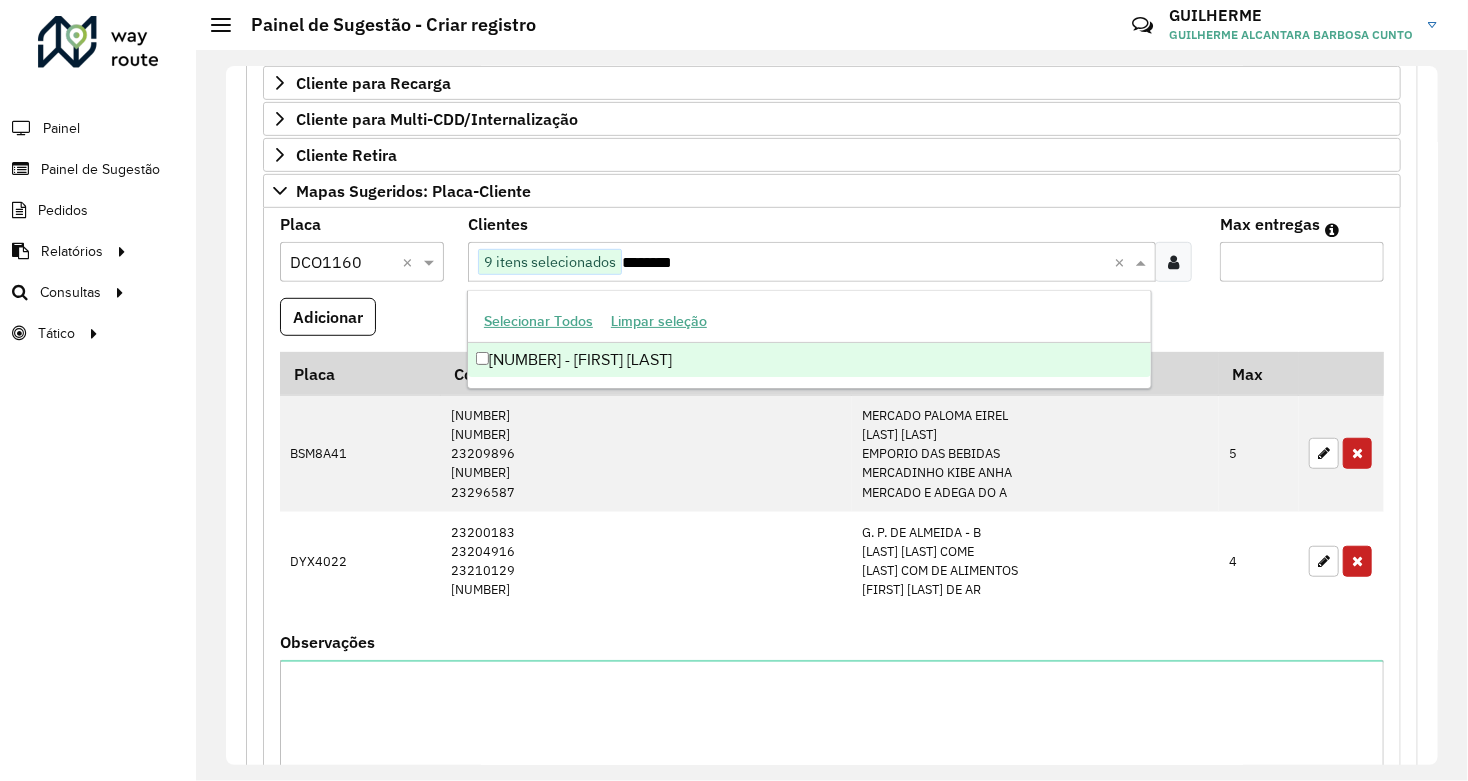 type 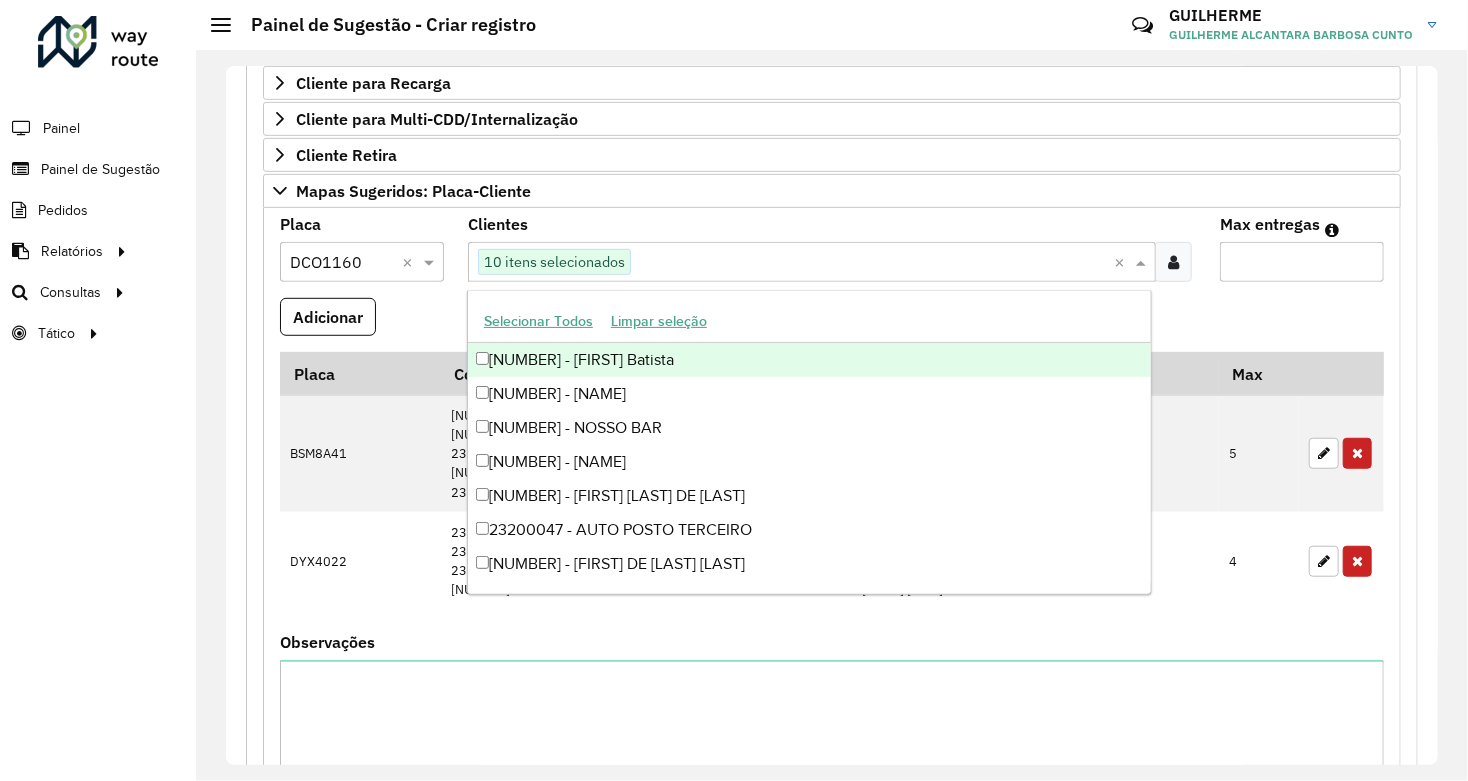 click on "Max entregas" at bounding box center (1302, 257) 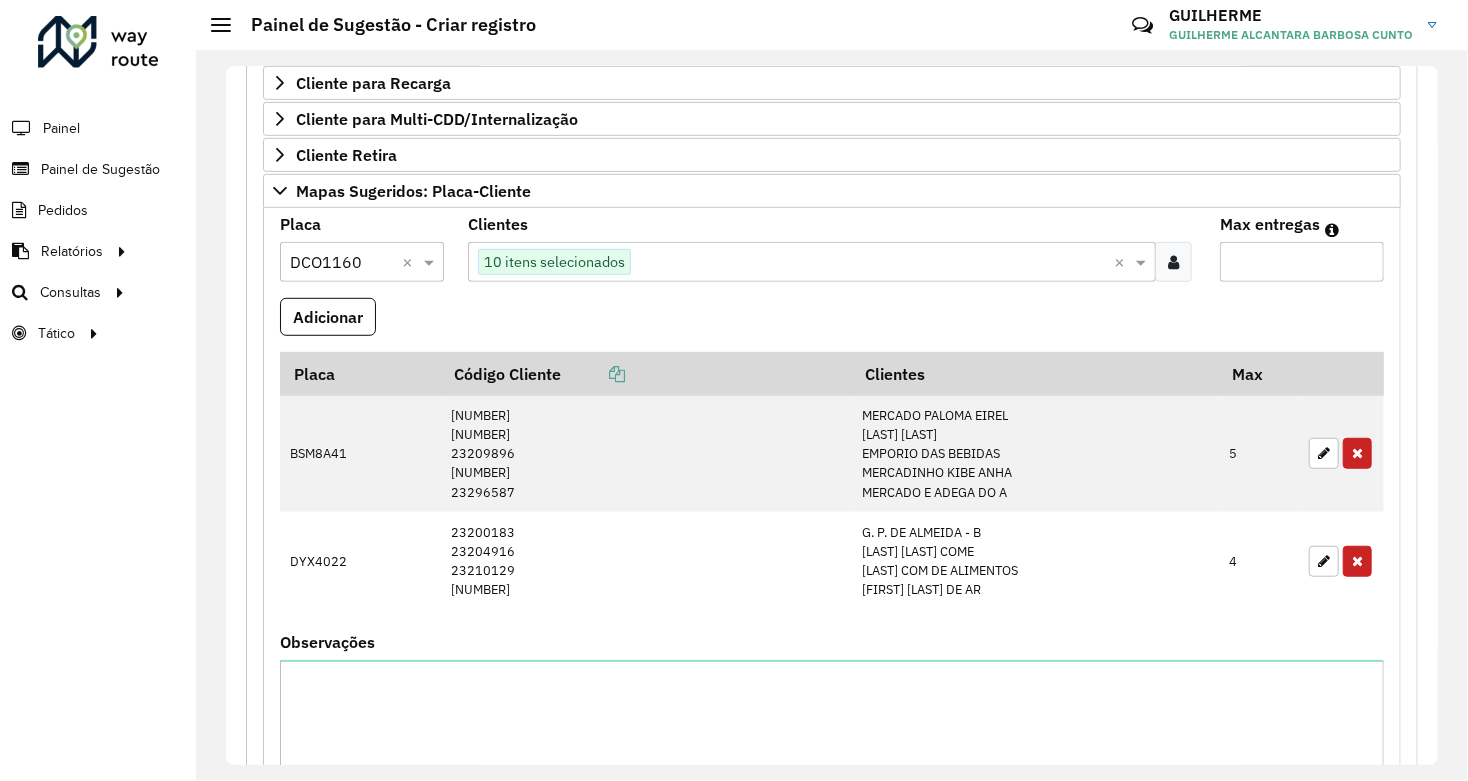 click on "Max entregas" at bounding box center (1302, 262) 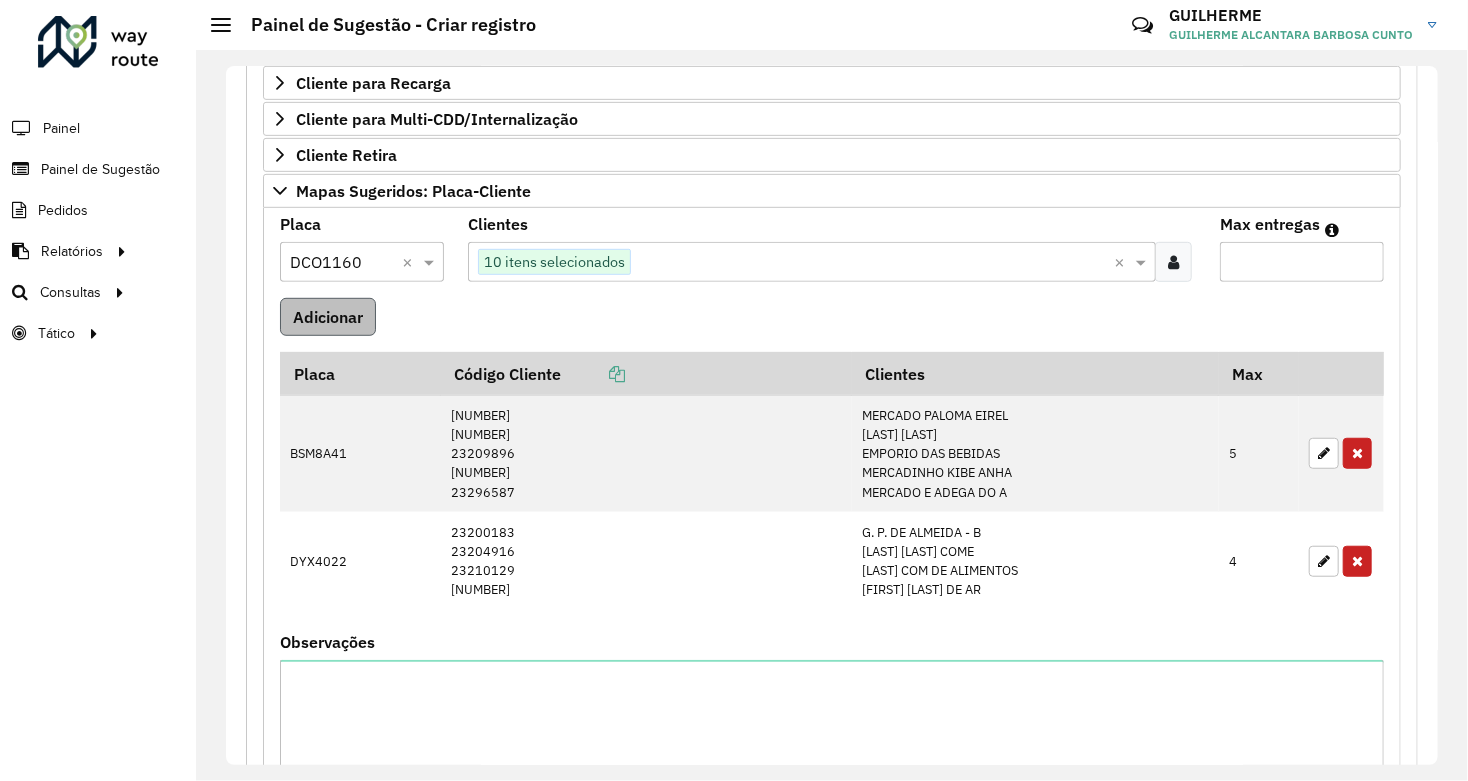 type on "**" 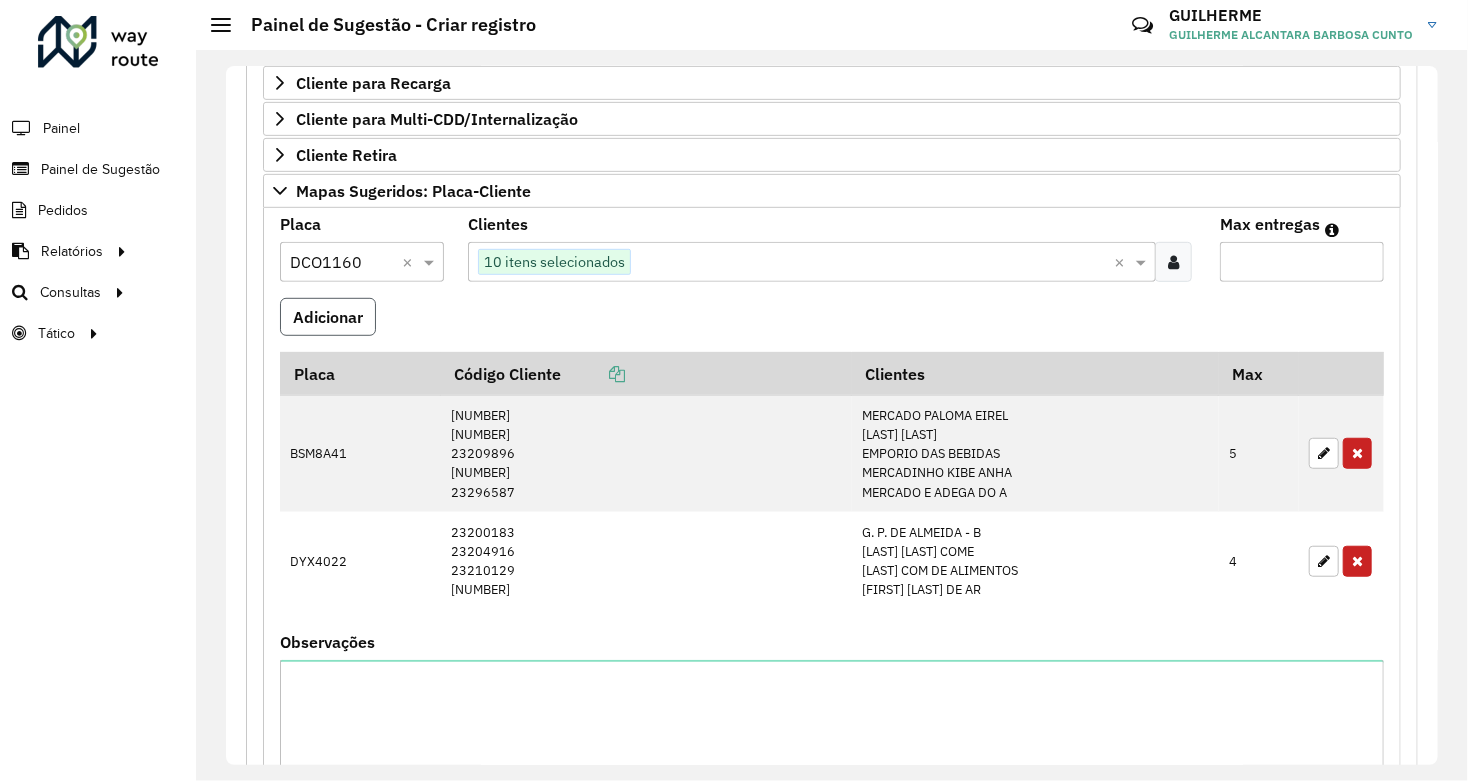click on "Adicionar" at bounding box center (328, 317) 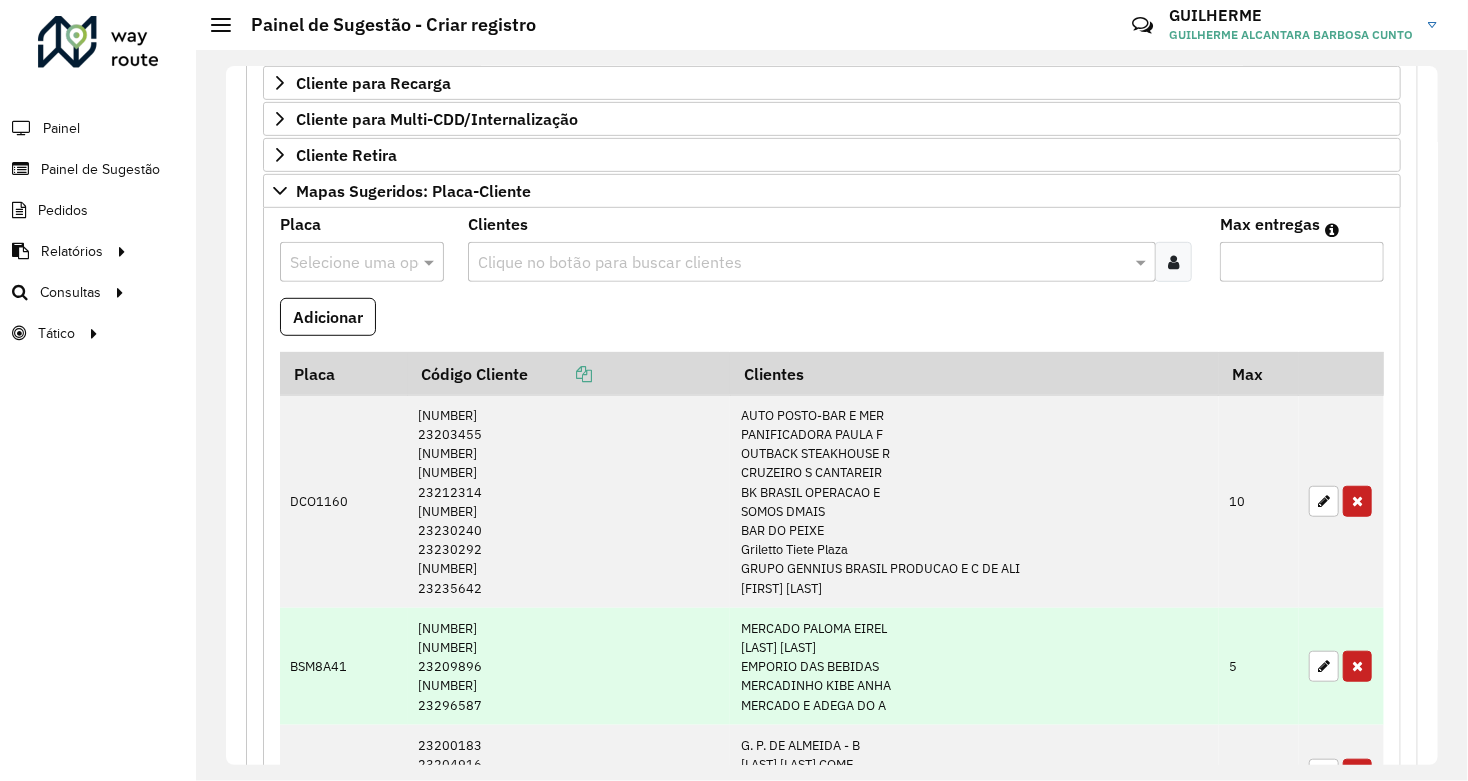 scroll, scrollTop: 322, scrollLeft: 0, axis: vertical 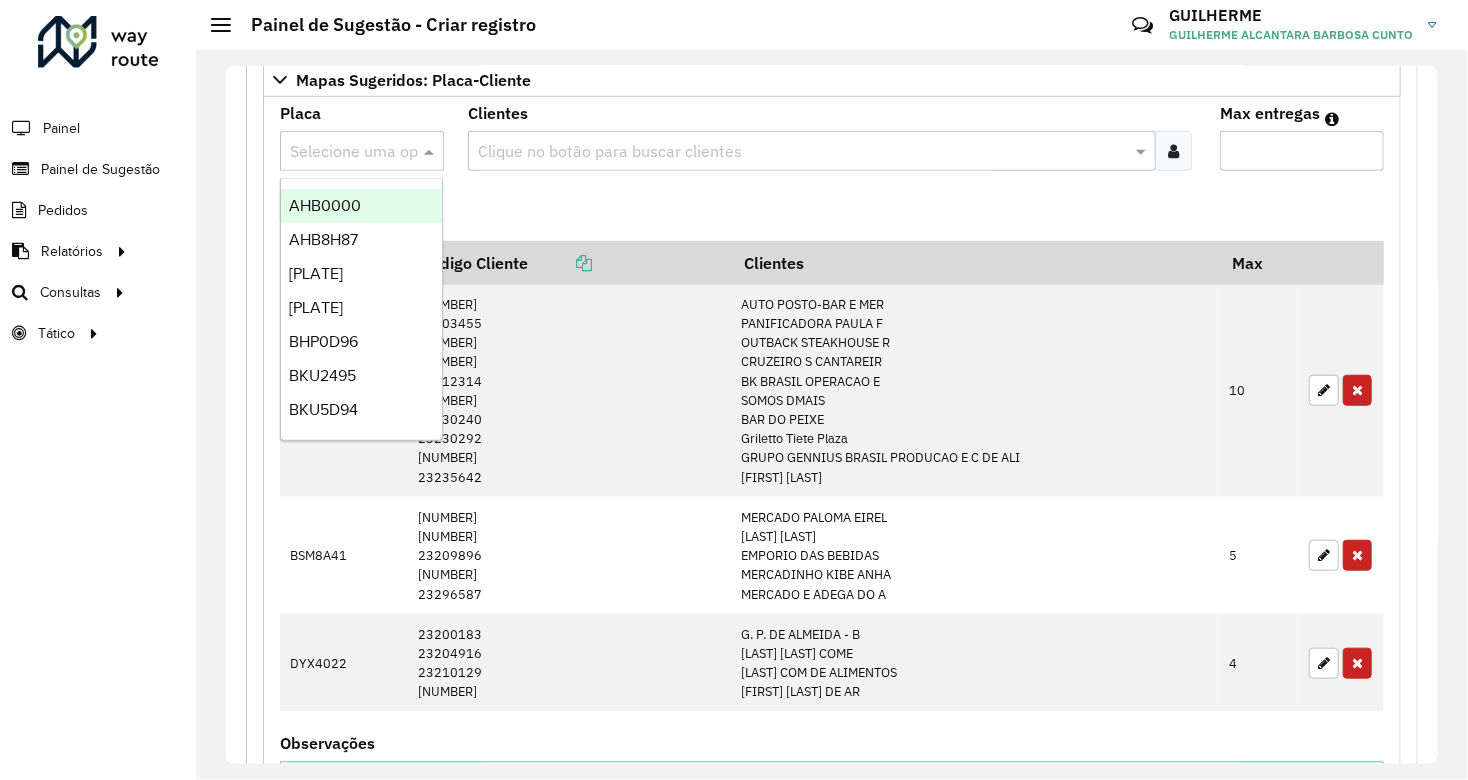 click on "Selecione uma opção" at bounding box center (362, 151) 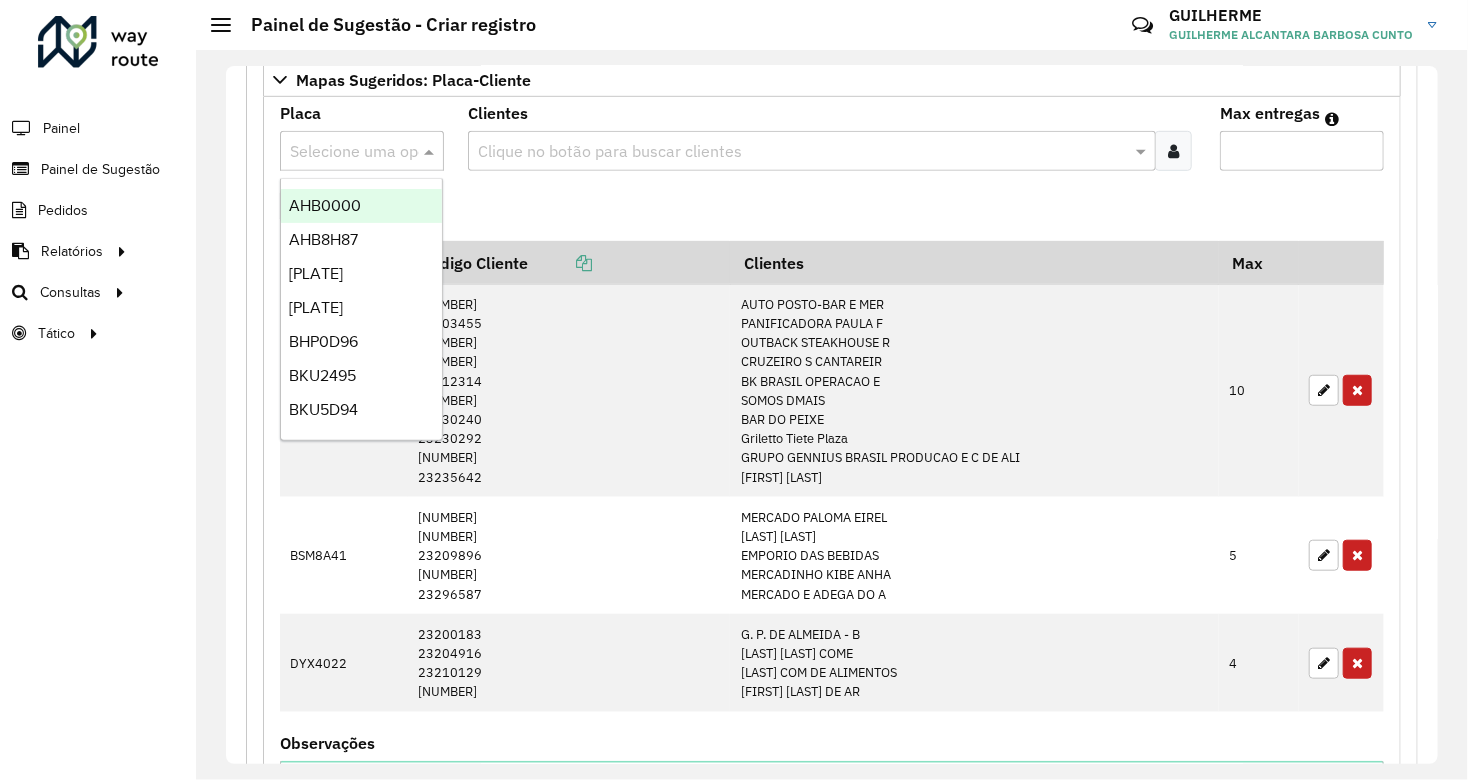 click at bounding box center [342, 152] 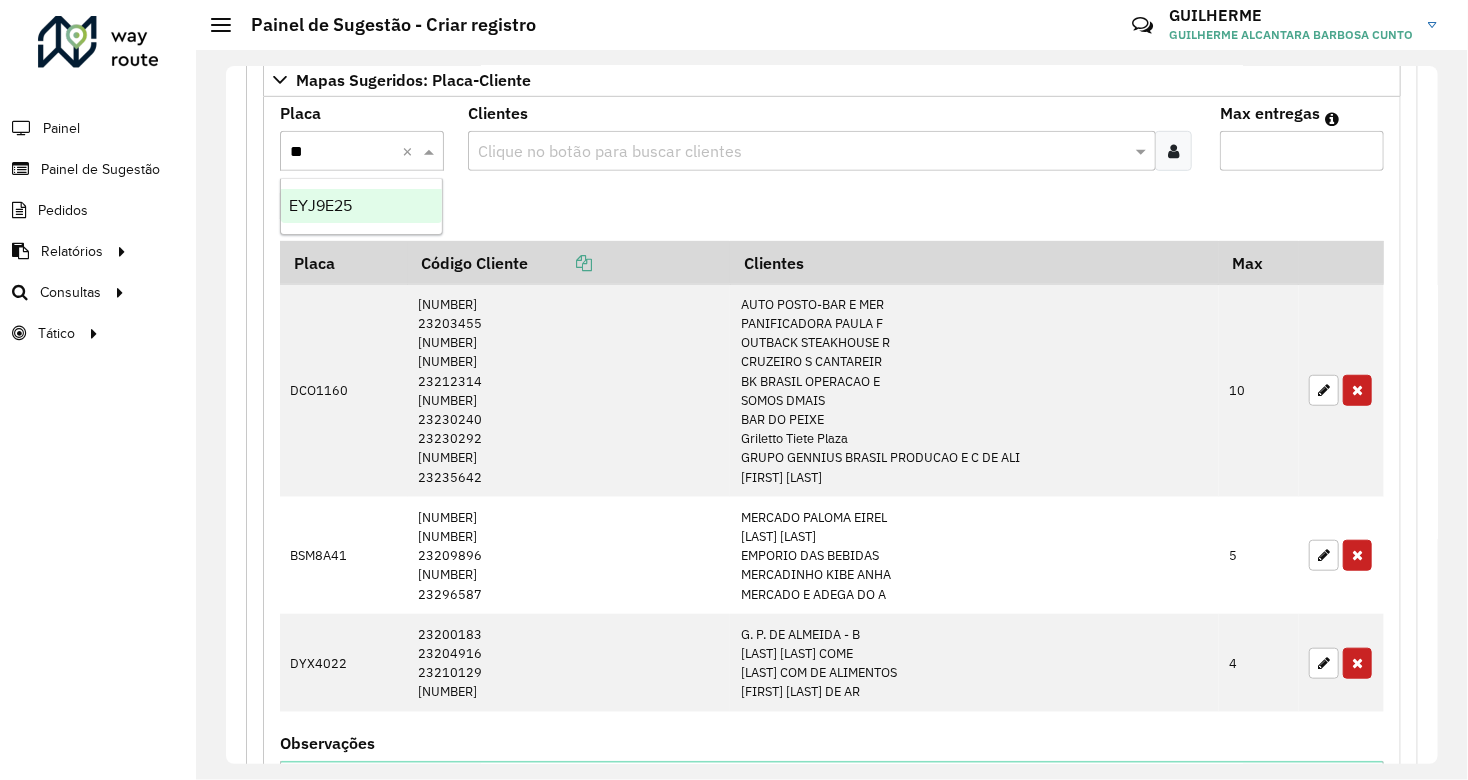 type on "***" 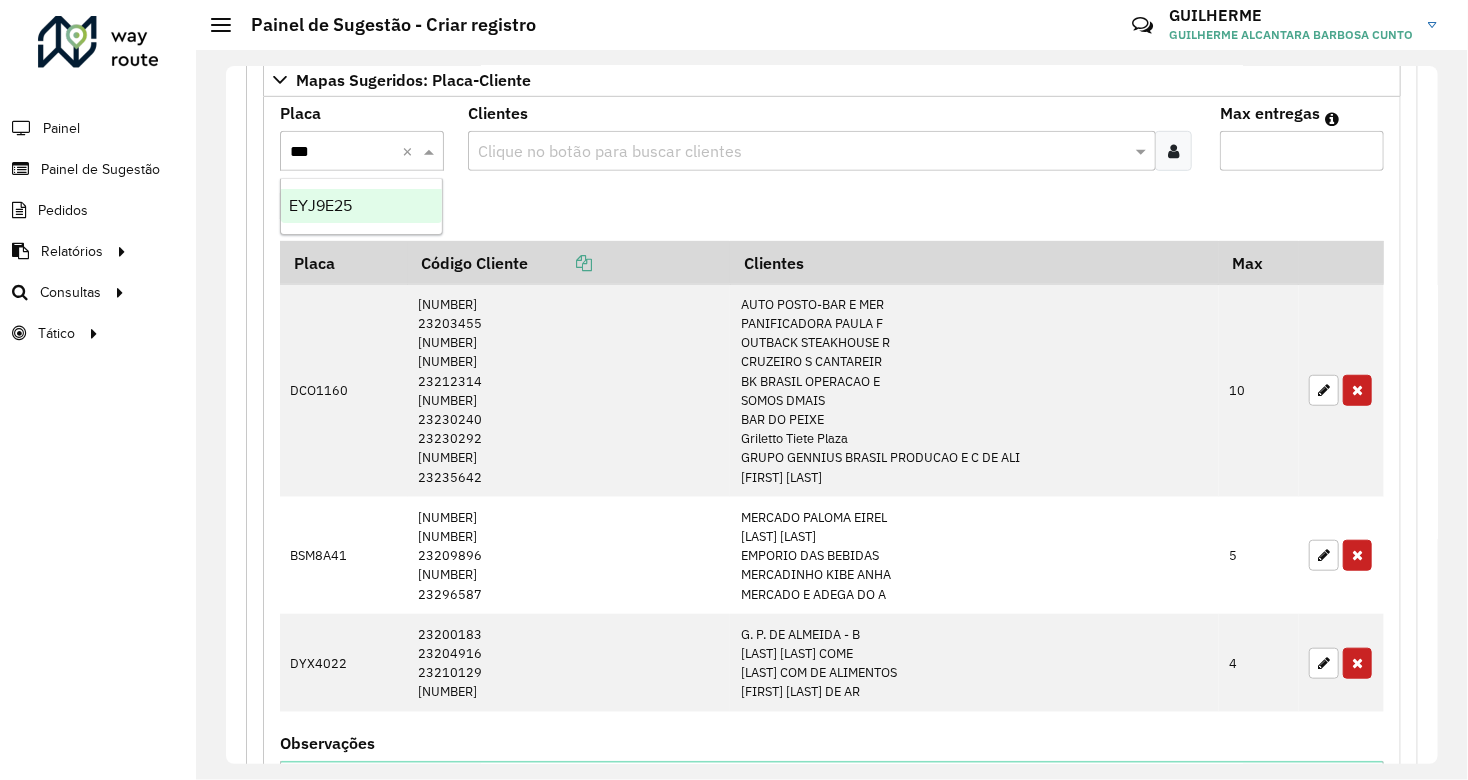 click on "EYJ9E25" at bounding box center [361, 206] 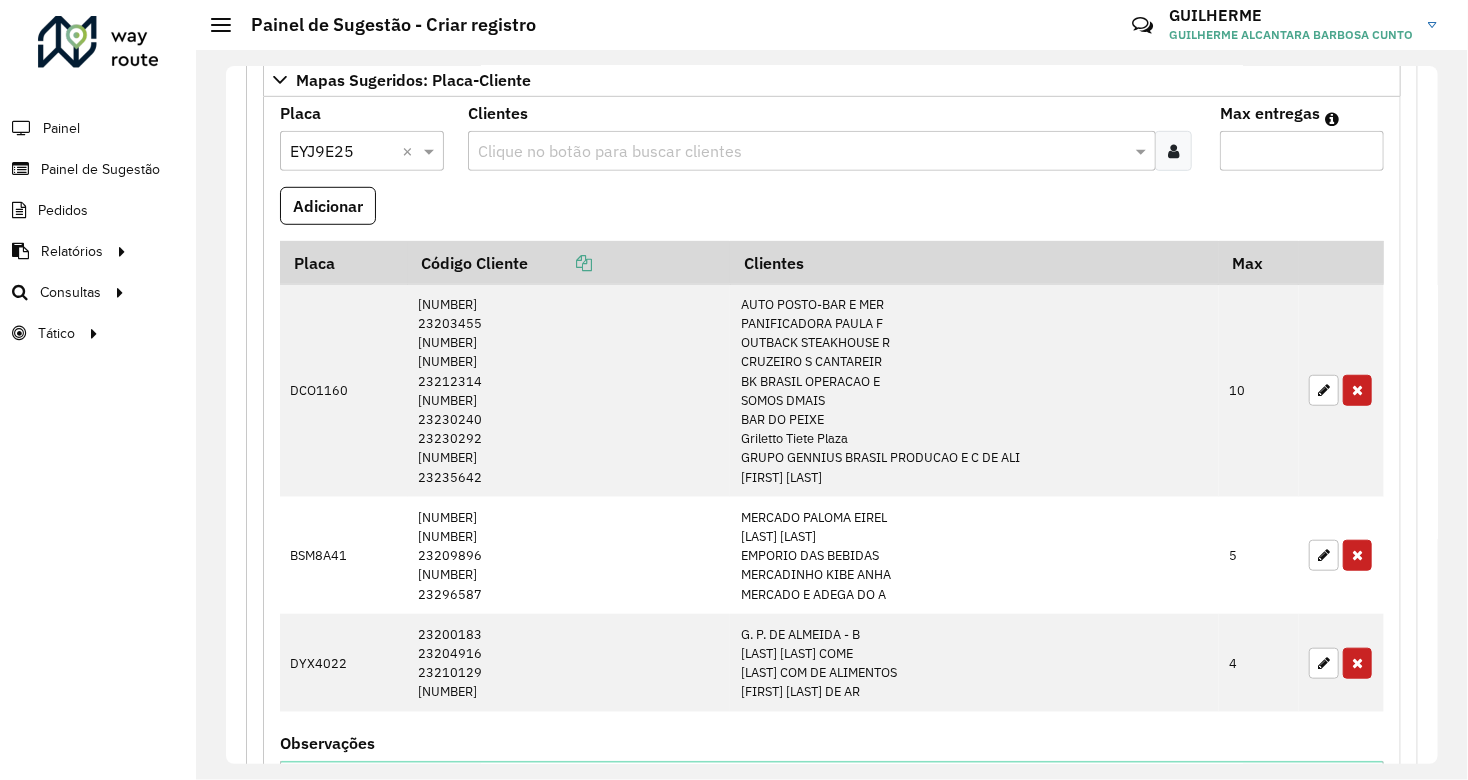 click at bounding box center (800, 152) 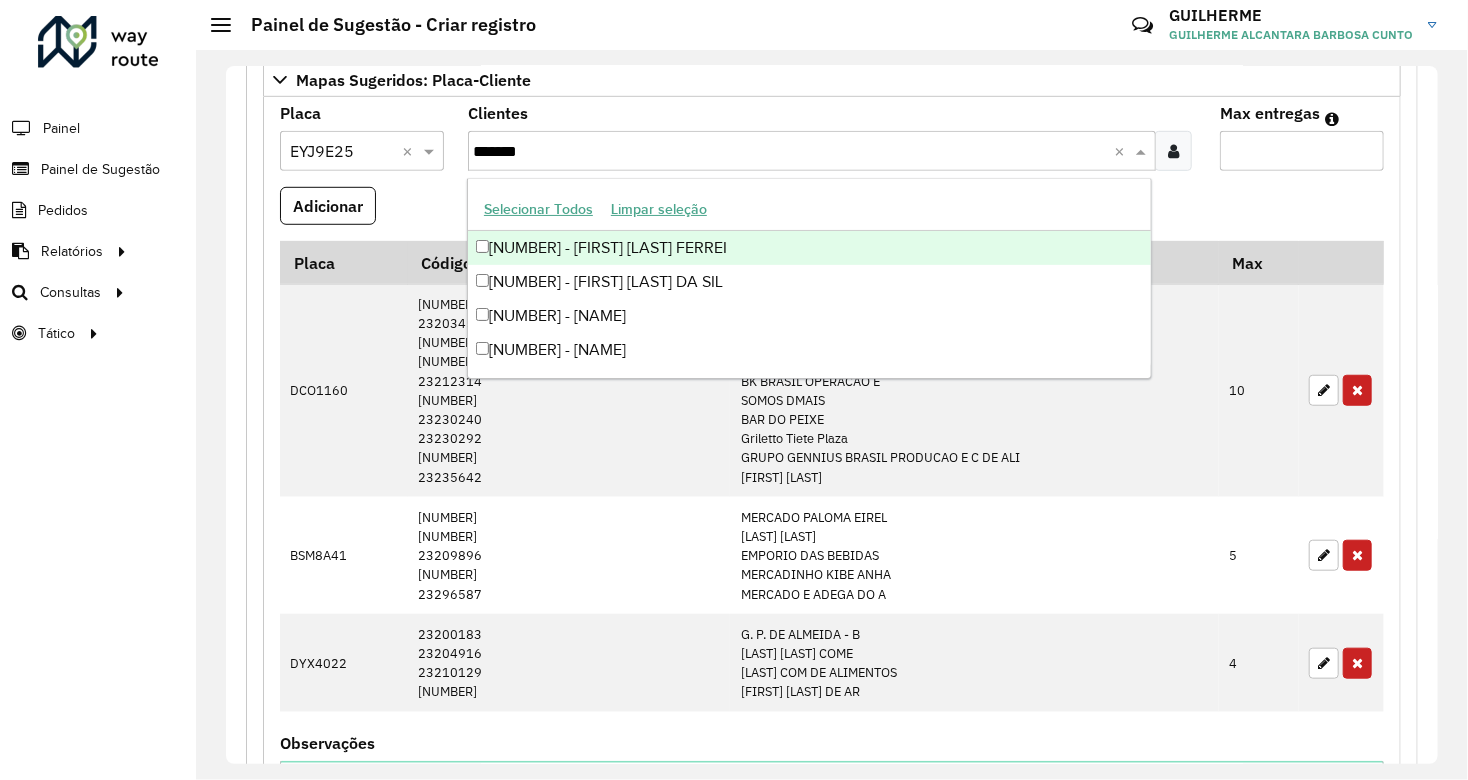 type on "********" 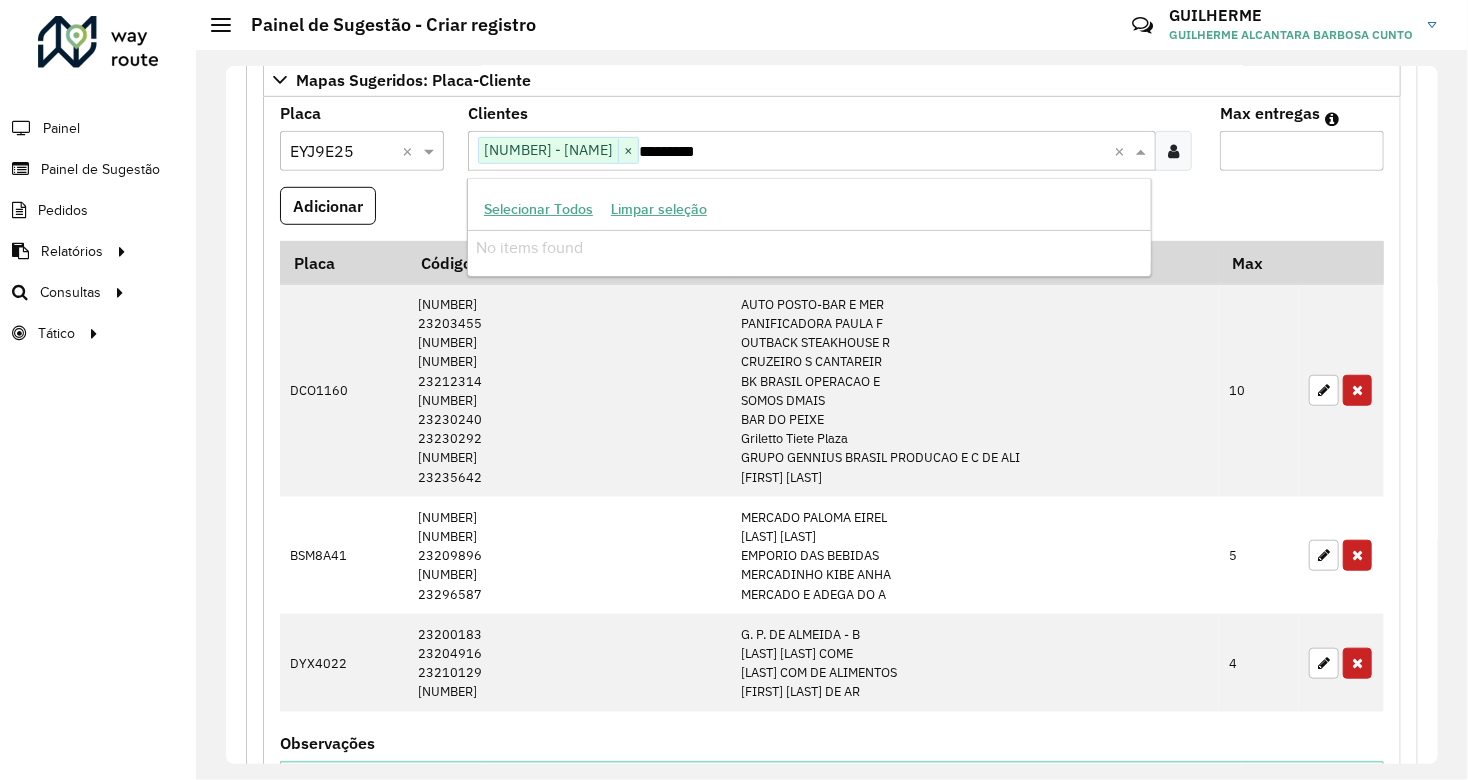 type on "********" 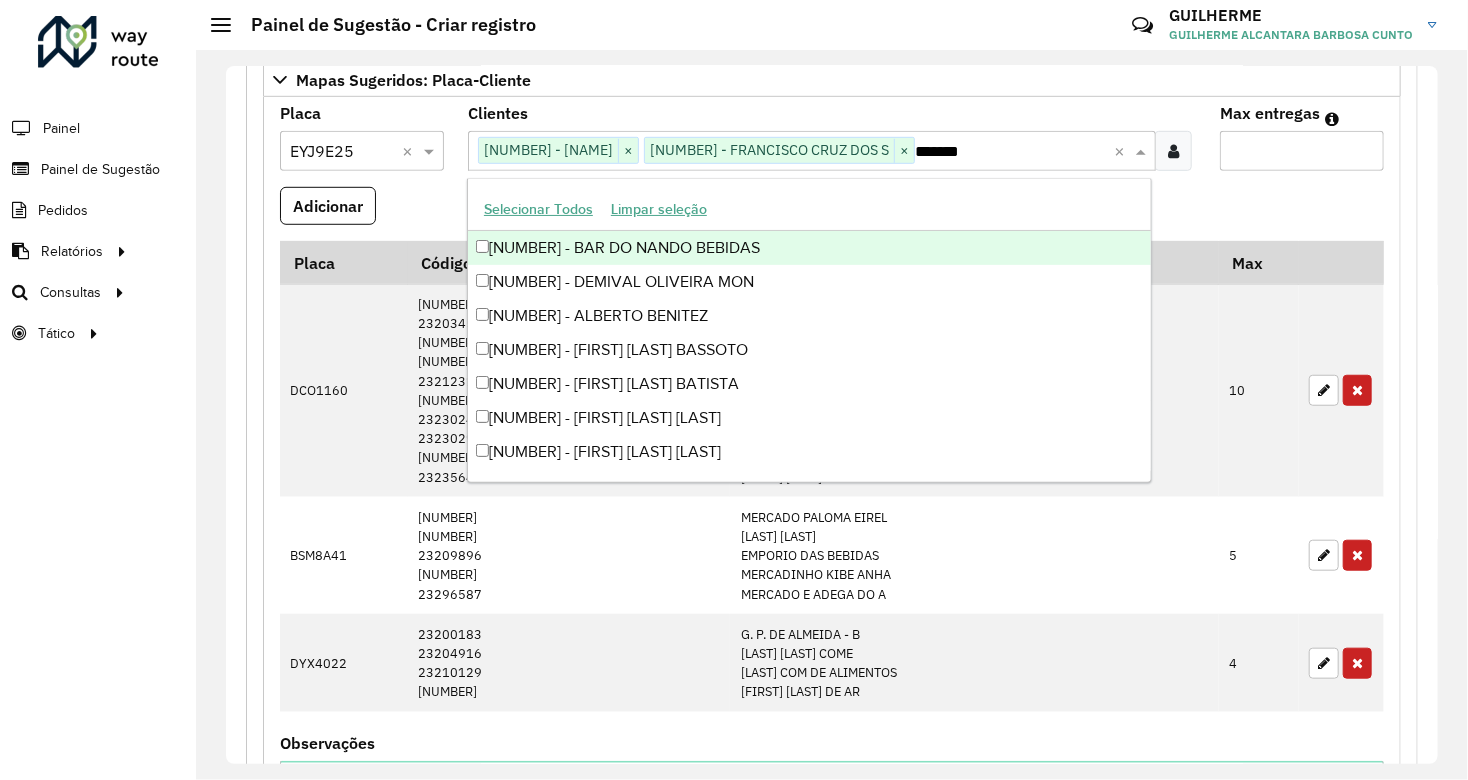 type on "********" 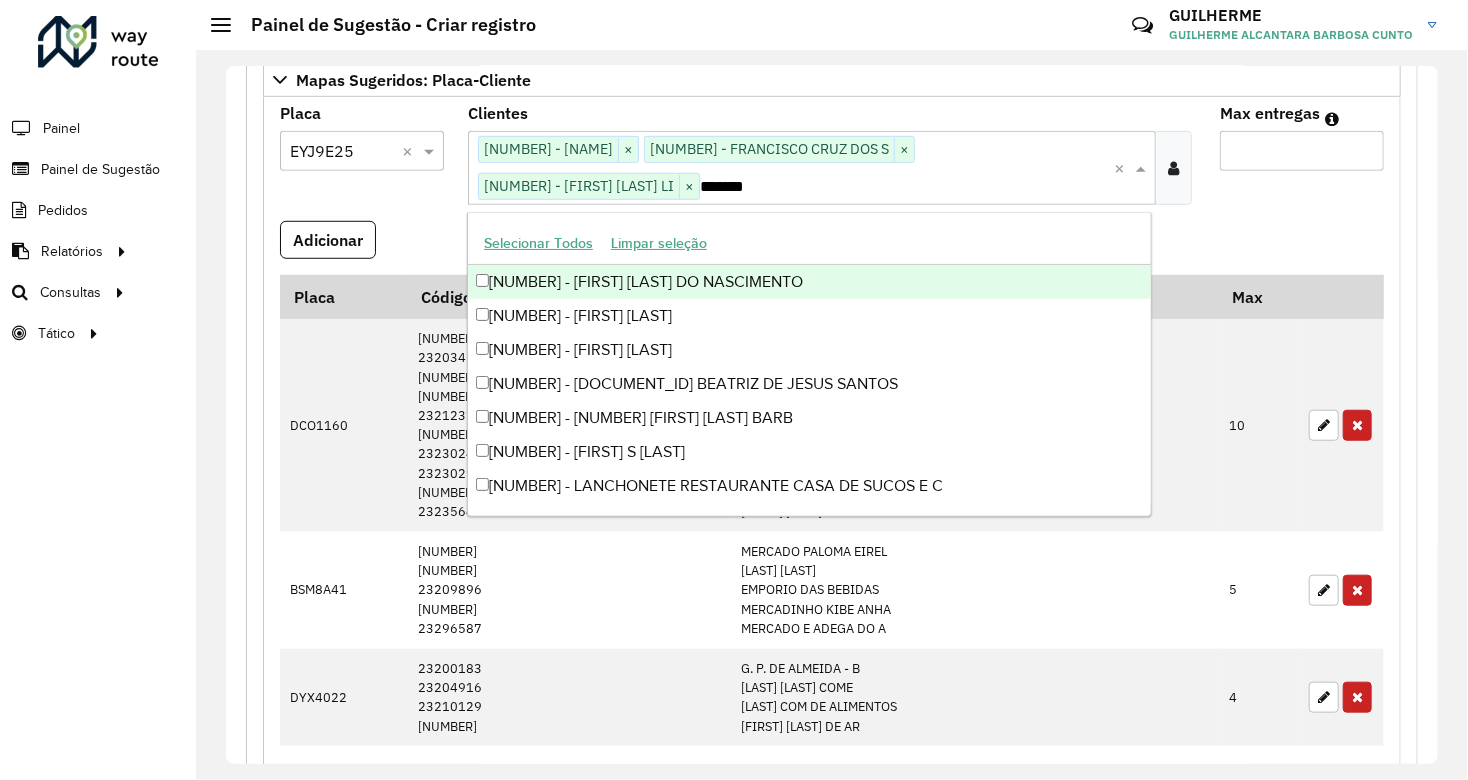 type on "********" 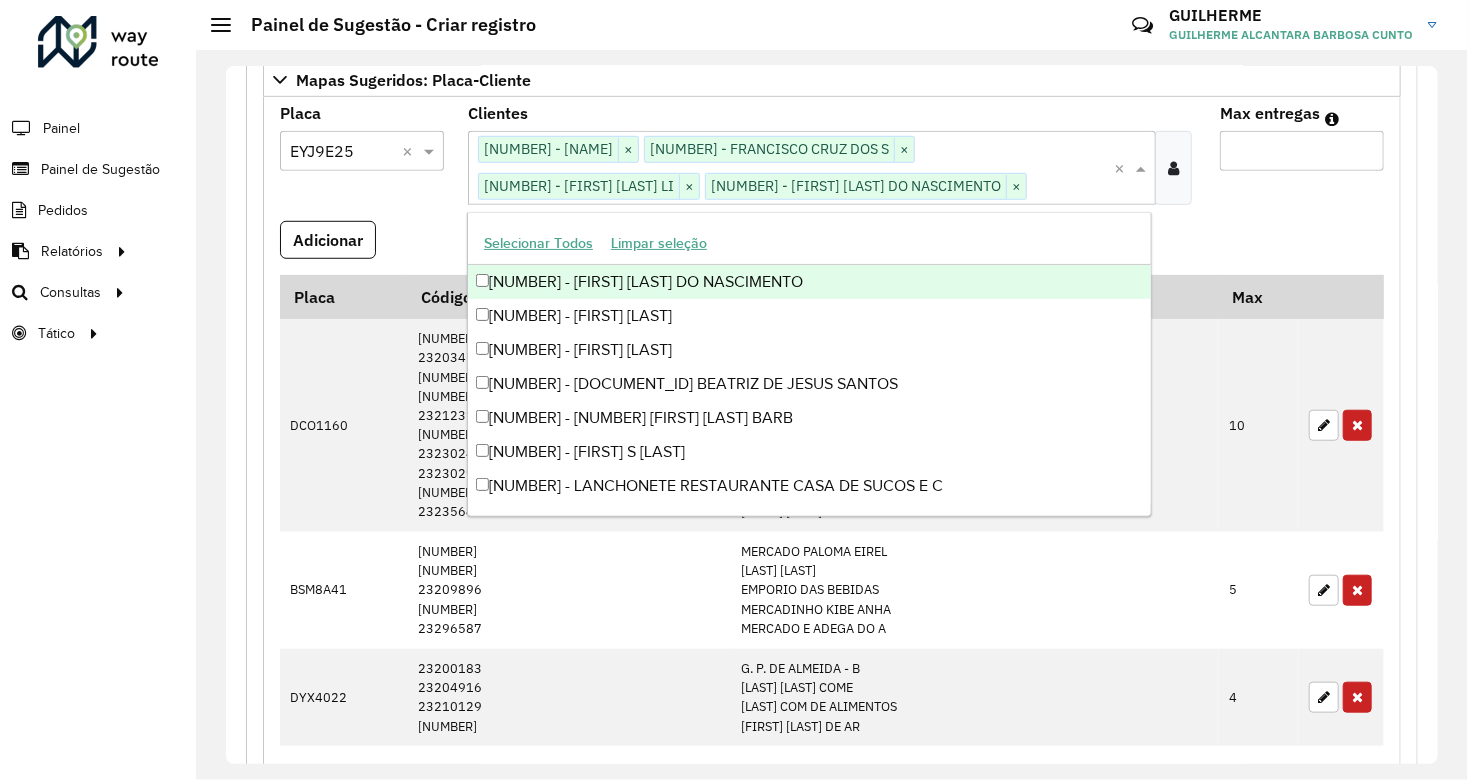 scroll, scrollTop: 0, scrollLeft: 64, axis: horizontal 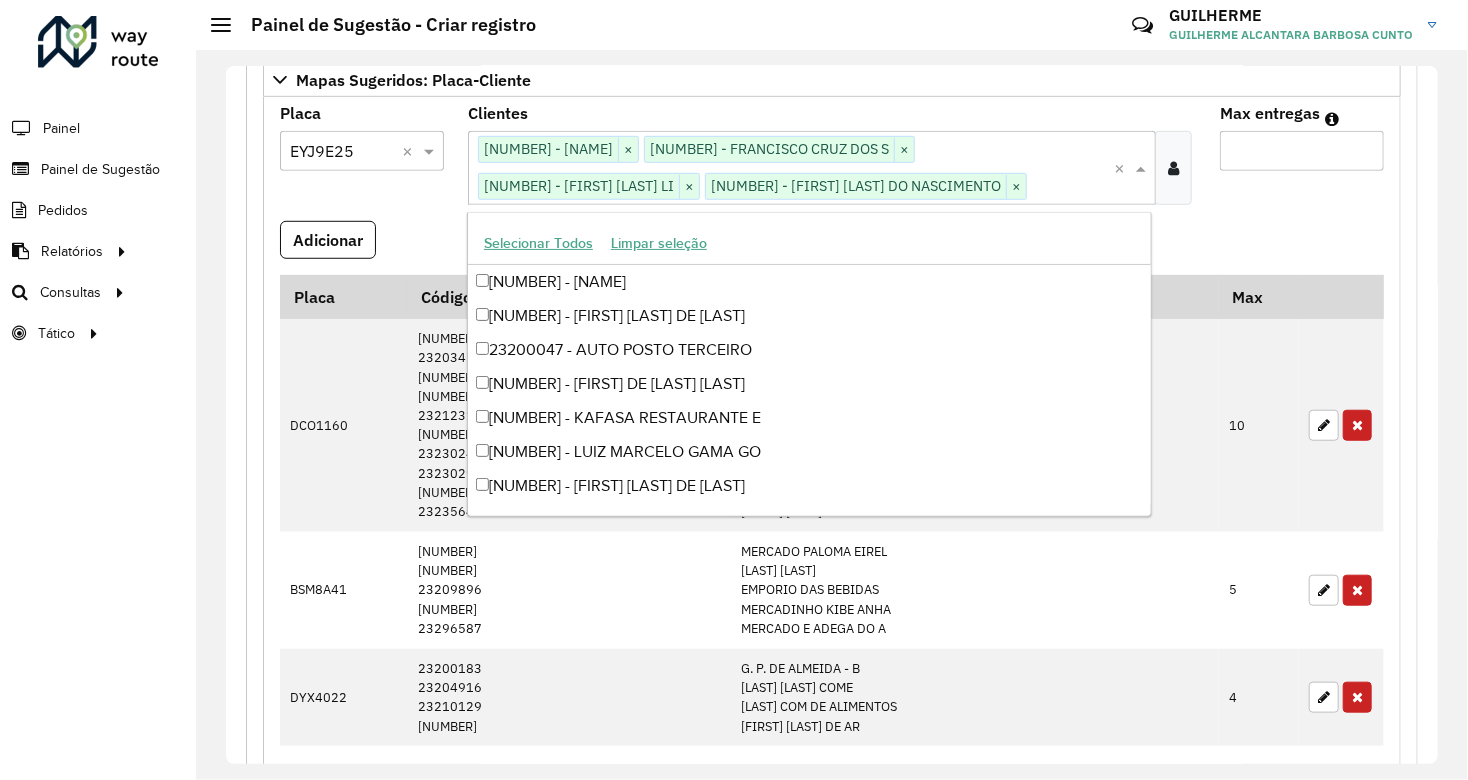 type on "*" 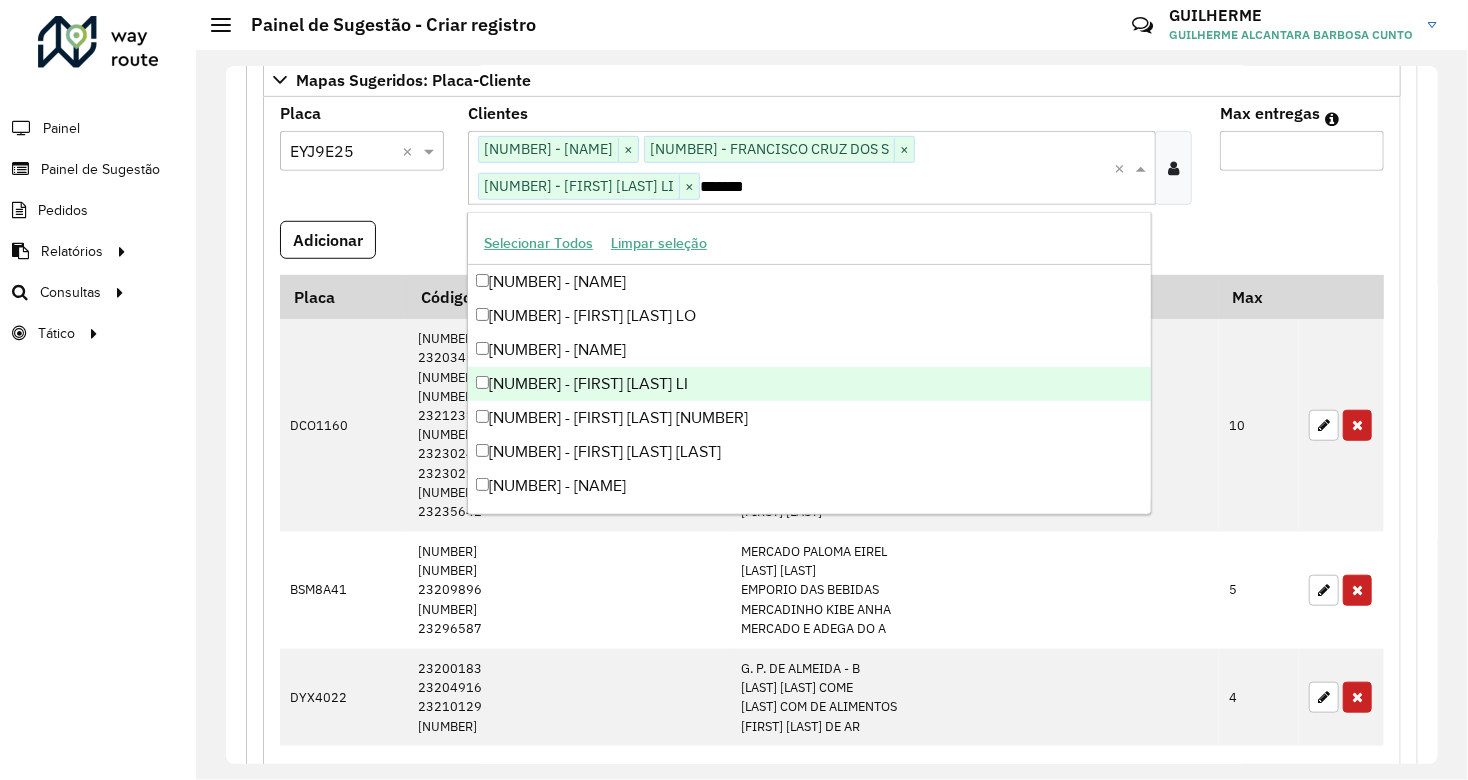 type on "********" 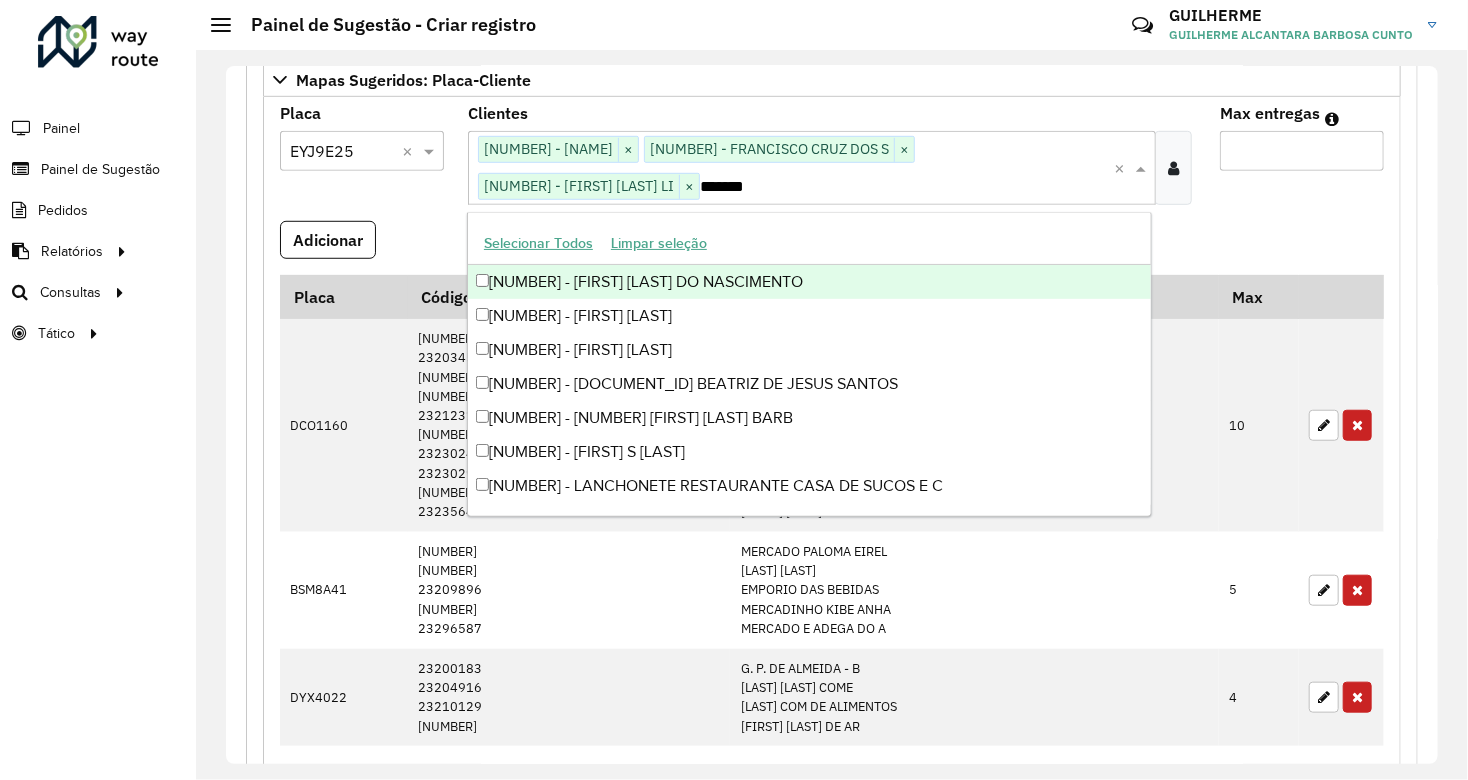 type on "********" 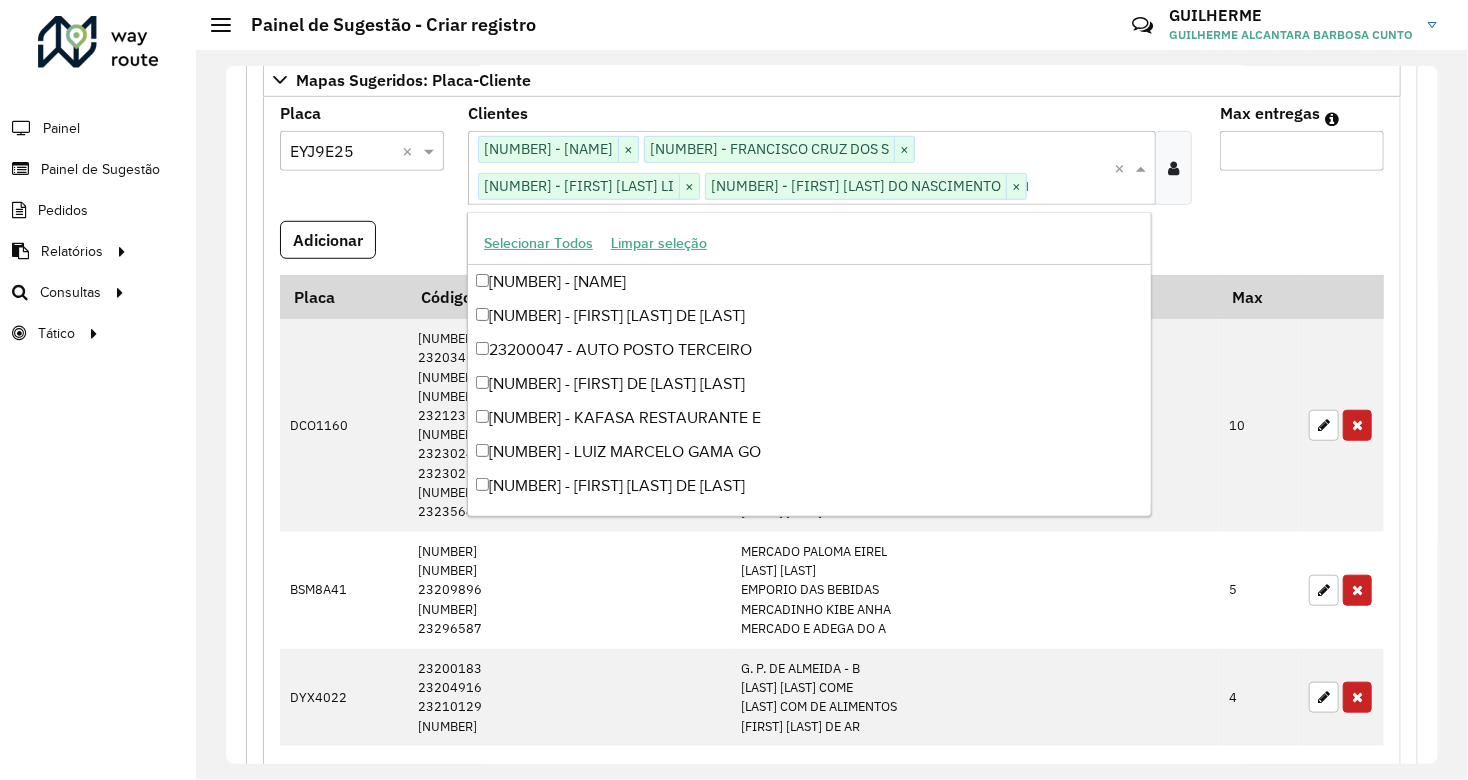 scroll, scrollTop: 0, scrollLeft: 26, axis: horizontal 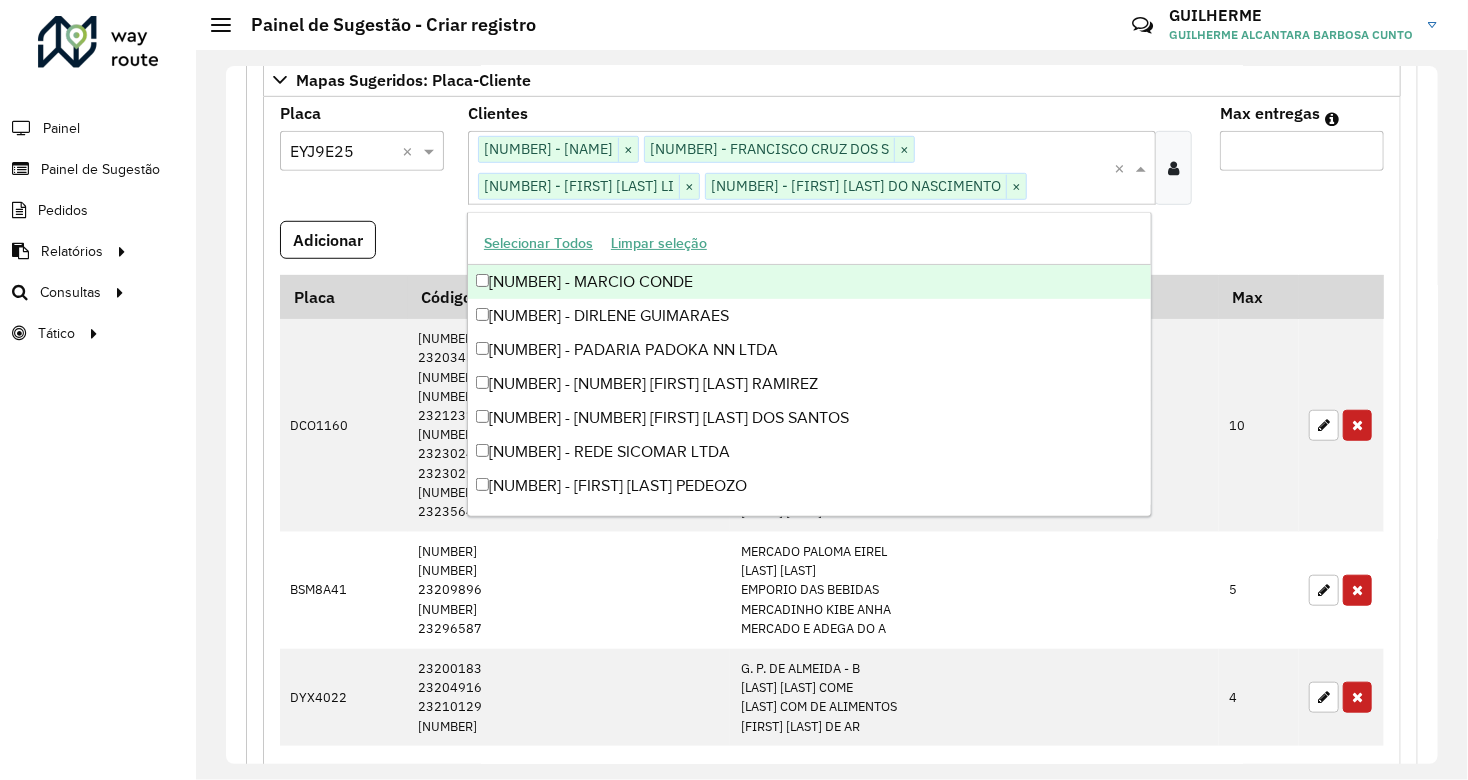 type on "********" 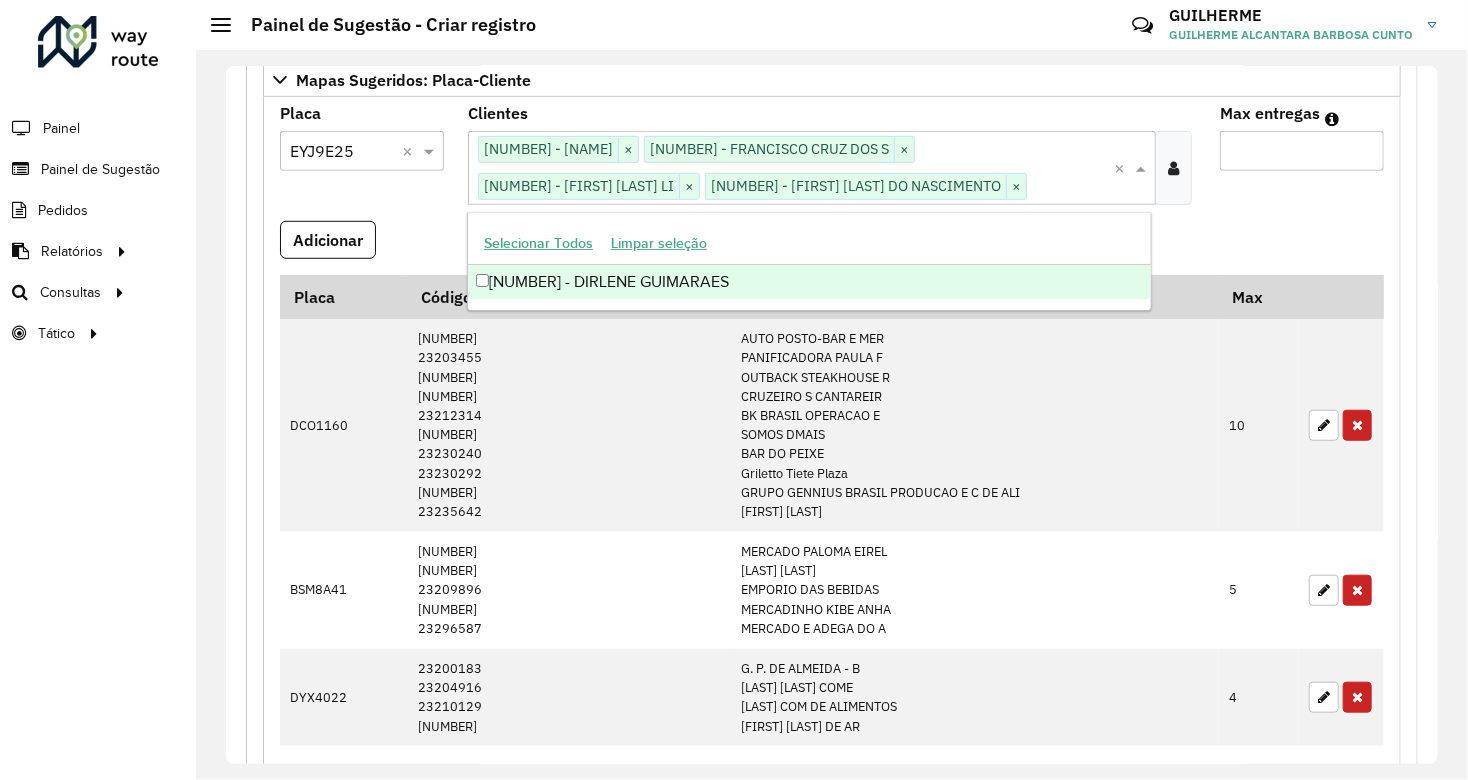 scroll, scrollTop: 0, scrollLeft: 0, axis: both 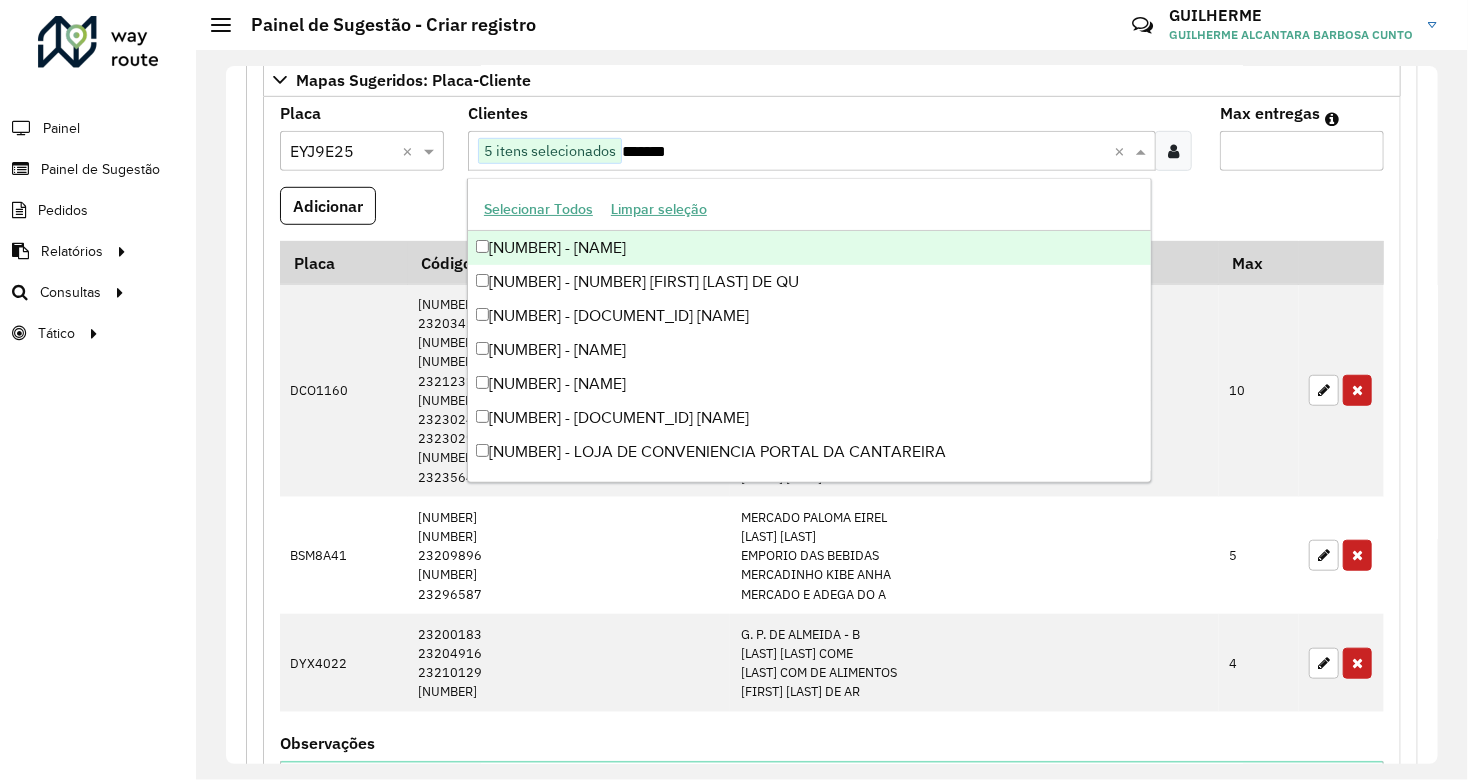 type on "********" 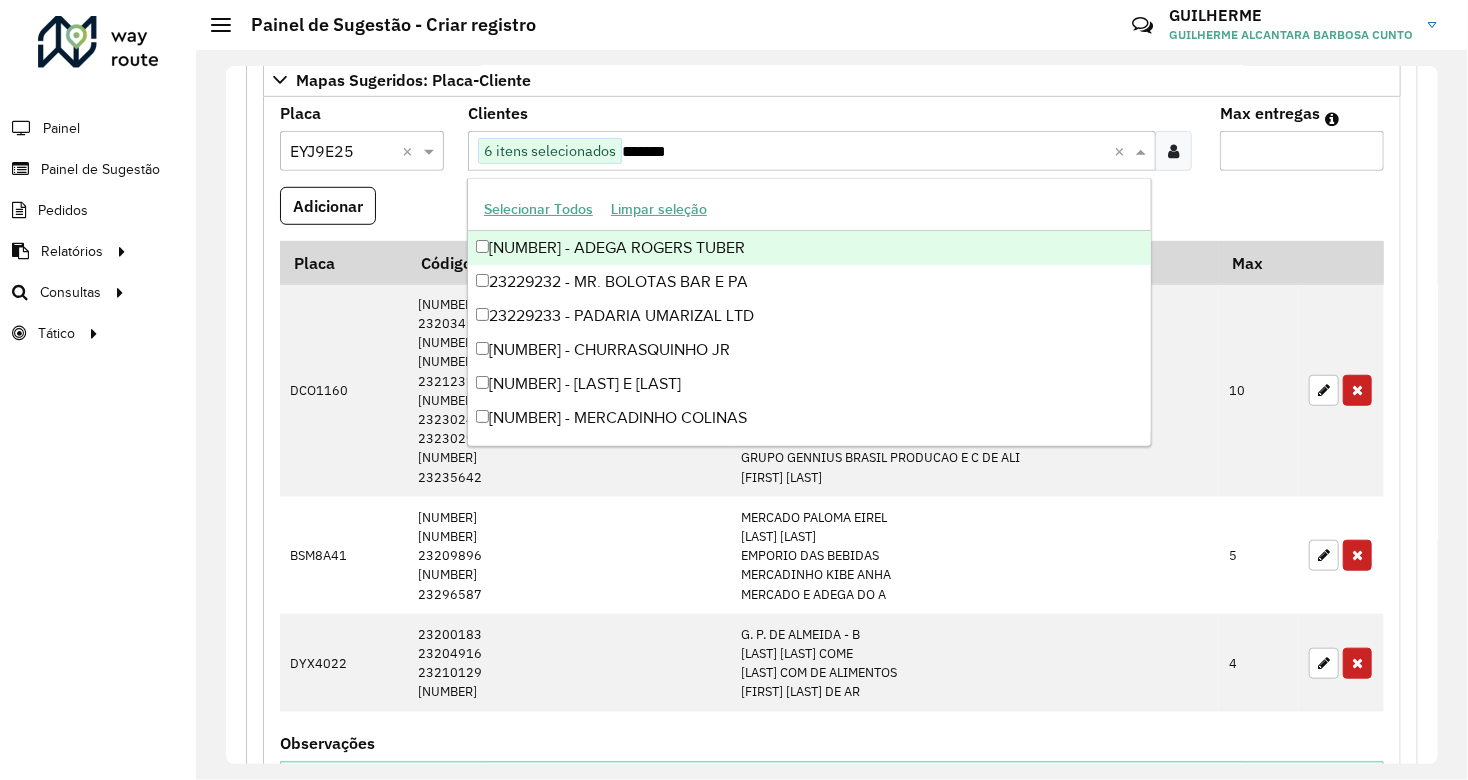 type on "********" 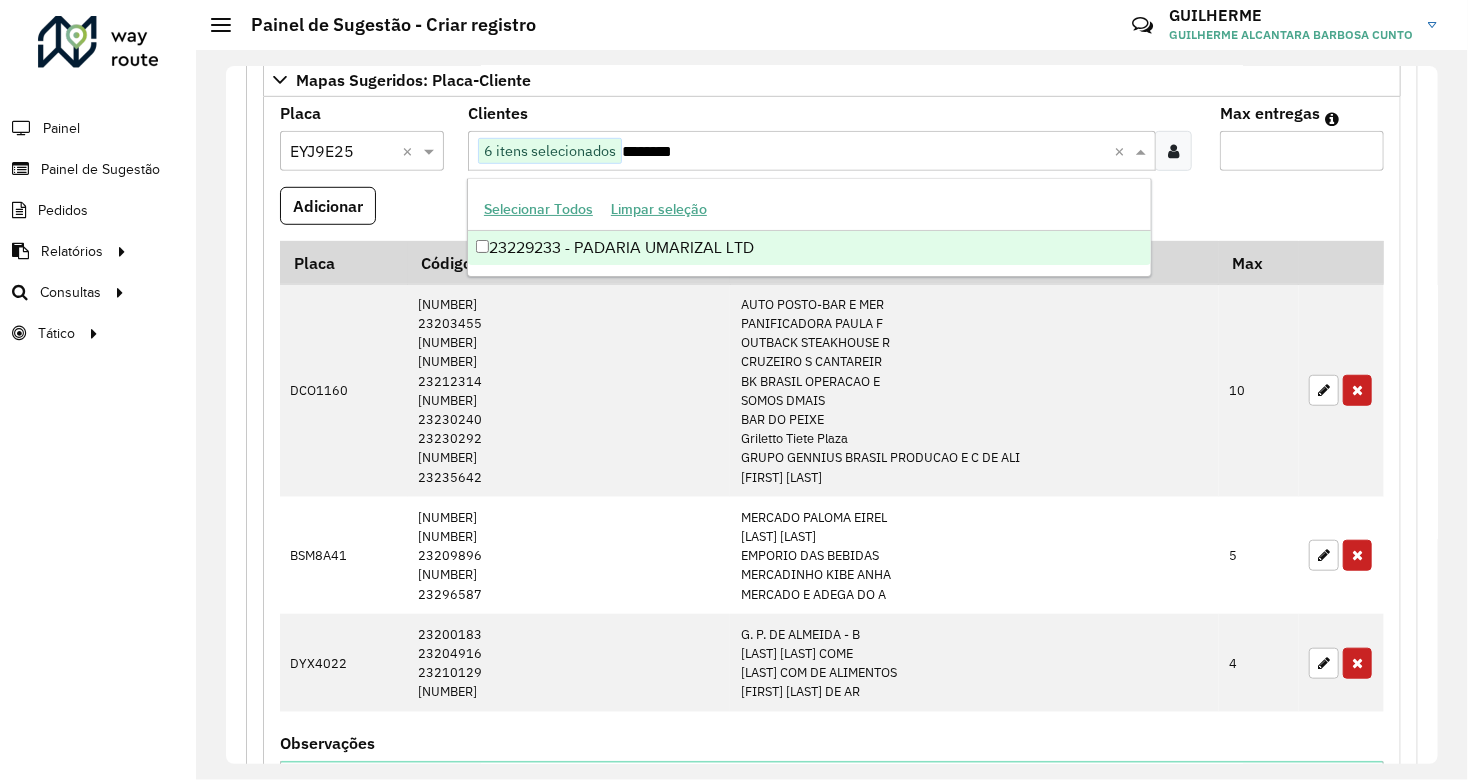 type 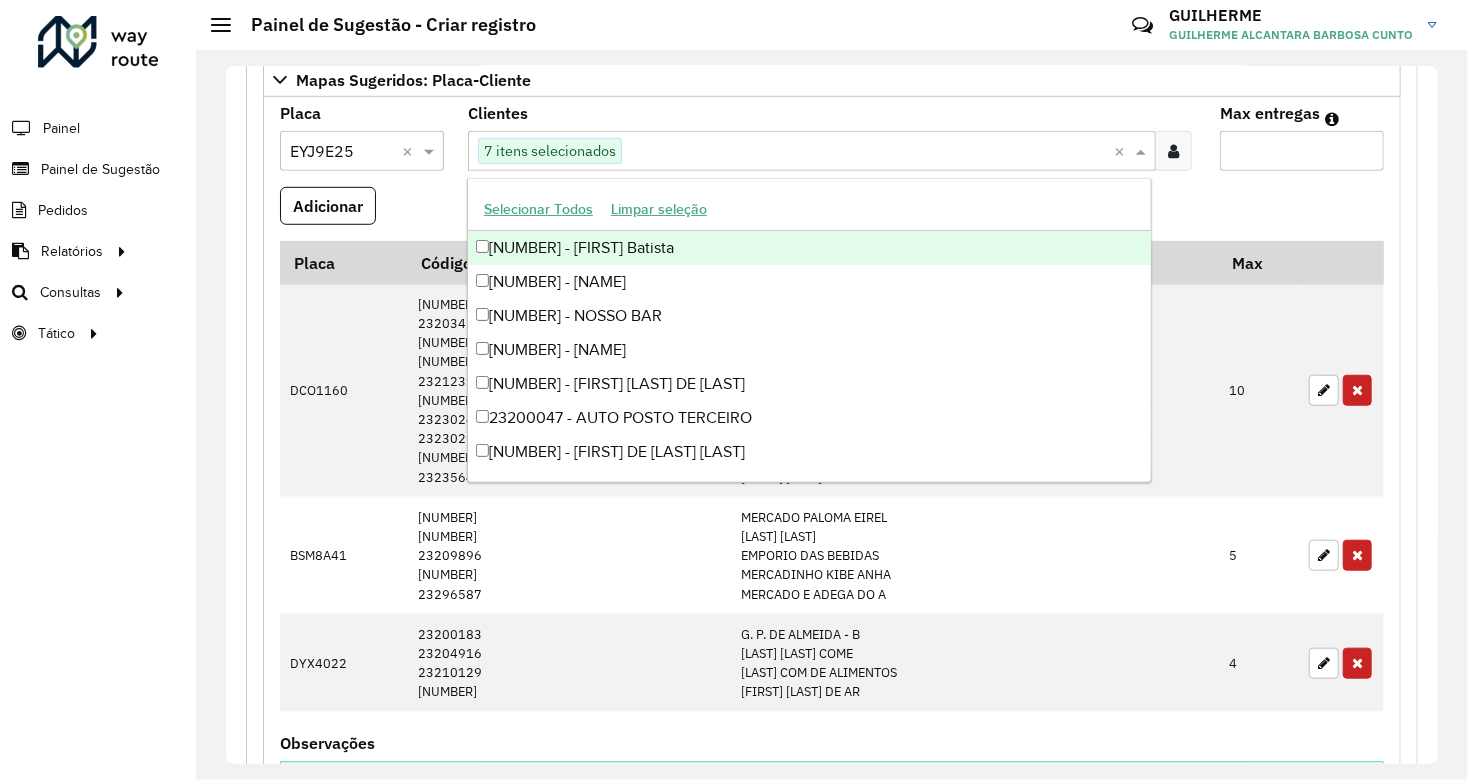 click on "Max entregas" at bounding box center (1302, 151) 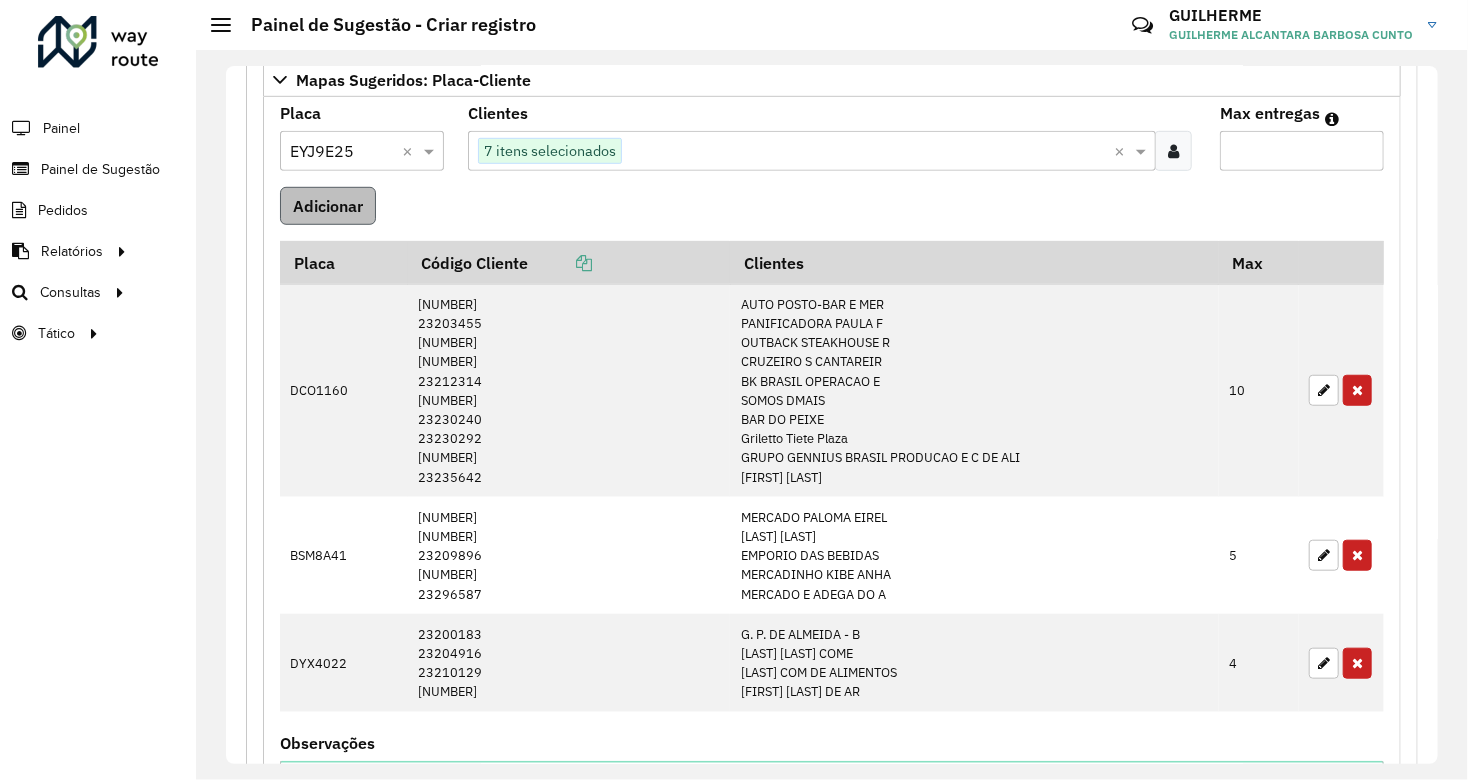 type on "*" 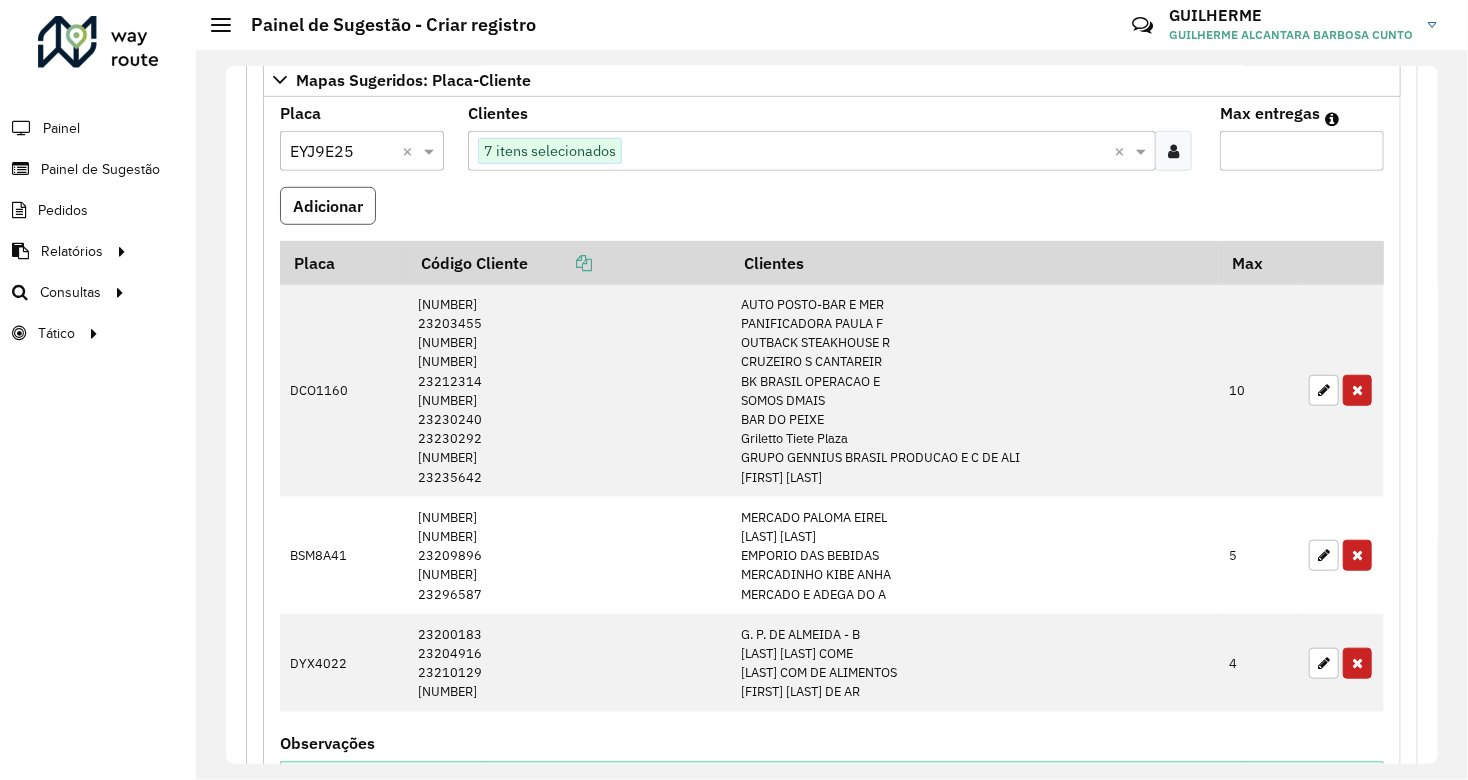 click on "Adicionar" at bounding box center [328, 206] 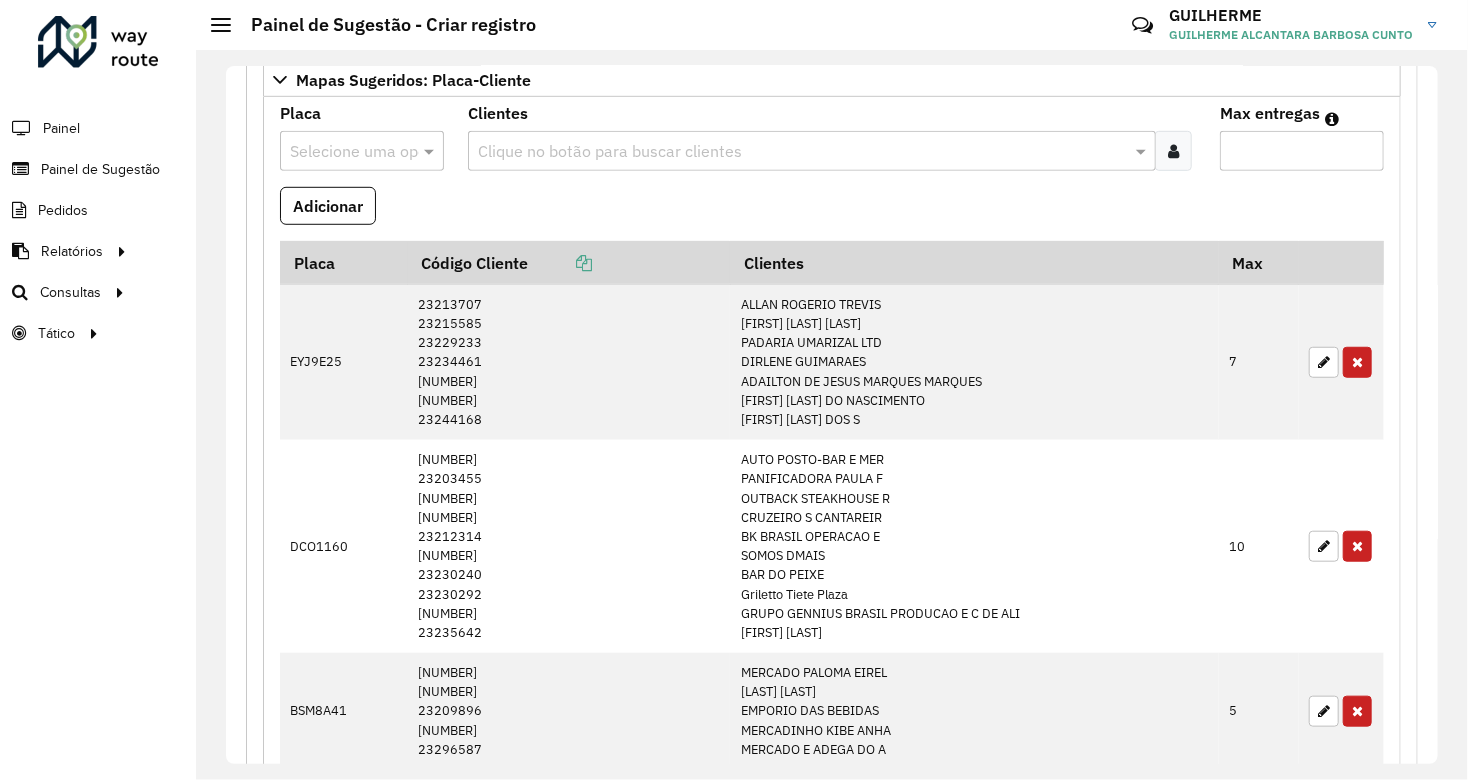 click at bounding box center [342, 152] 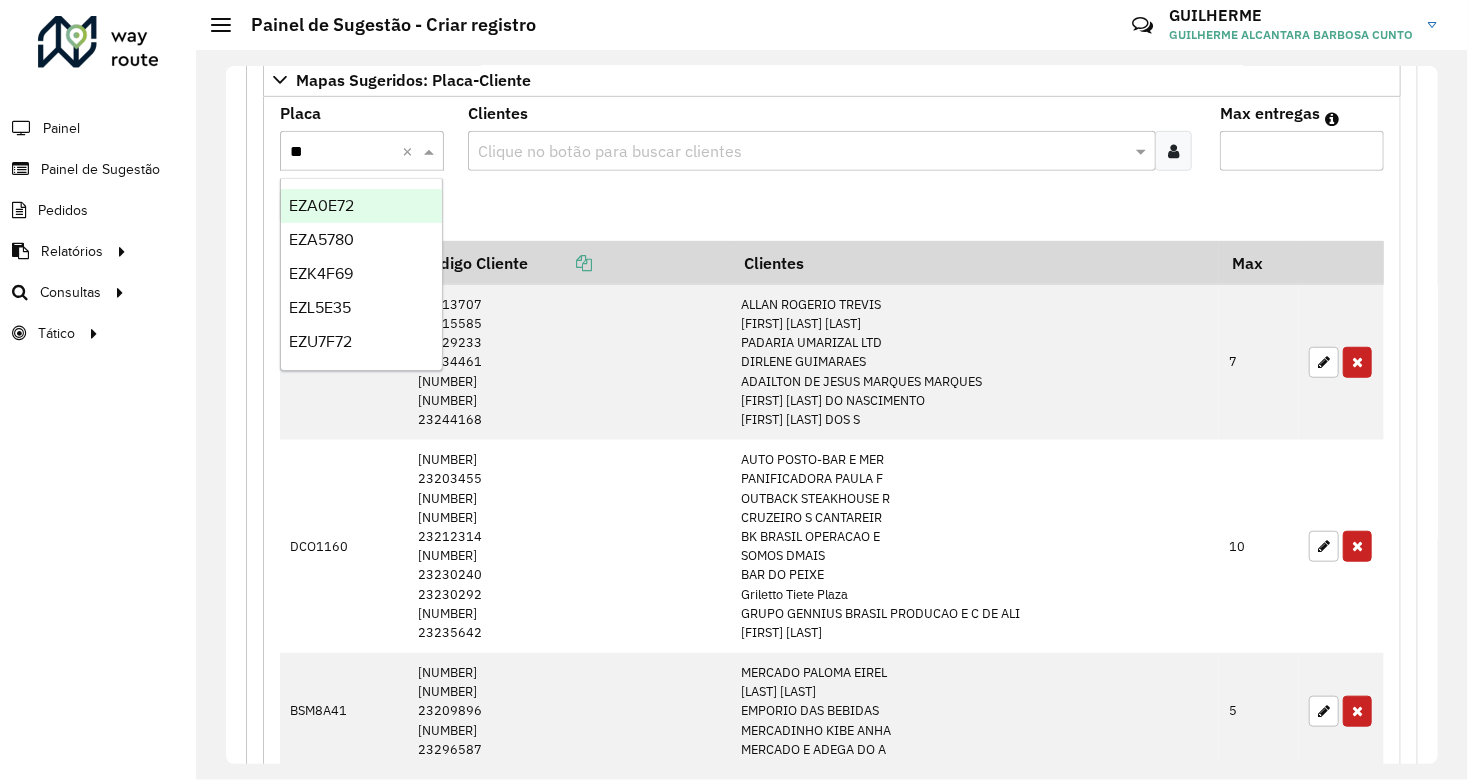 type on "***" 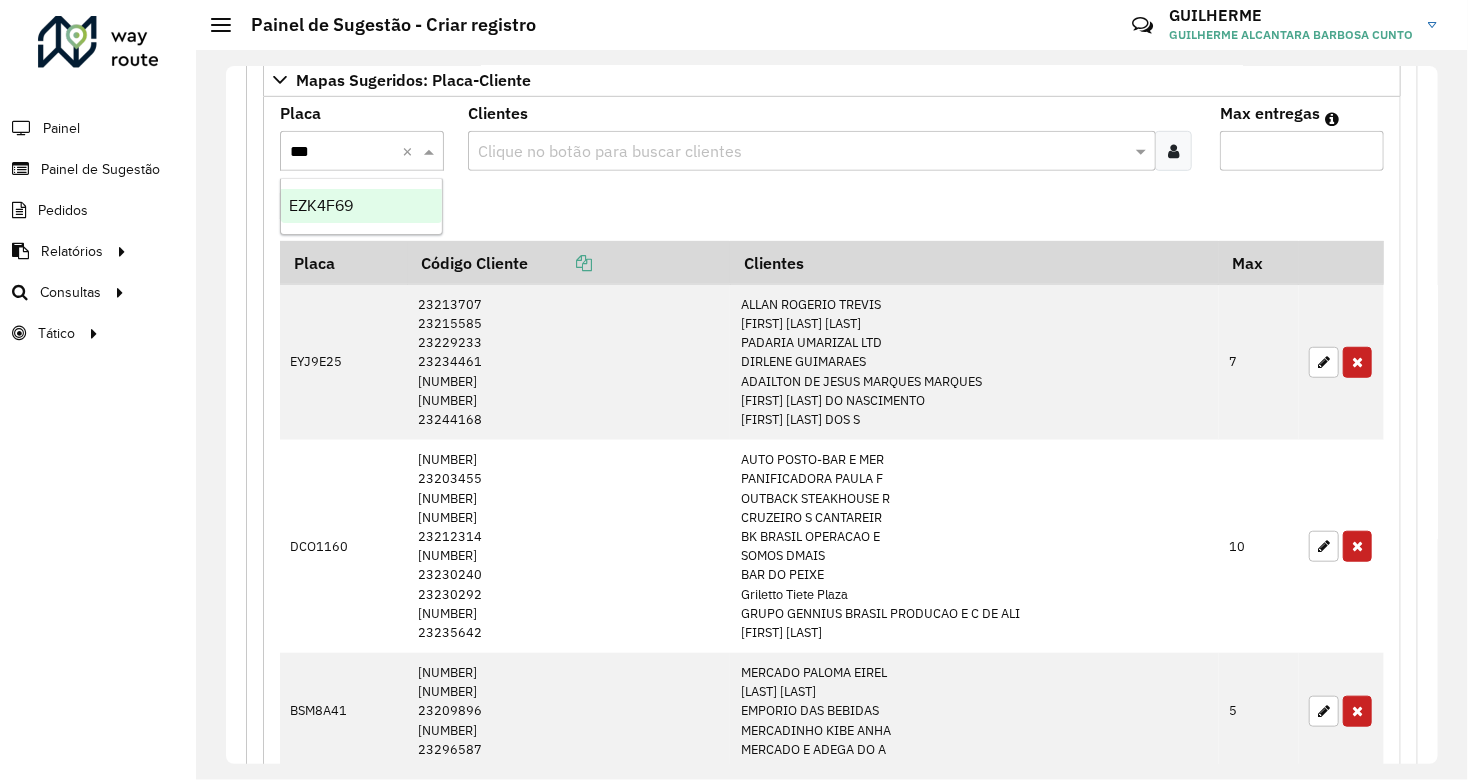 click on "EZK4F69" at bounding box center [361, 206] 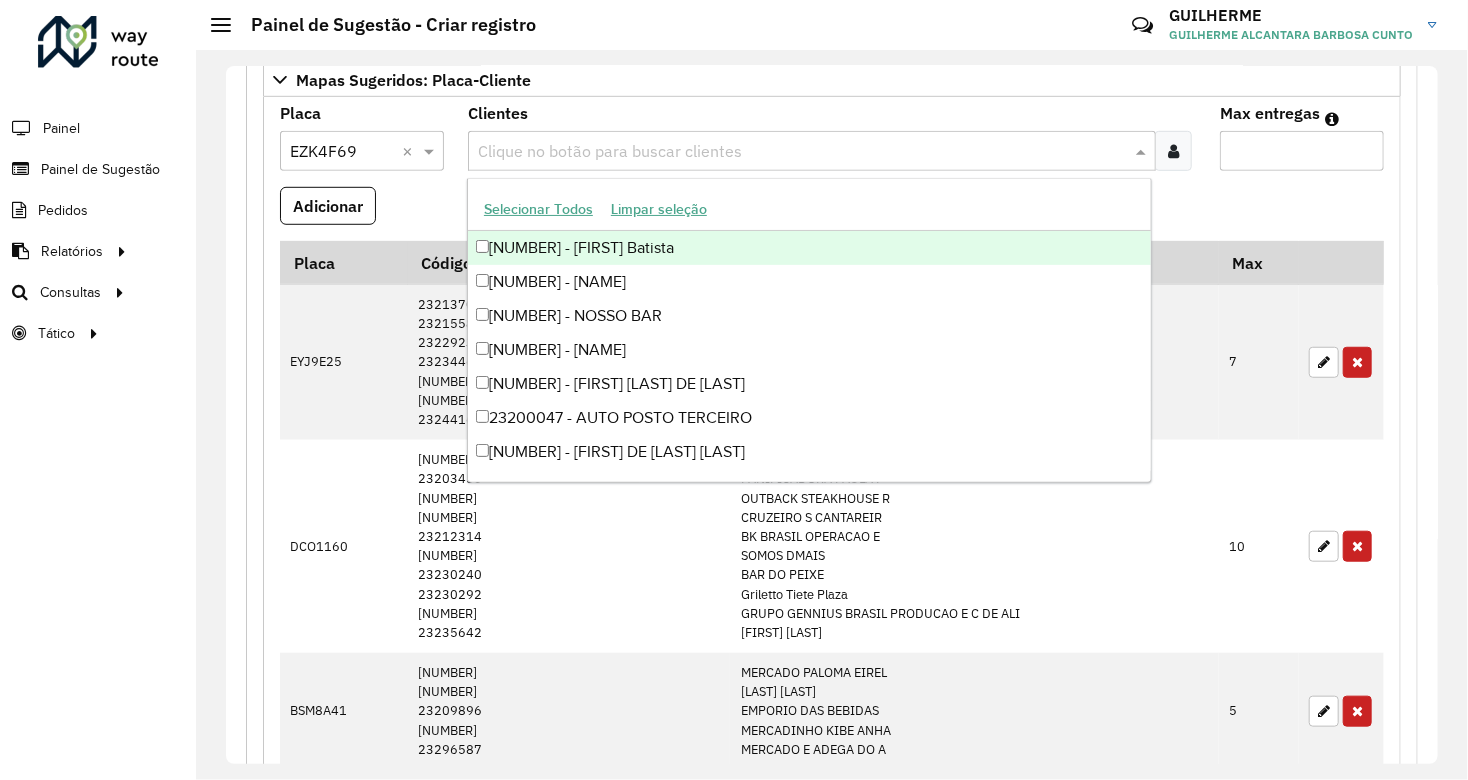 click at bounding box center [800, 152] 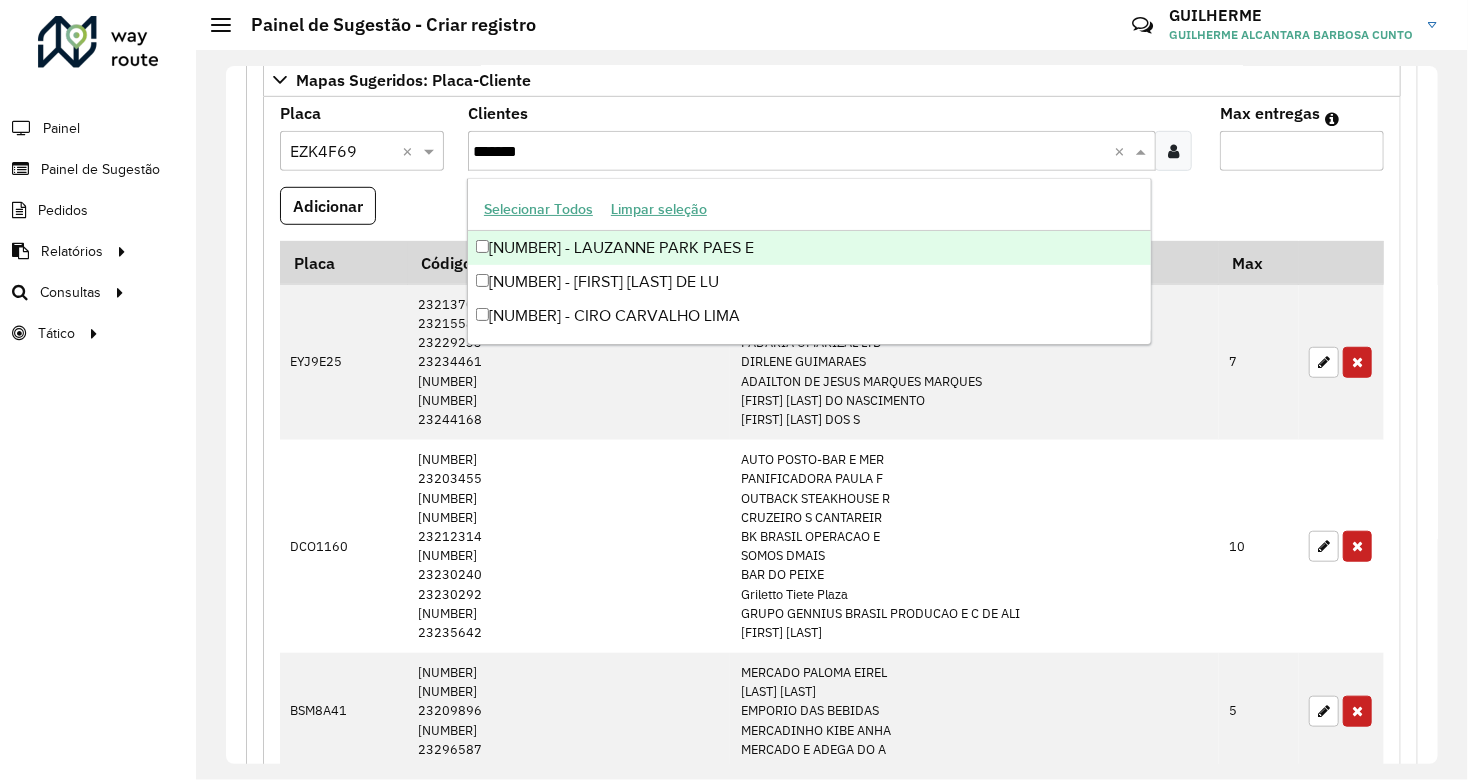 type on "********" 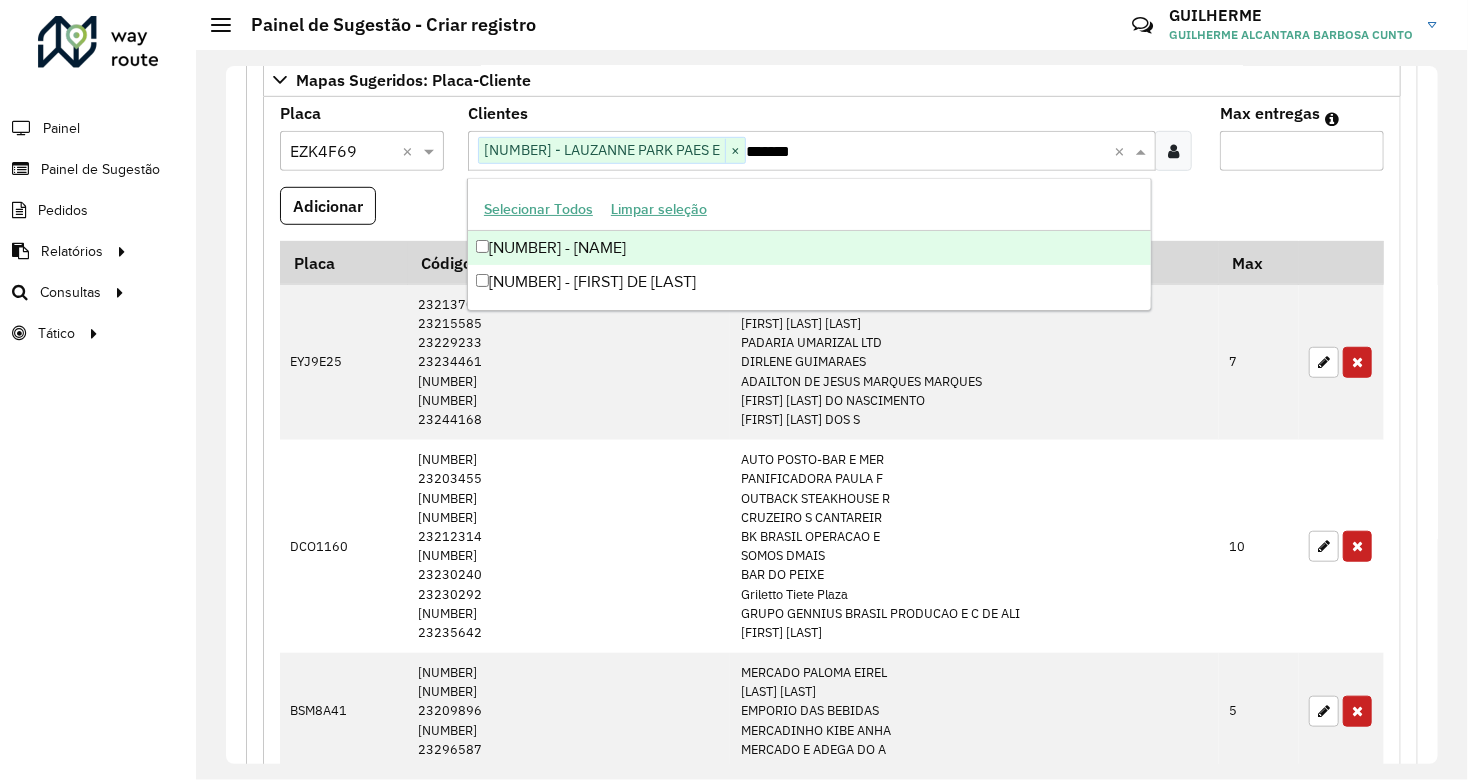 type on "********" 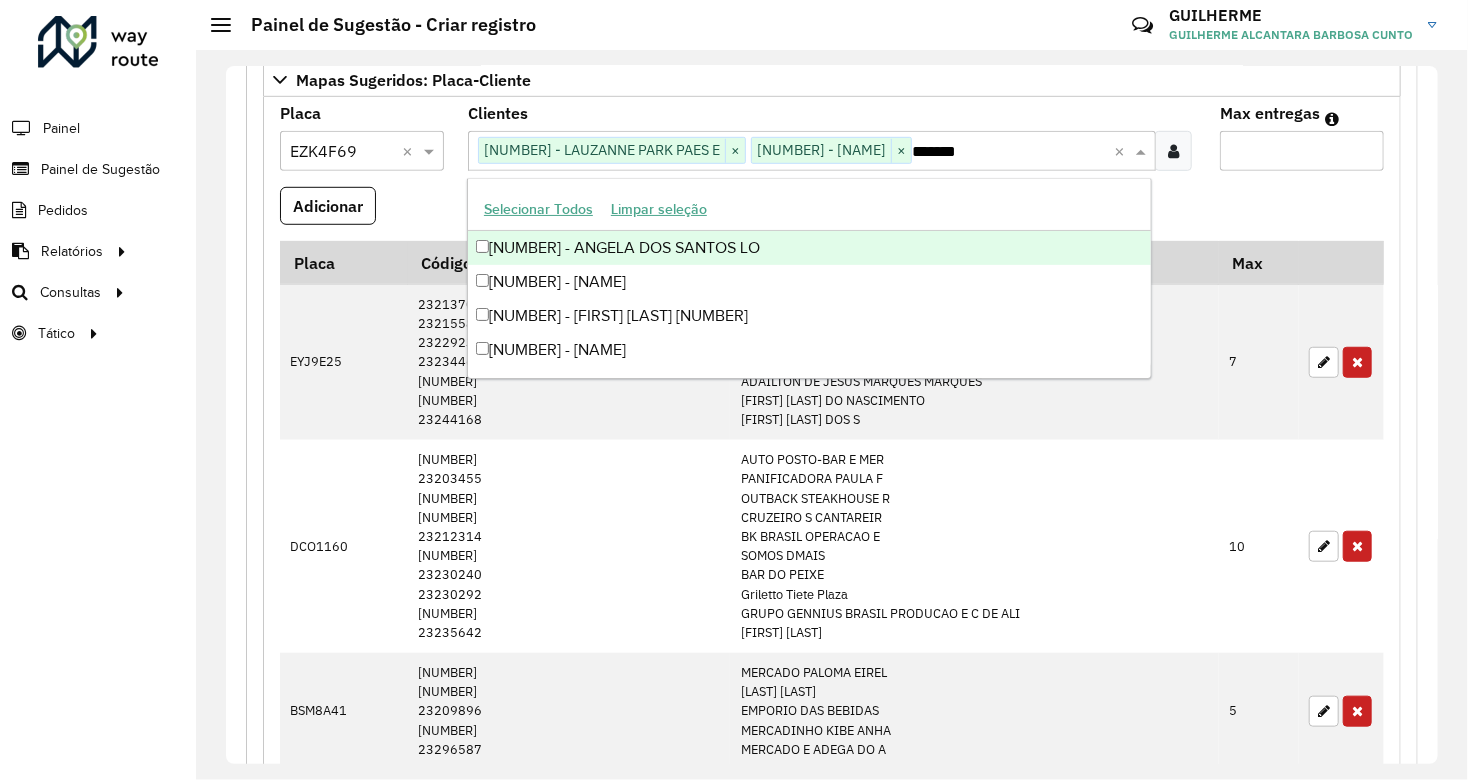 type on "********" 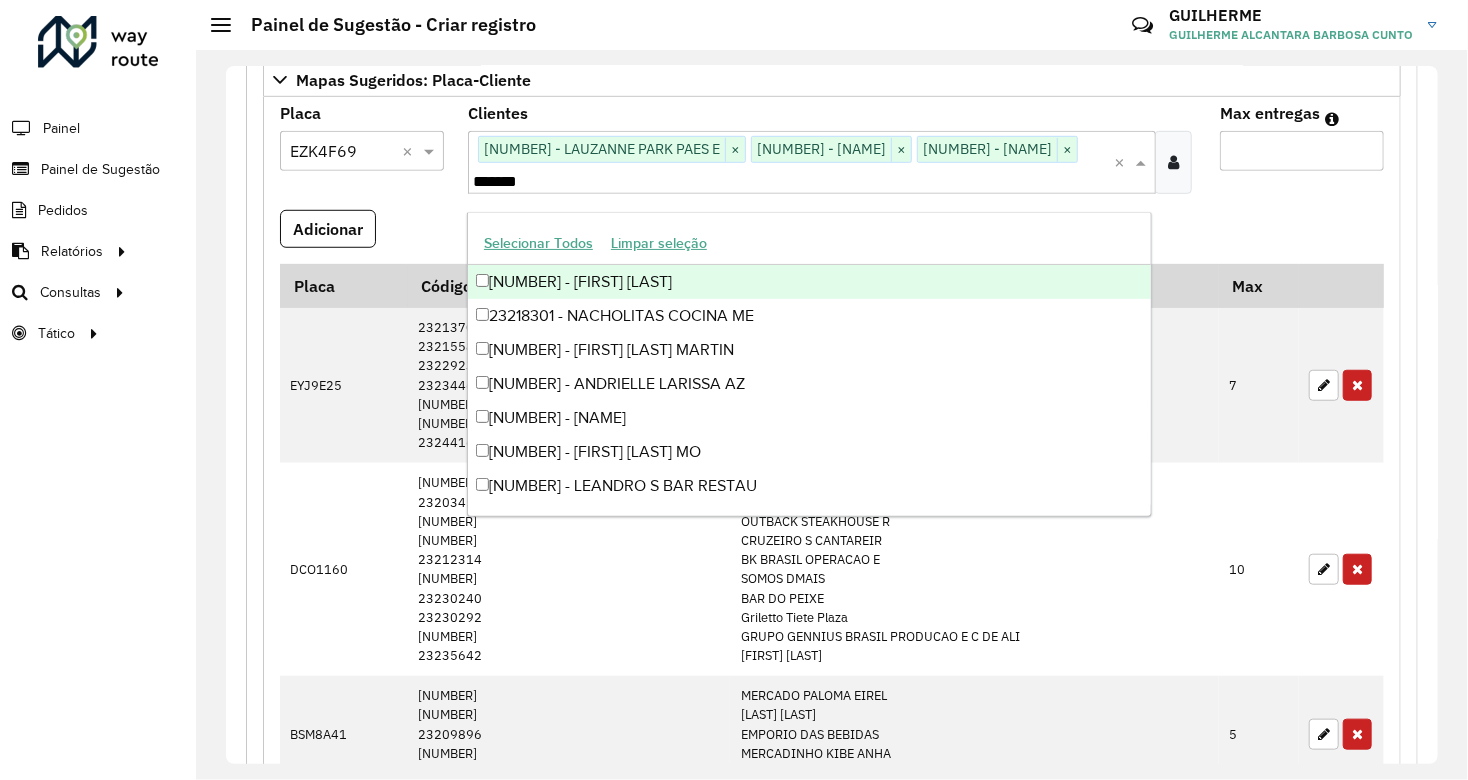 type on "********" 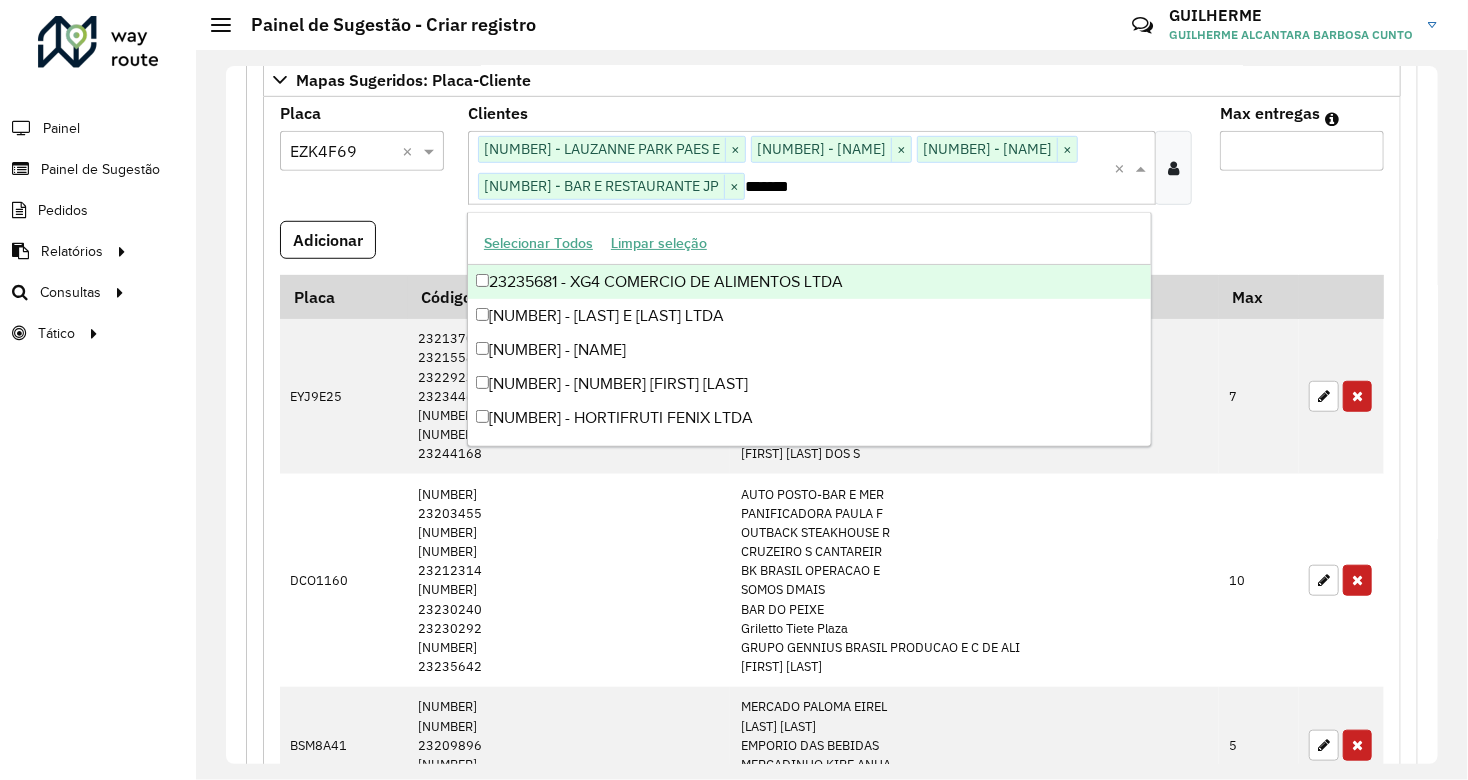type on "********" 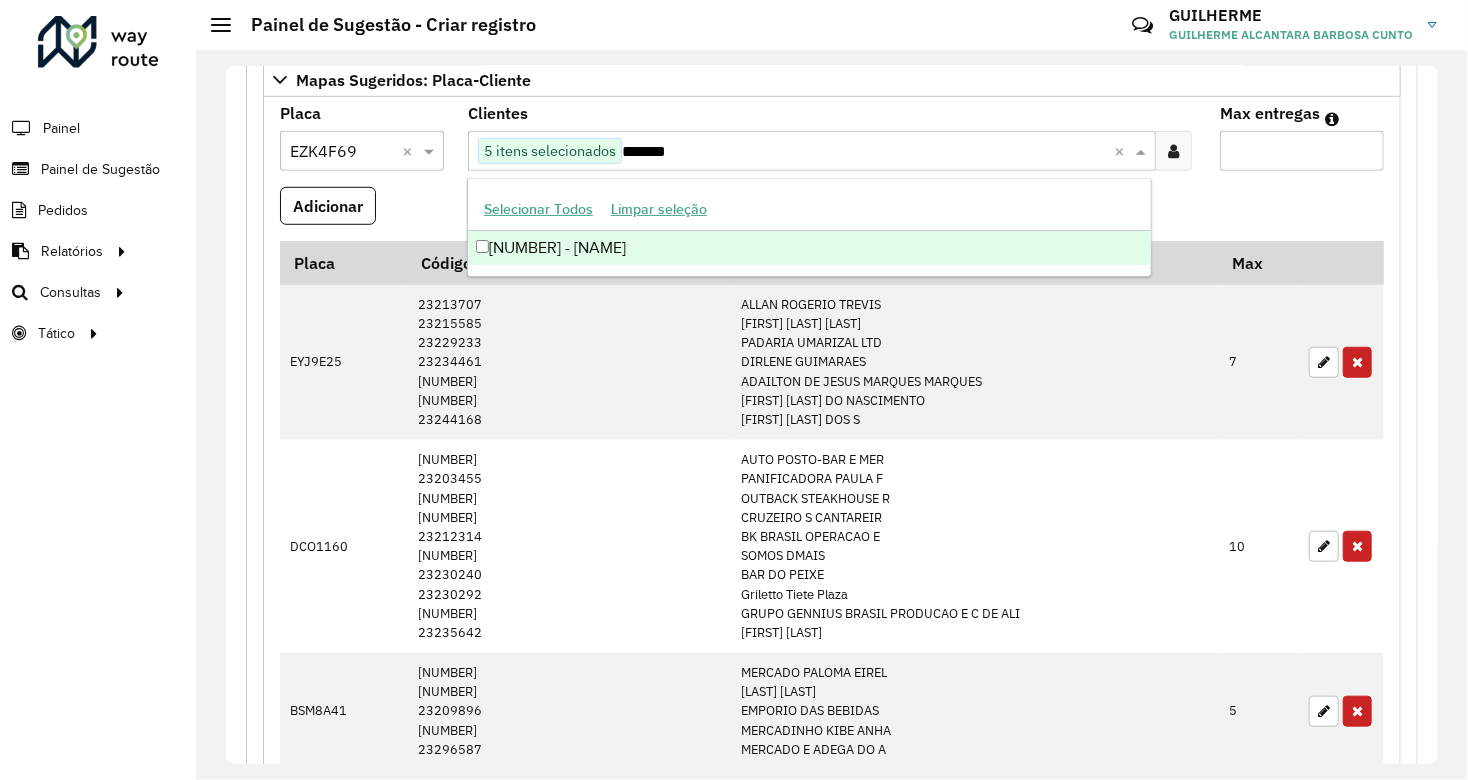 type on "********" 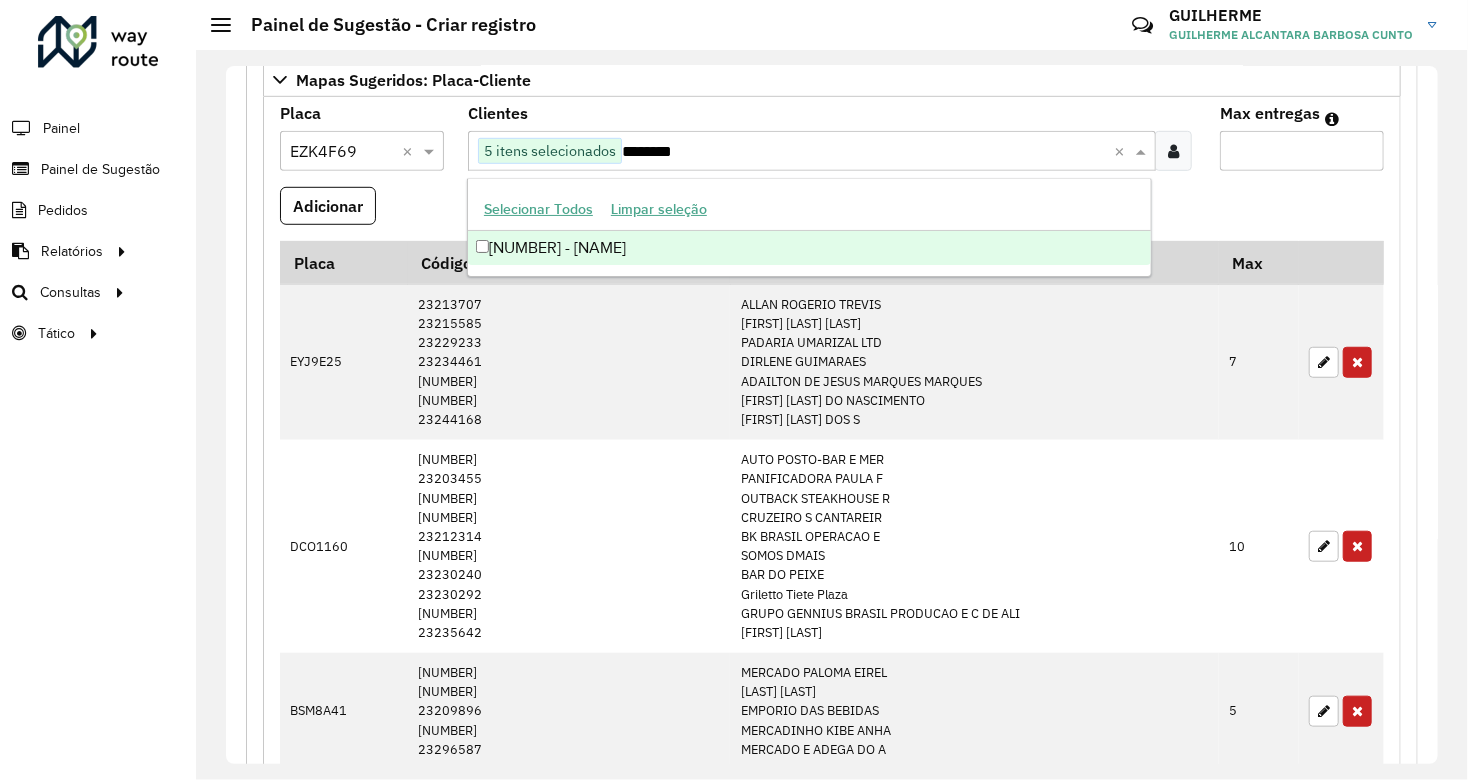 type 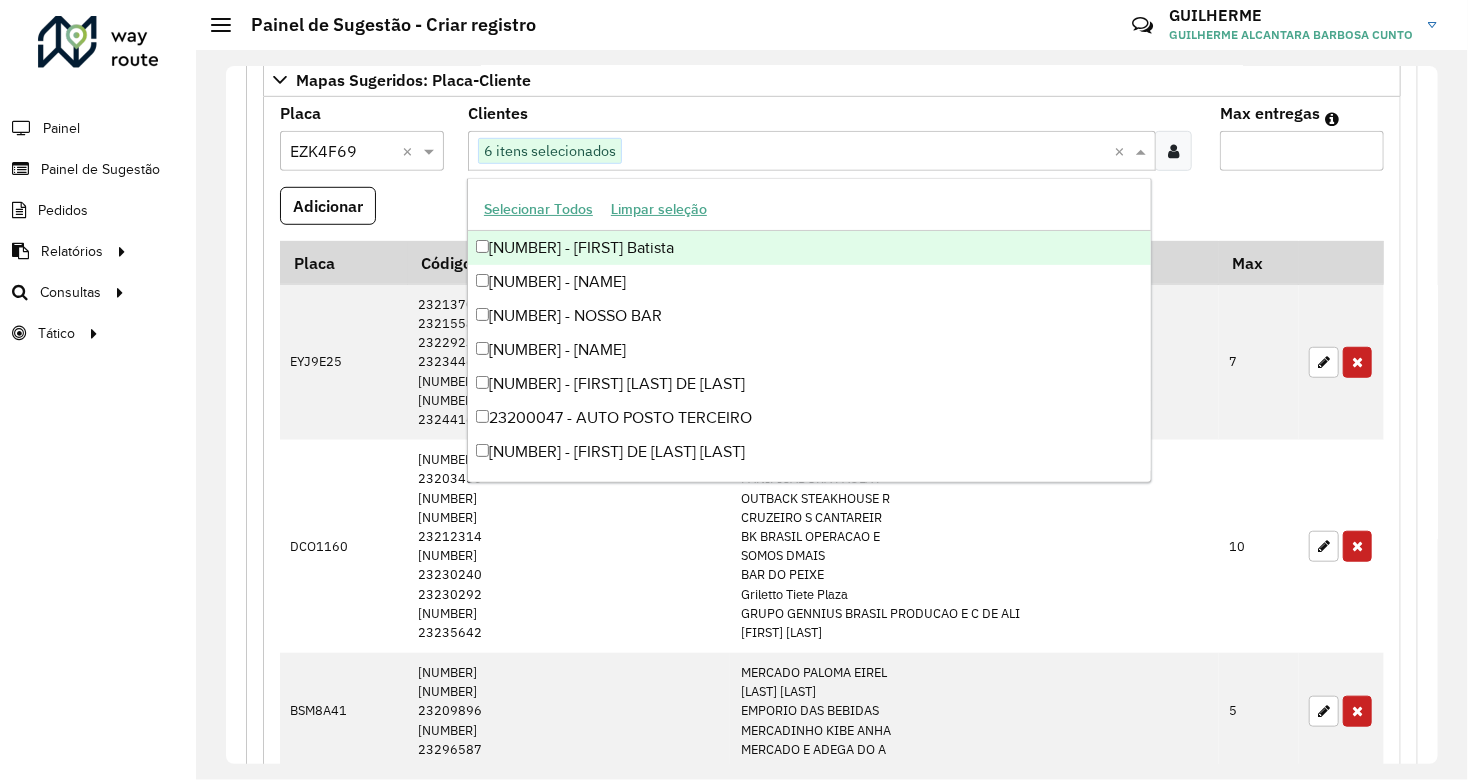 click on "Max entregas" at bounding box center [1302, 151] 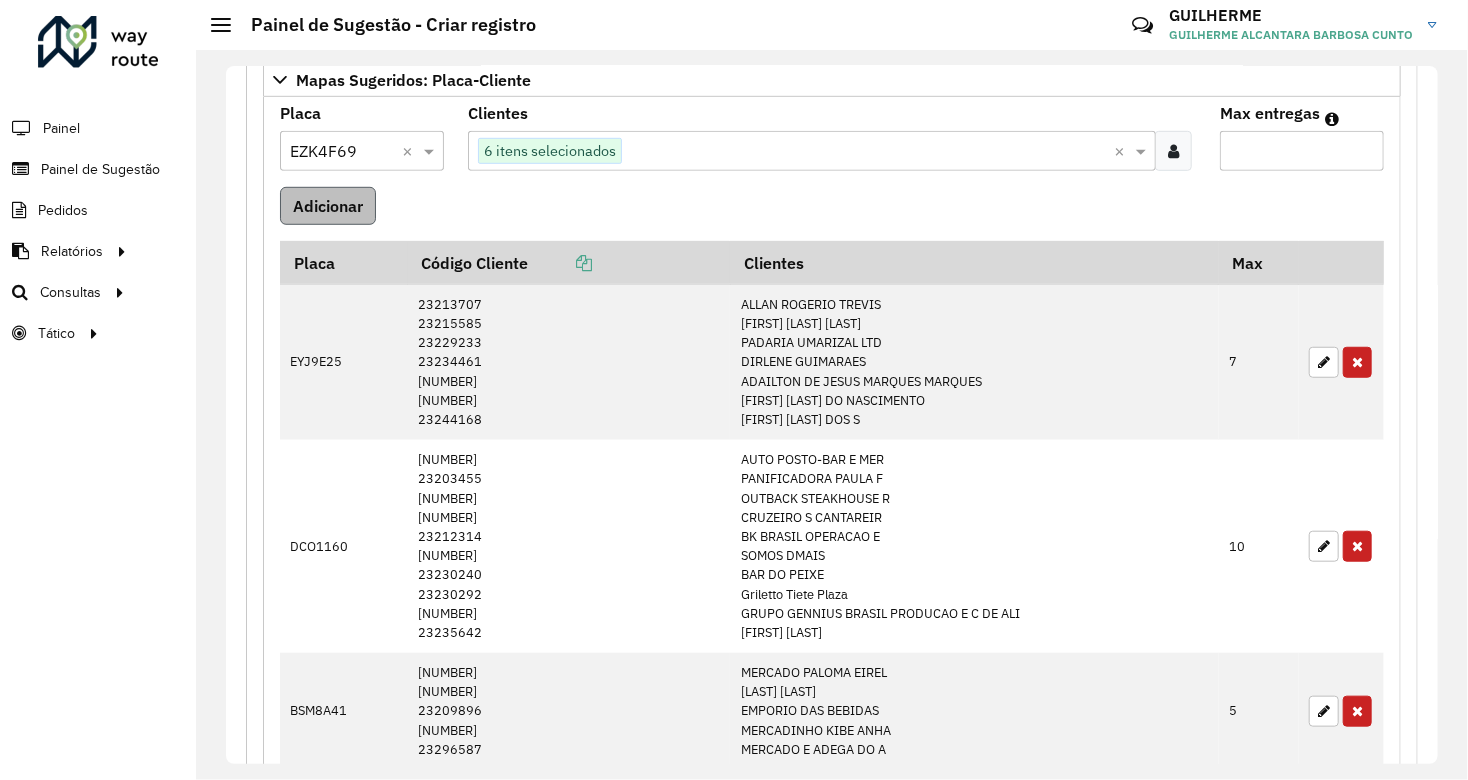 type on "*" 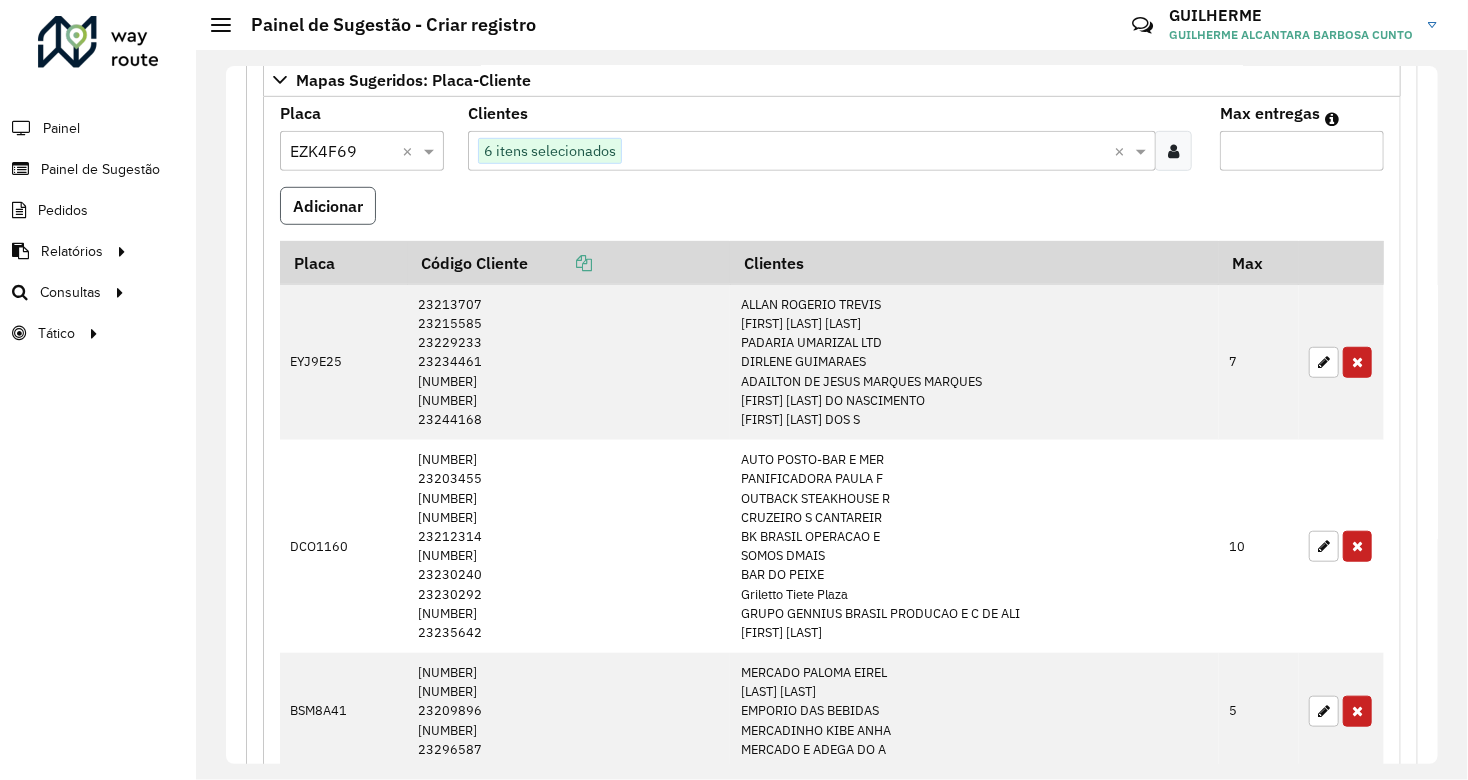 click on "Adicionar" at bounding box center (328, 206) 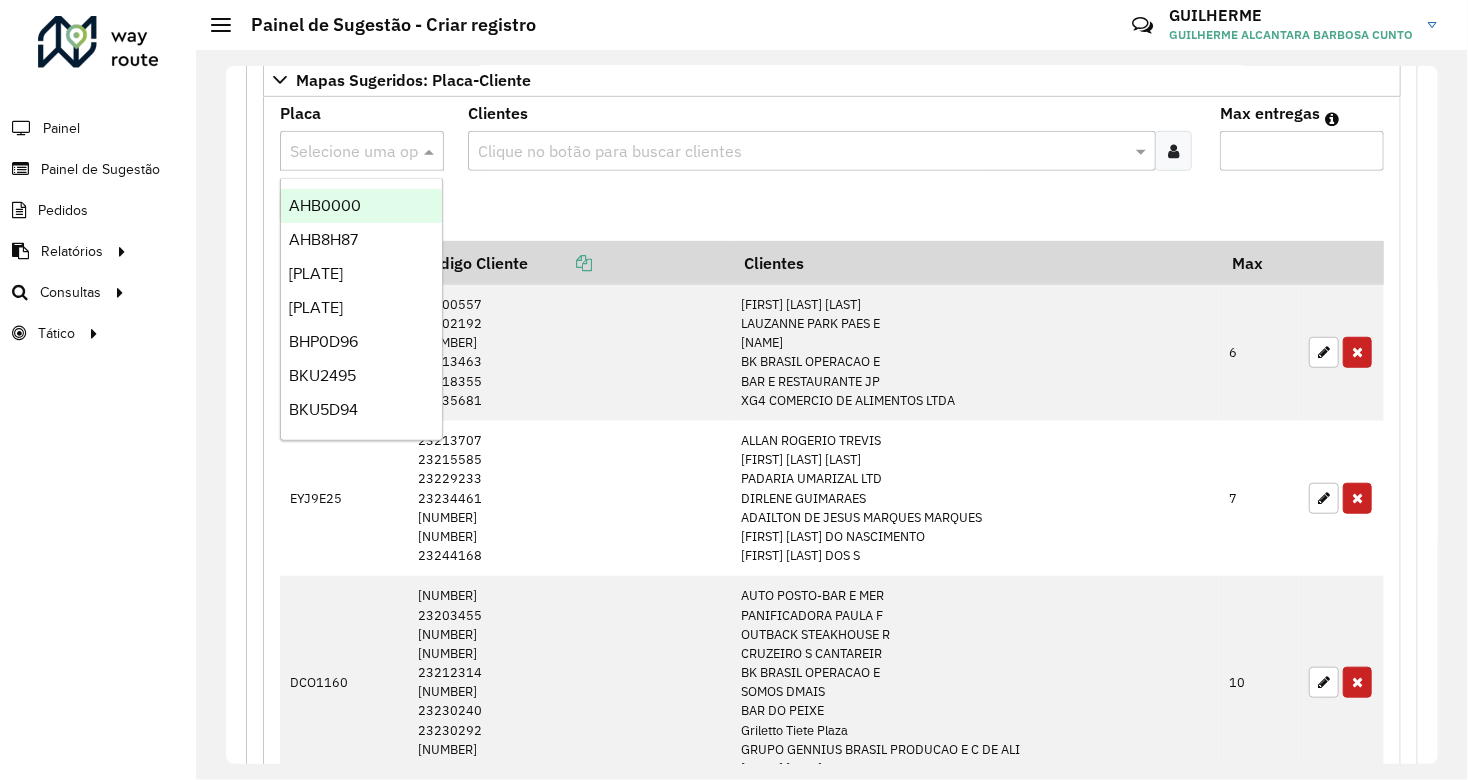 click on "Selecione uma opção" at bounding box center [362, 151] 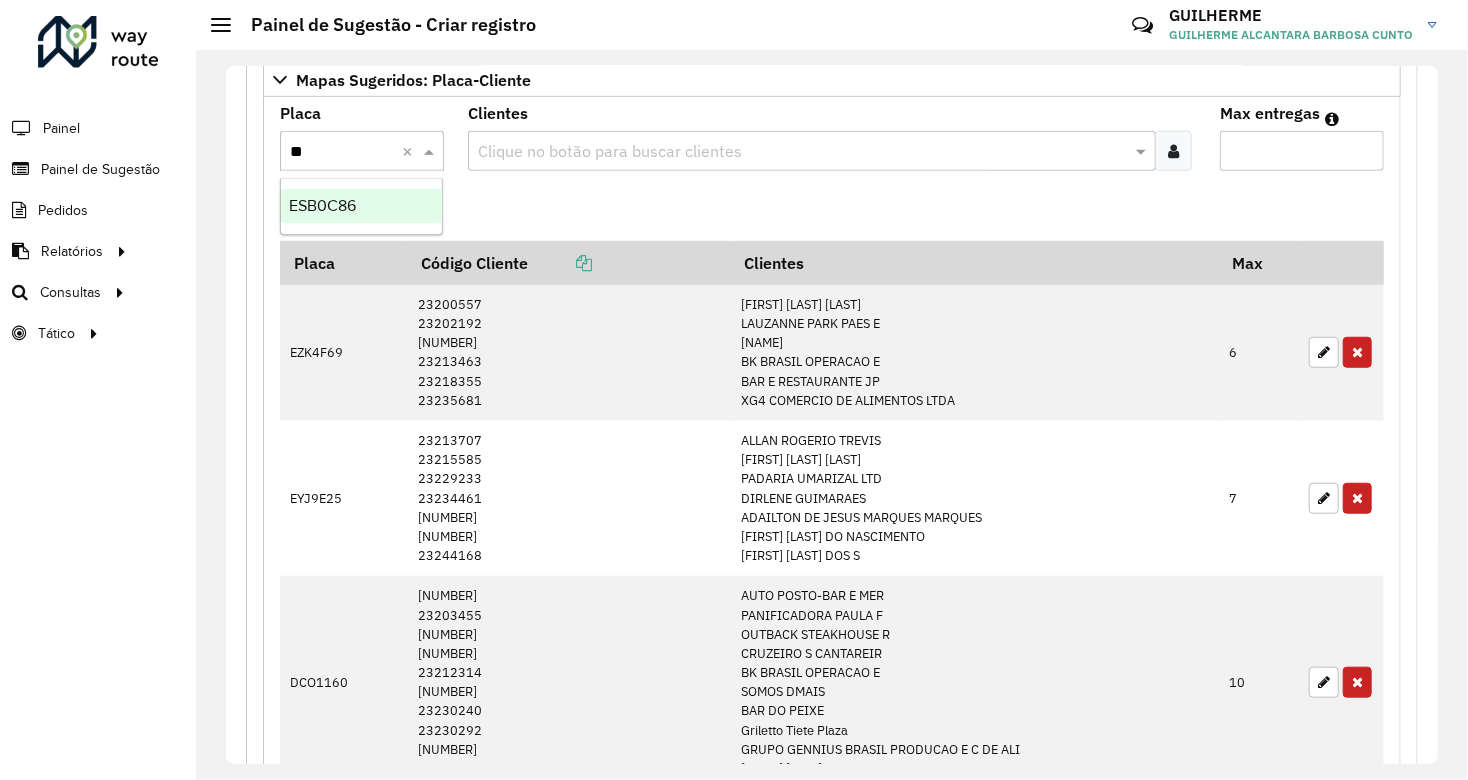 type on "***" 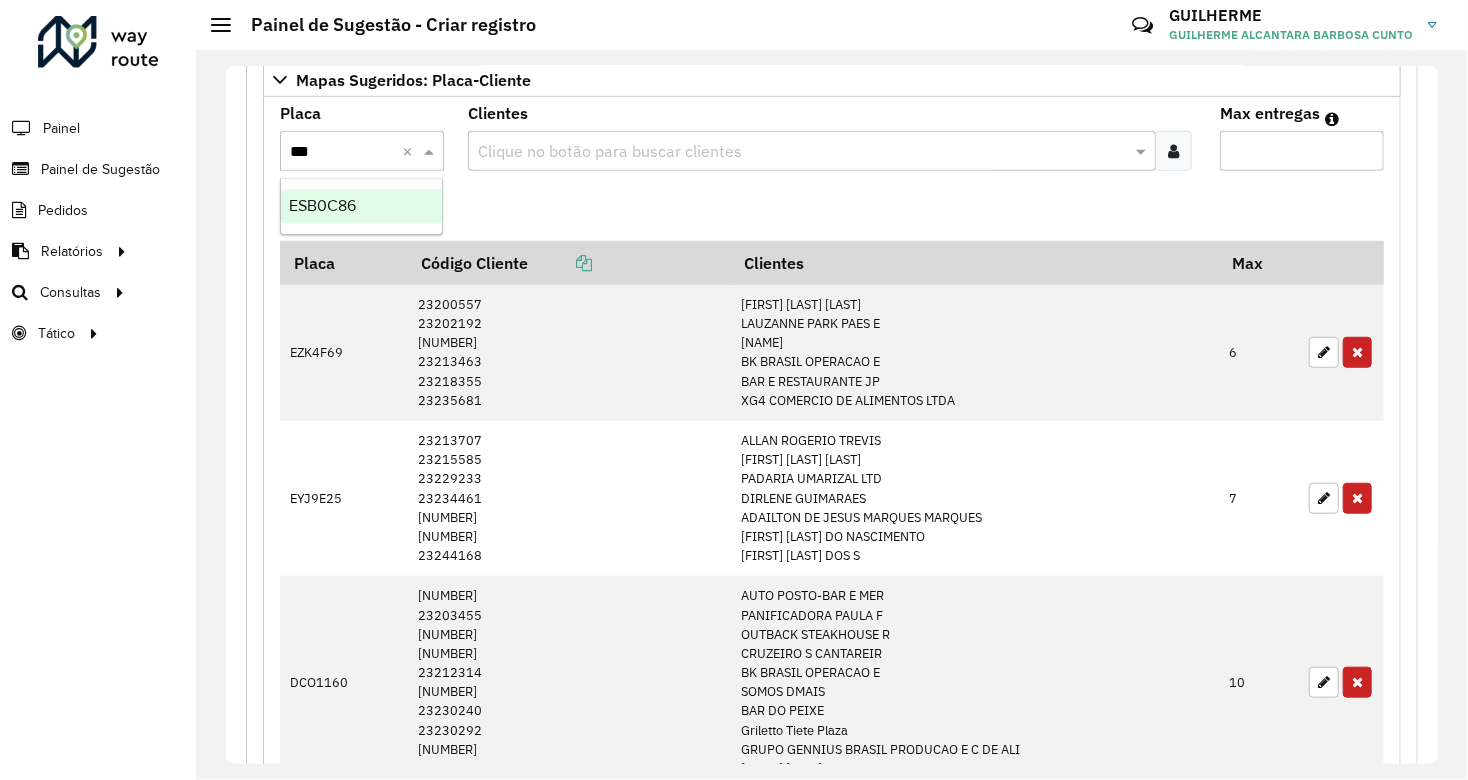 click on "ESB0C86" at bounding box center [361, 206] 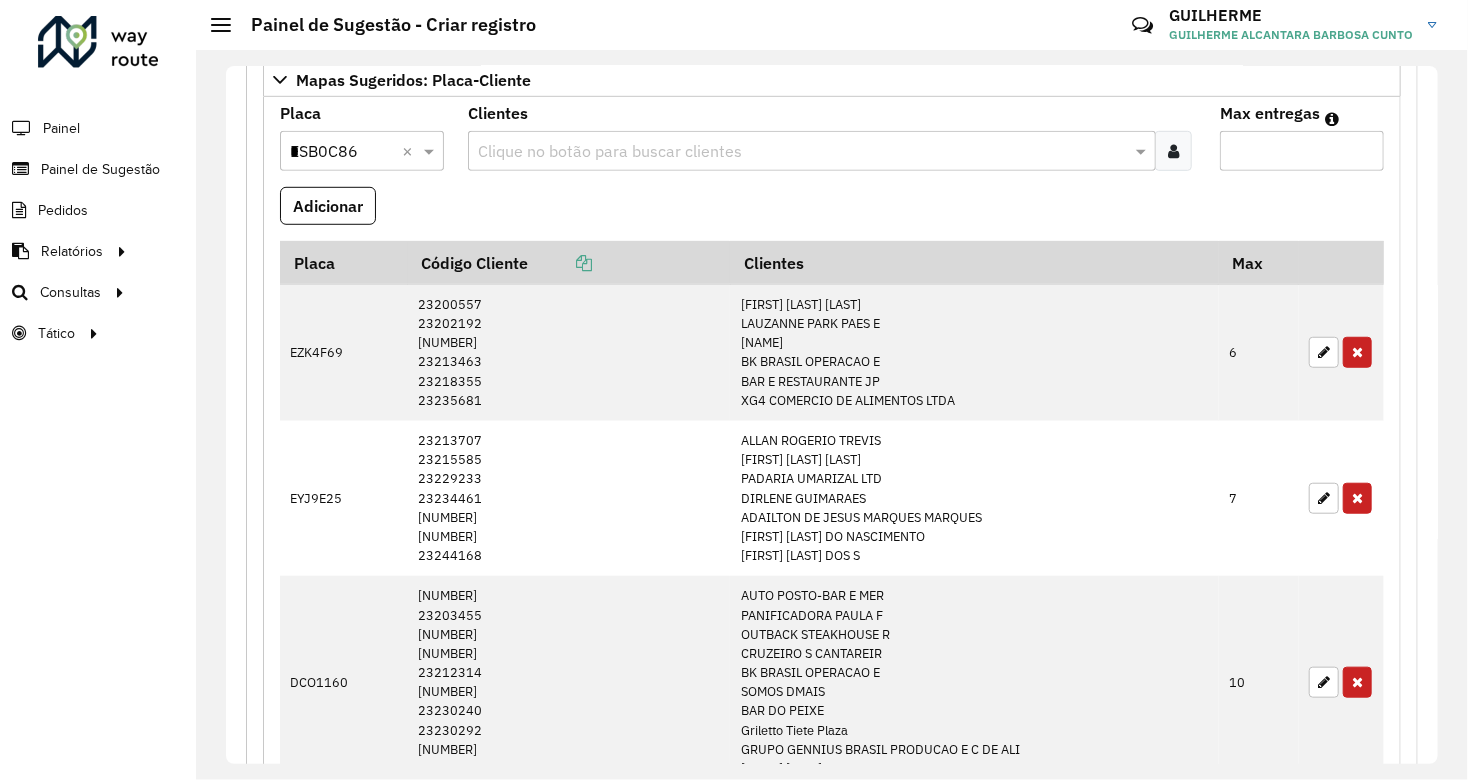 type on "*" 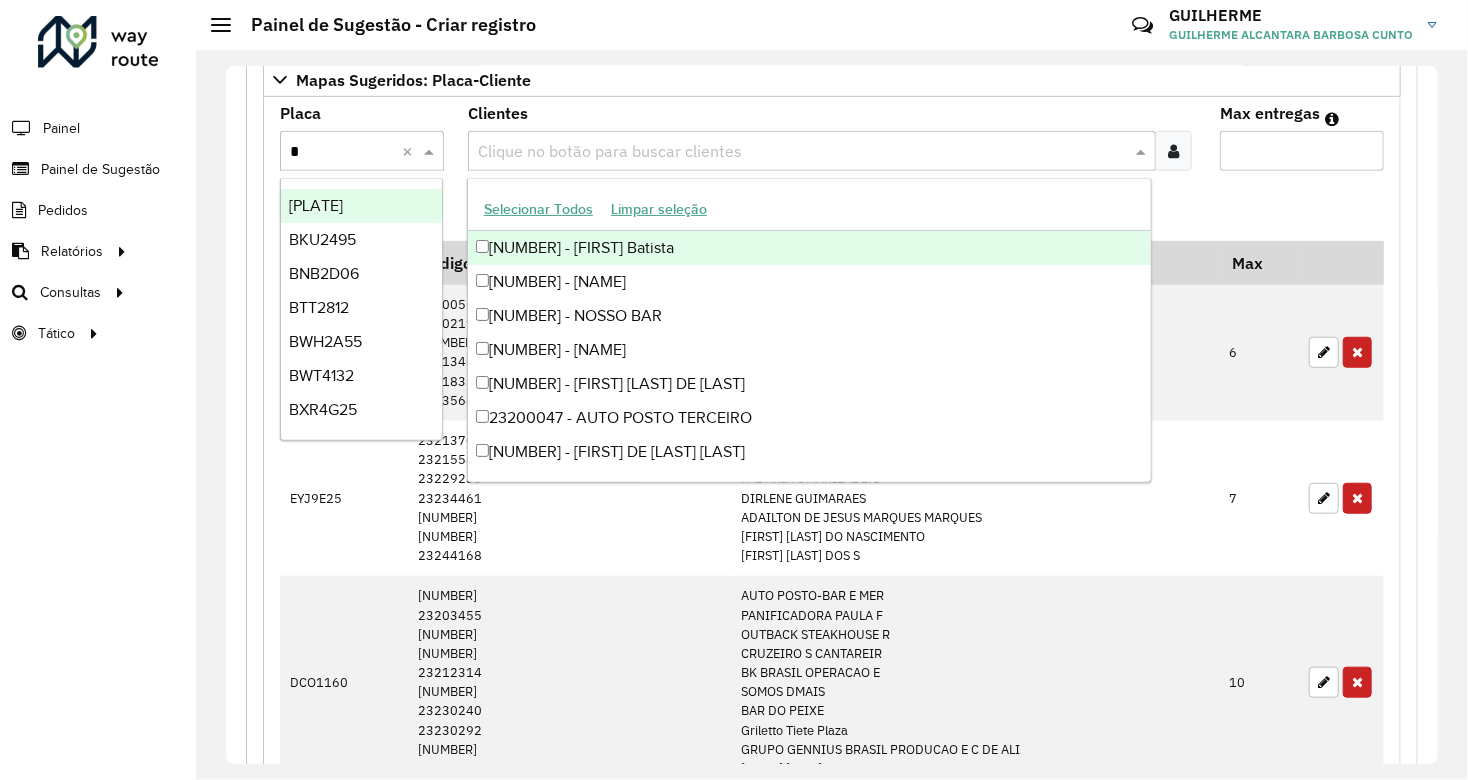 click at bounding box center (800, 152) 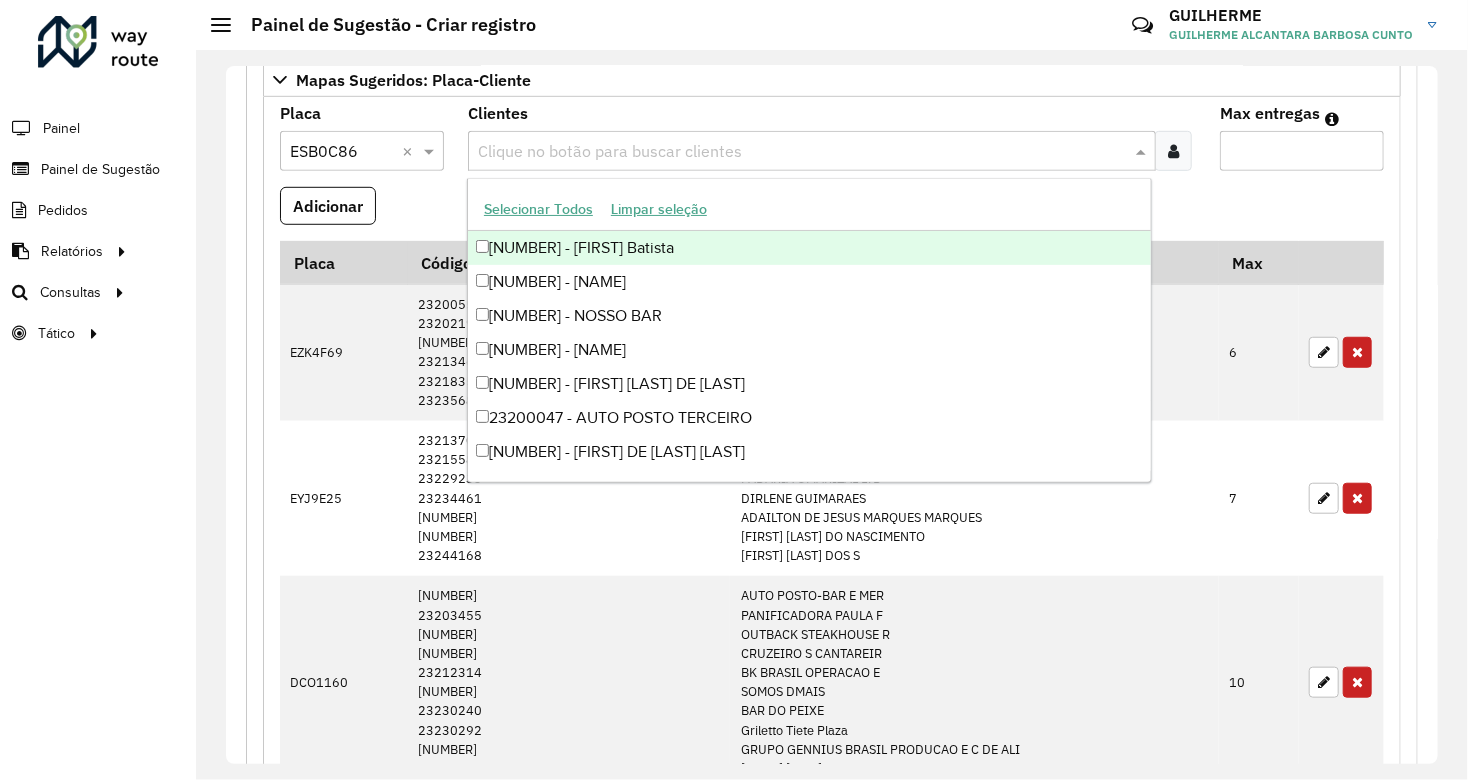 click at bounding box center [800, 152] 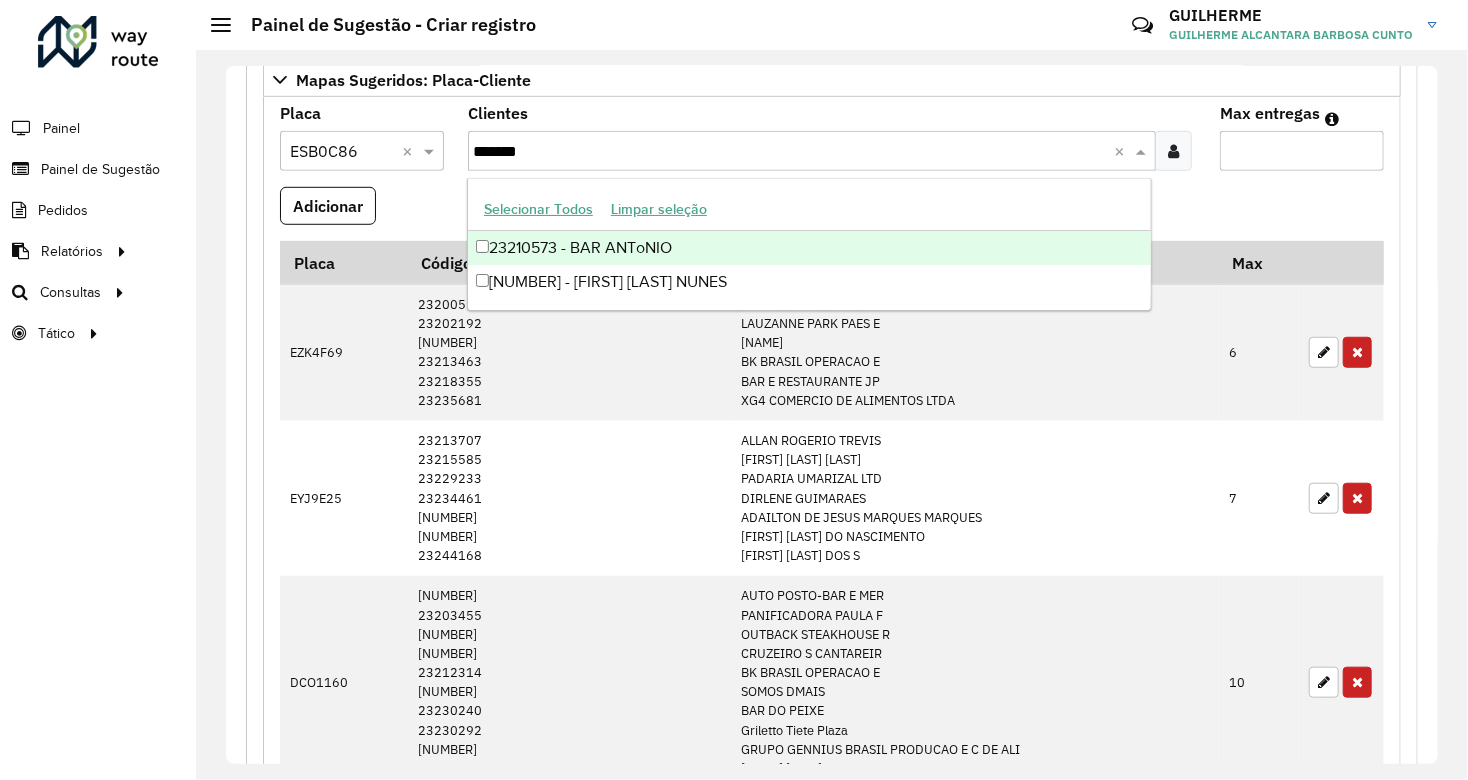 type on "********" 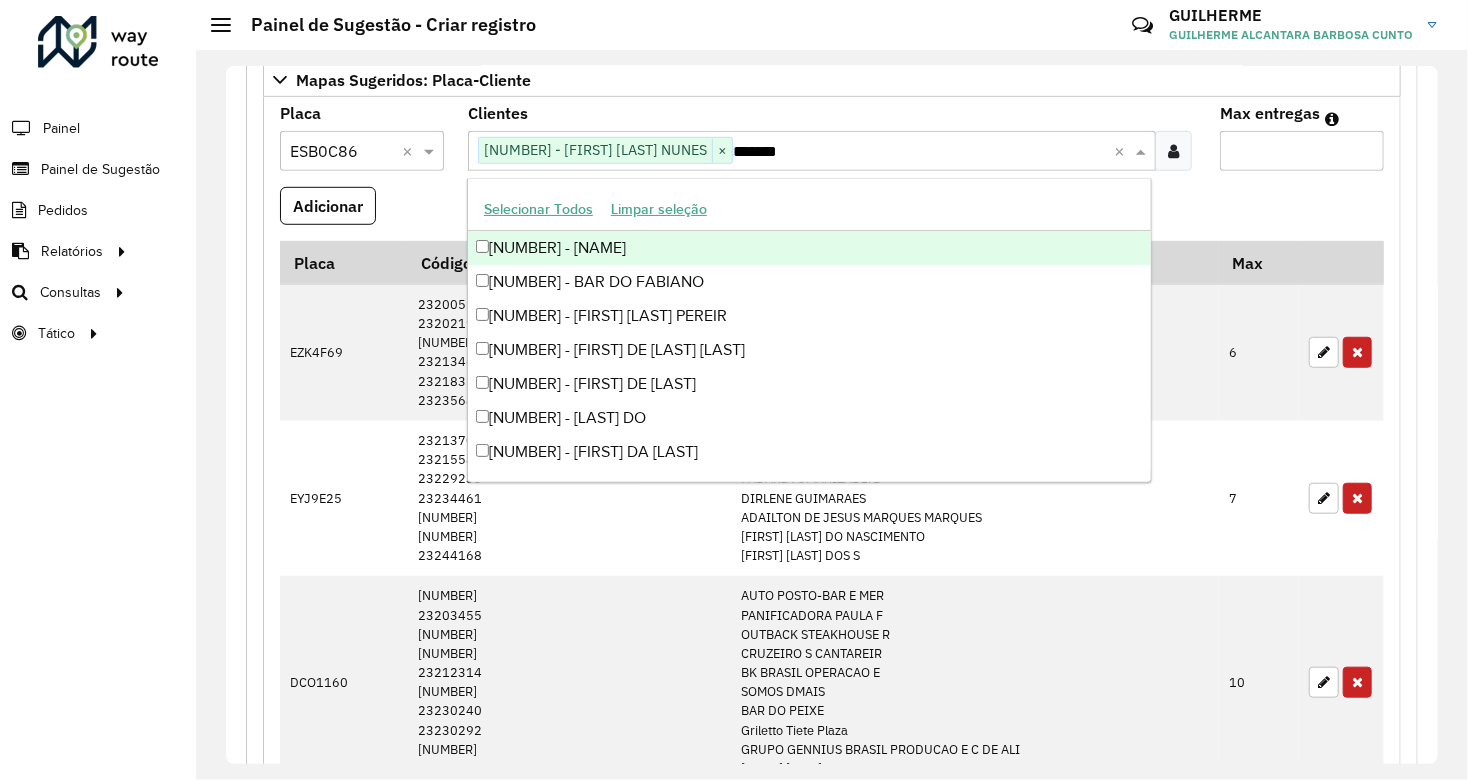 type on "********" 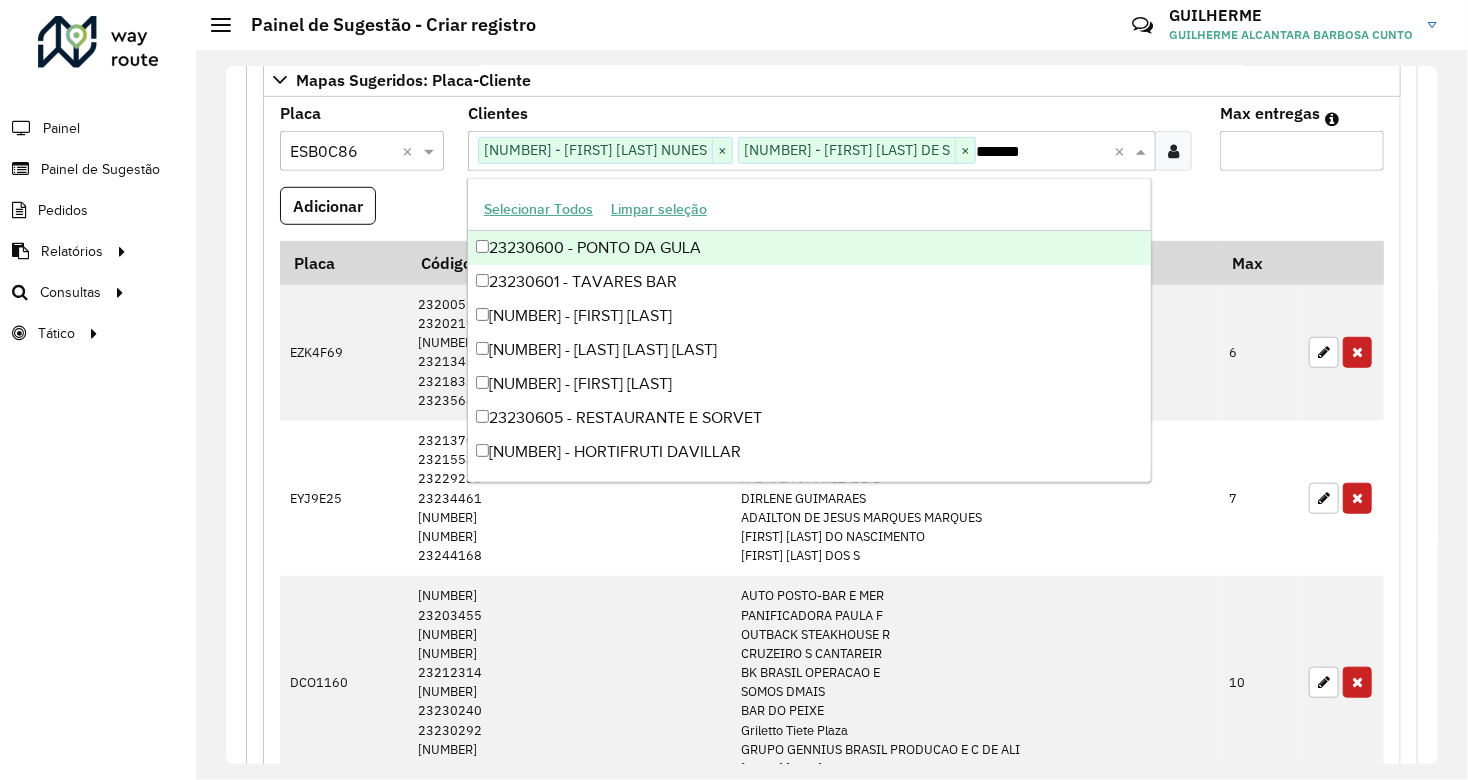 type on "********" 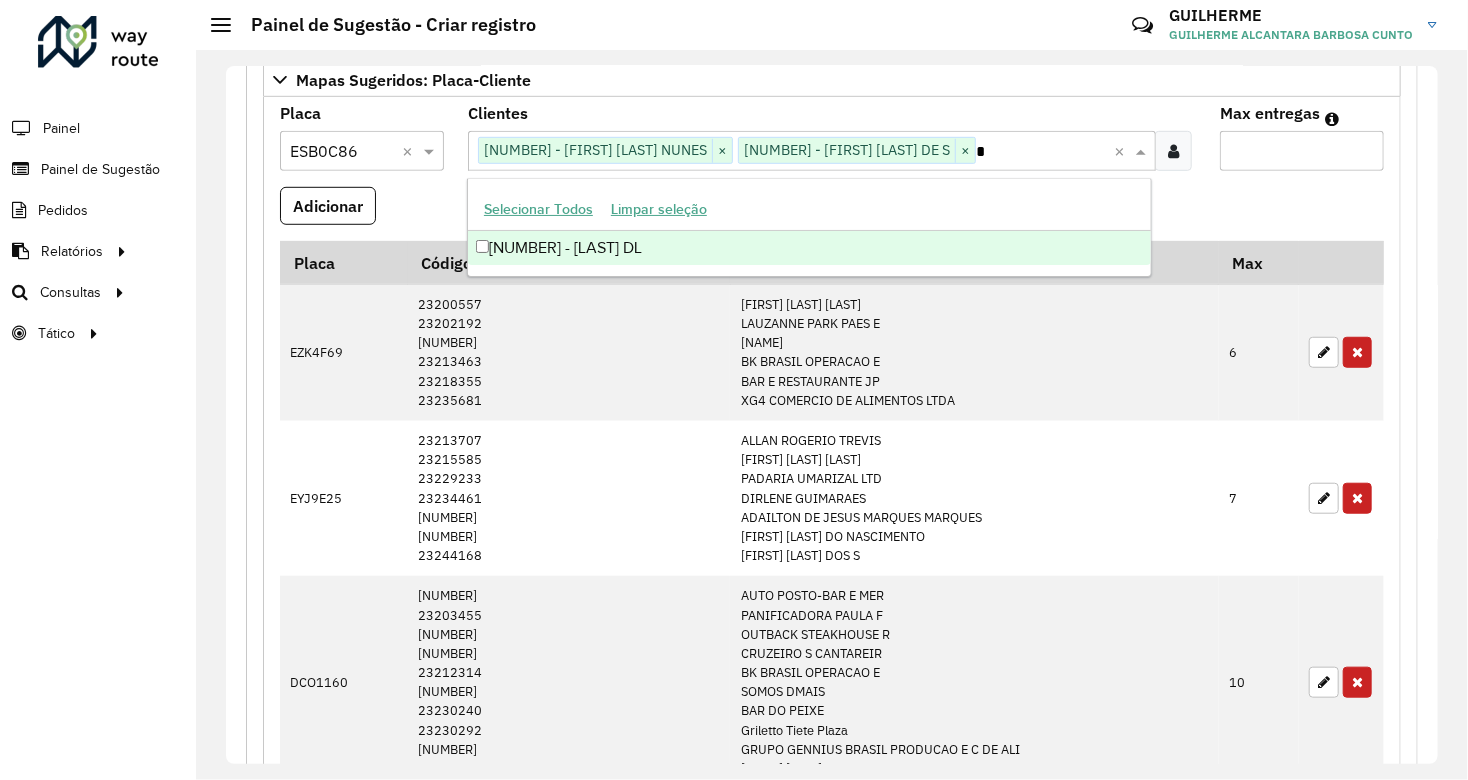 scroll, scrollTop: 0, scrollLeft: 0, axis: both 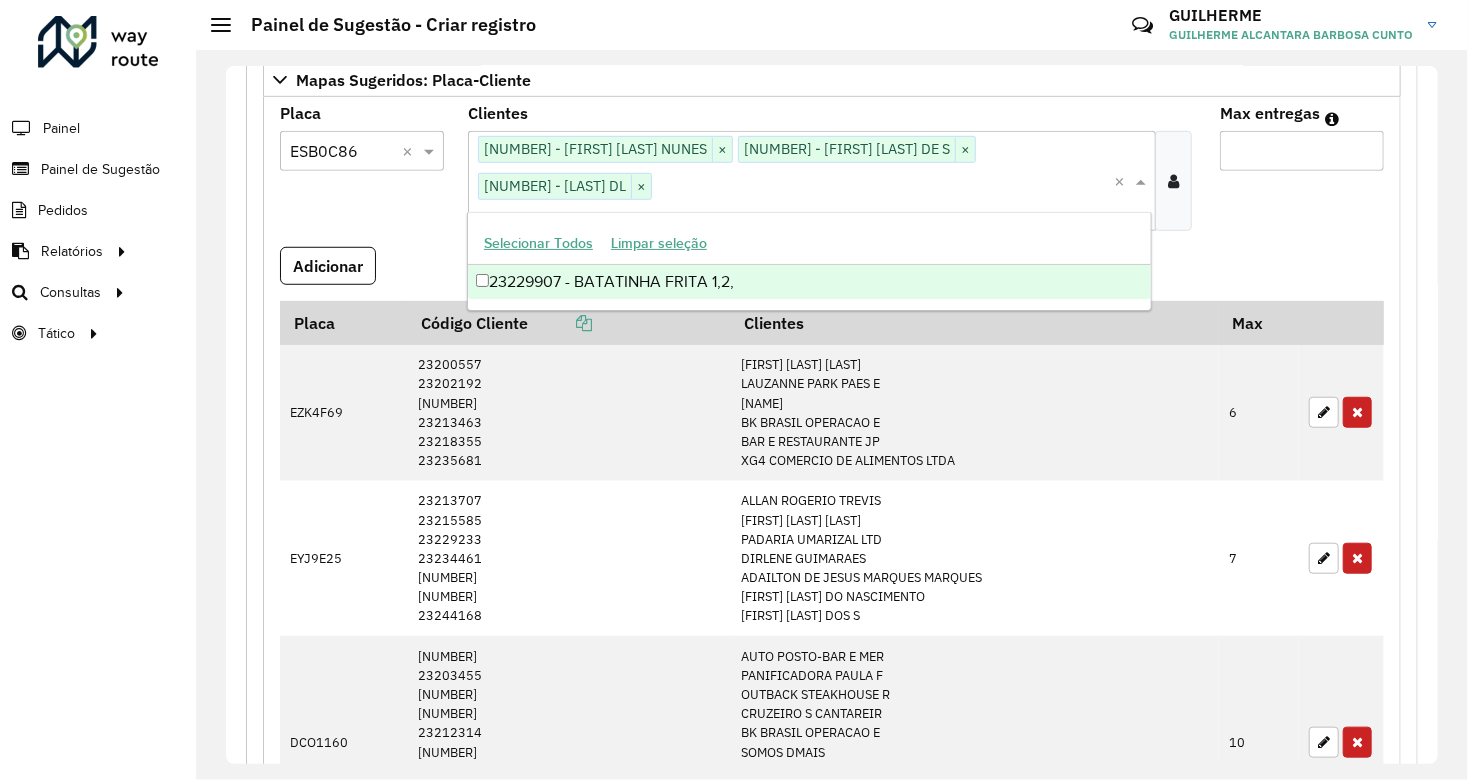 type on "*" 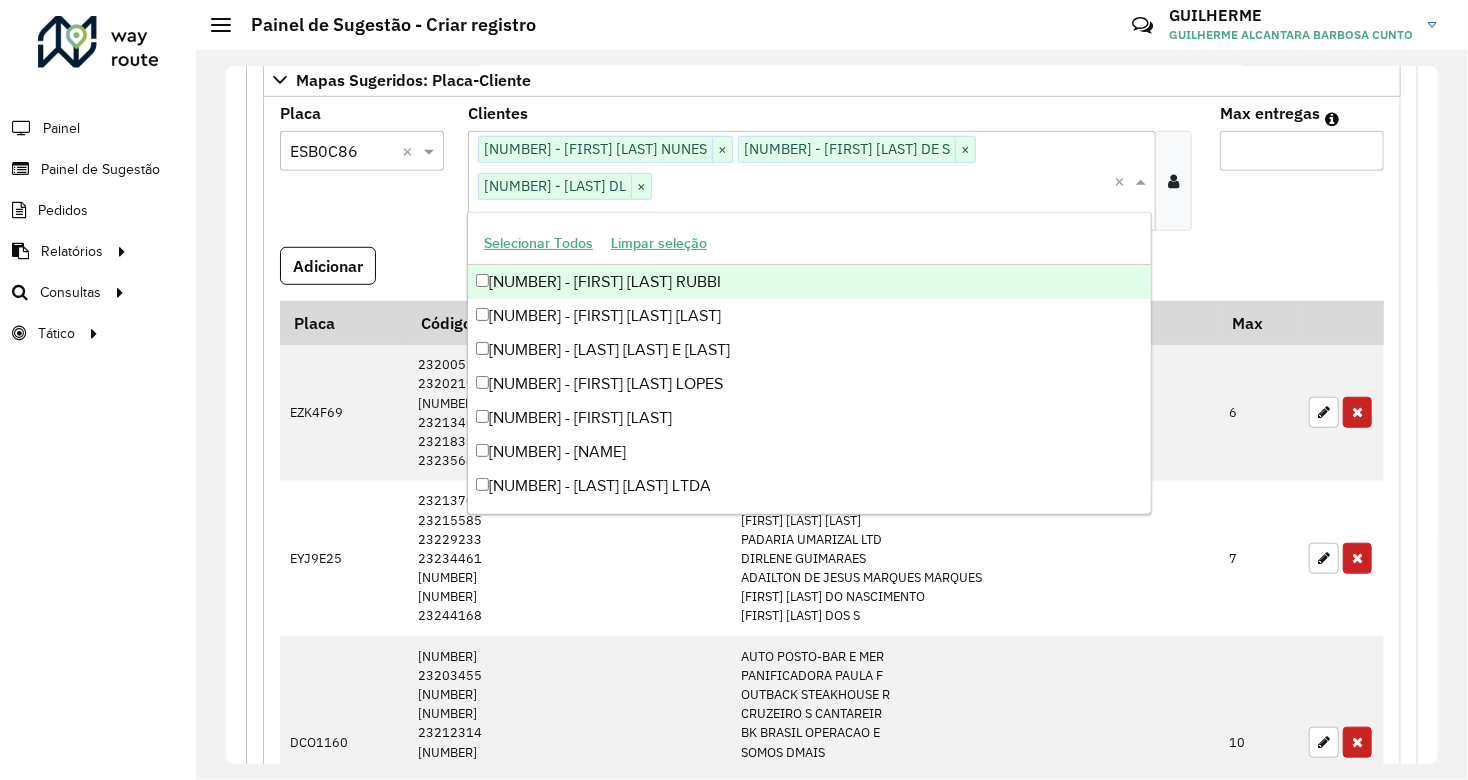 type on "********" 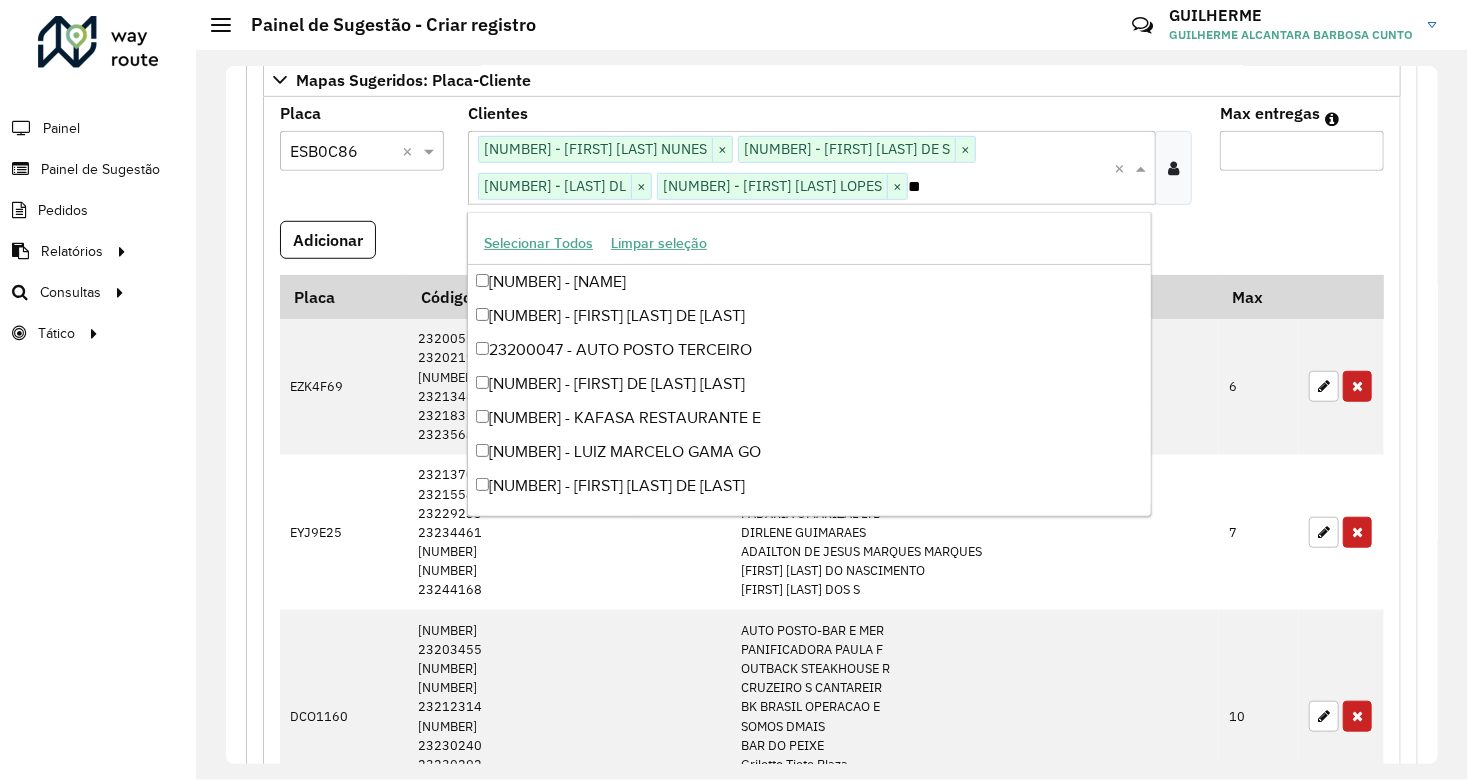 type on "*" 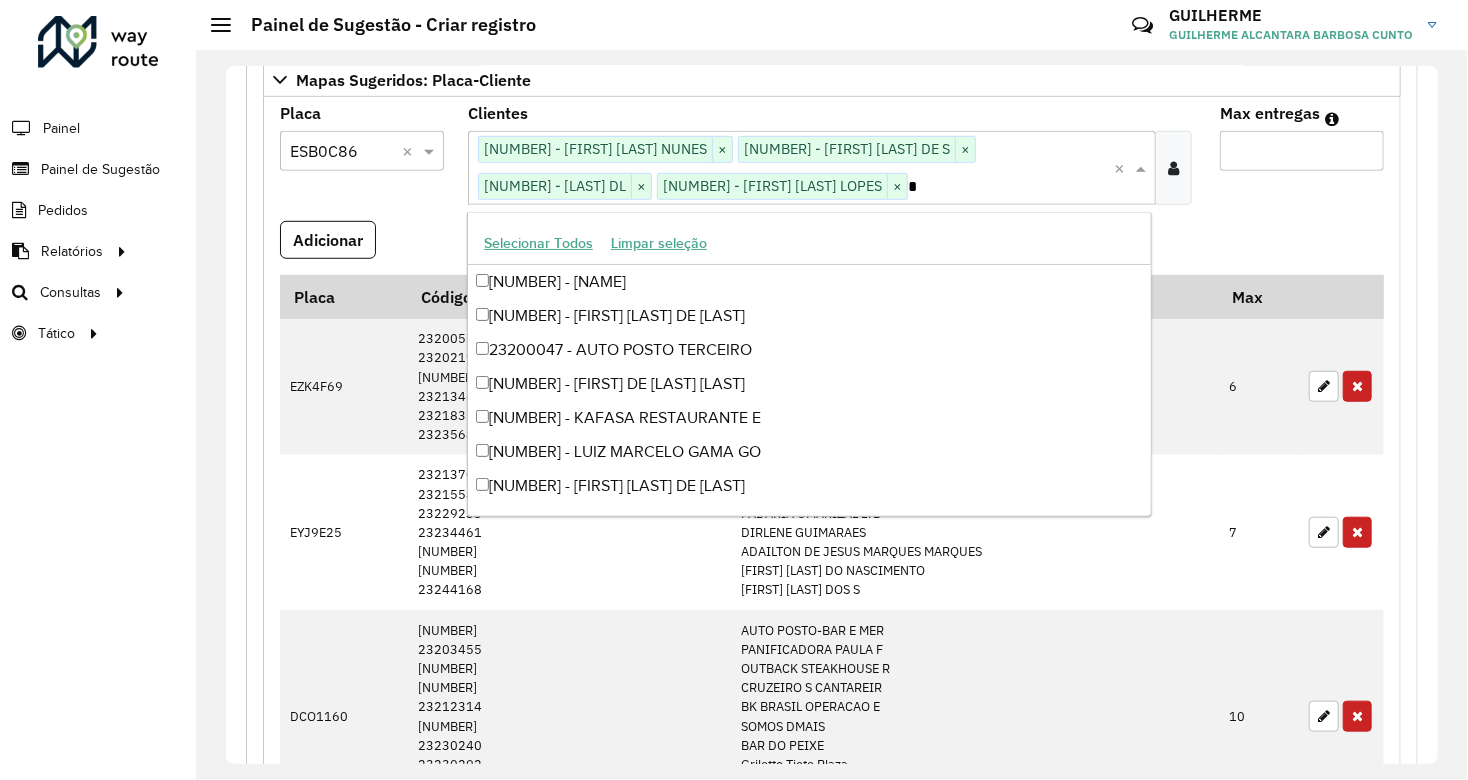 type 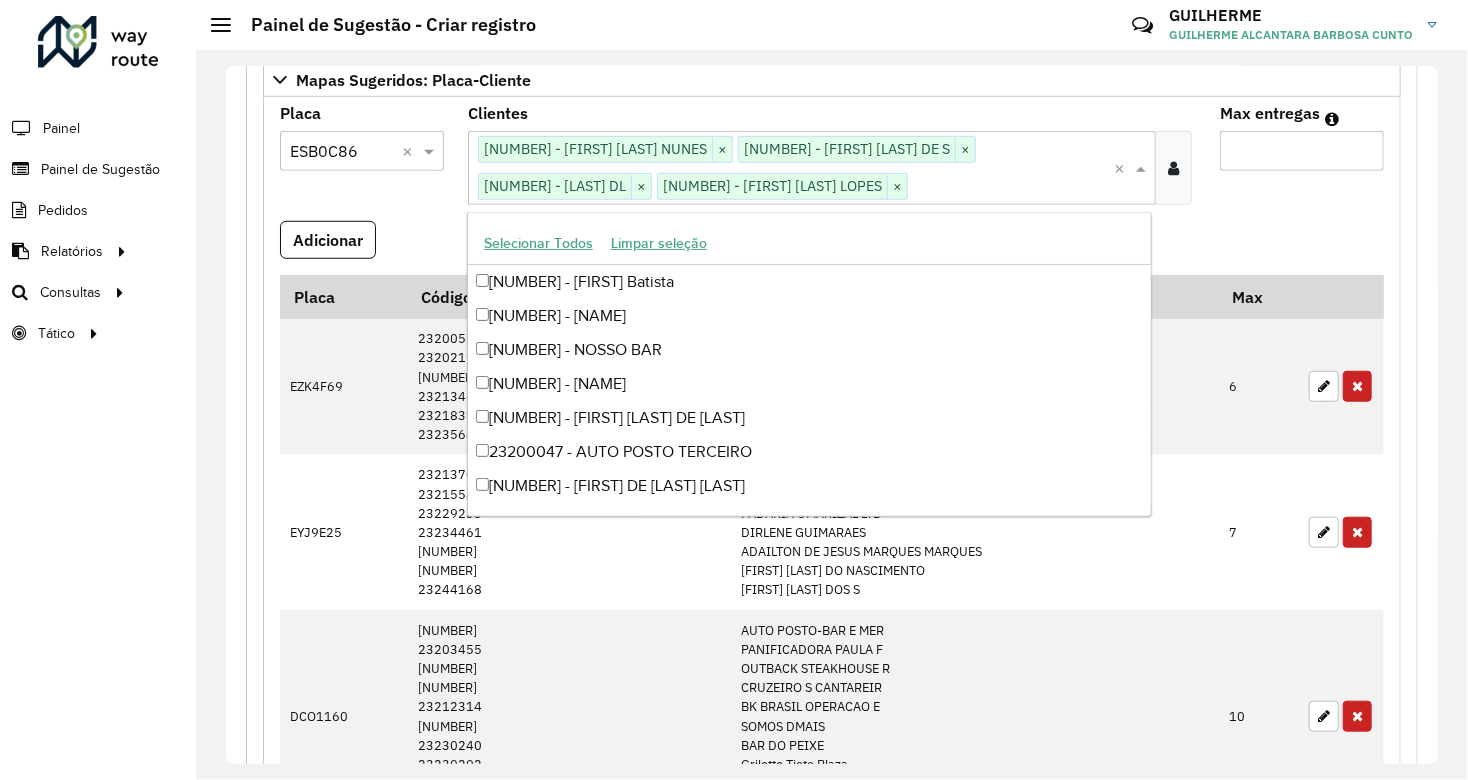 click on "Max entregas" at bounding box center (1302, 163) 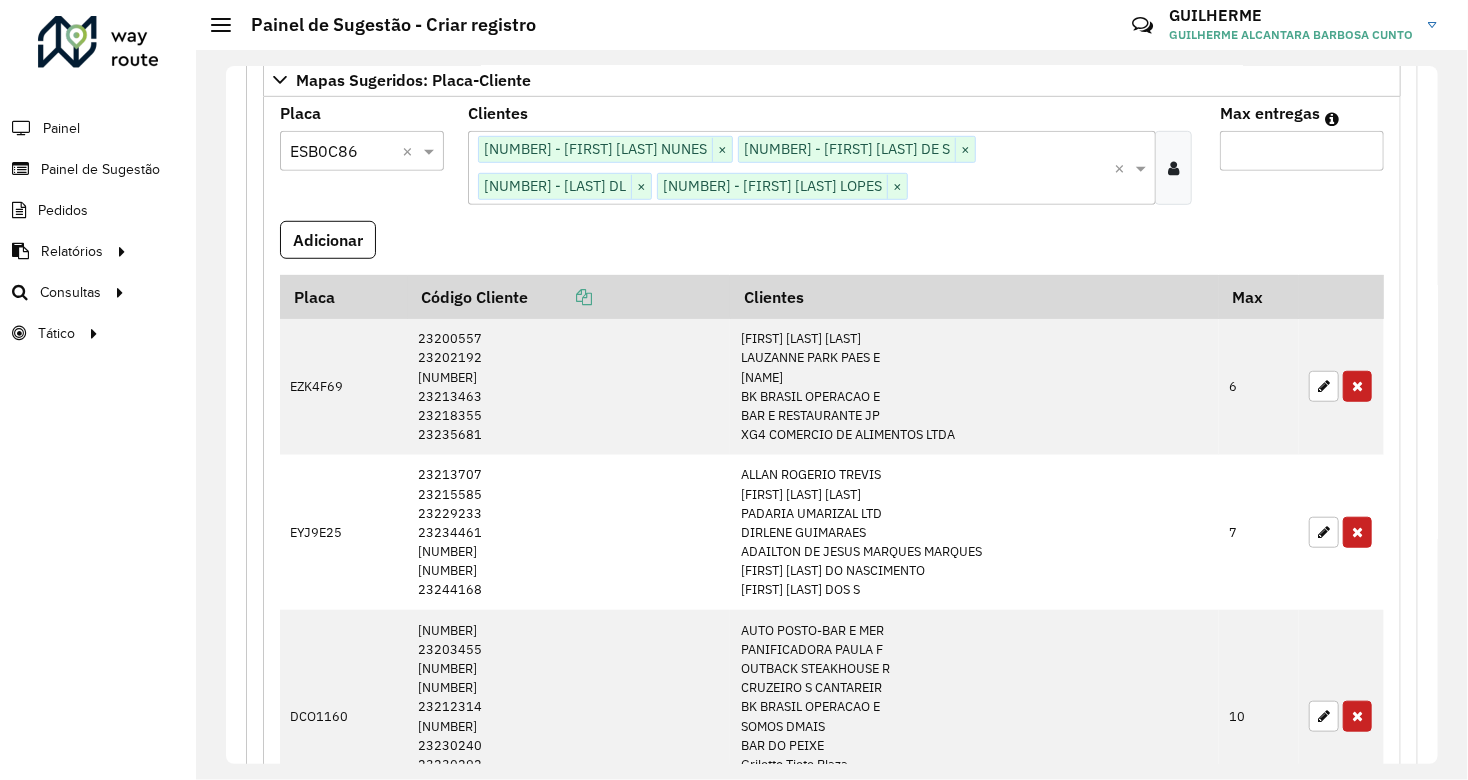 click on "Max entregas" at bounding box center (1302, 151) 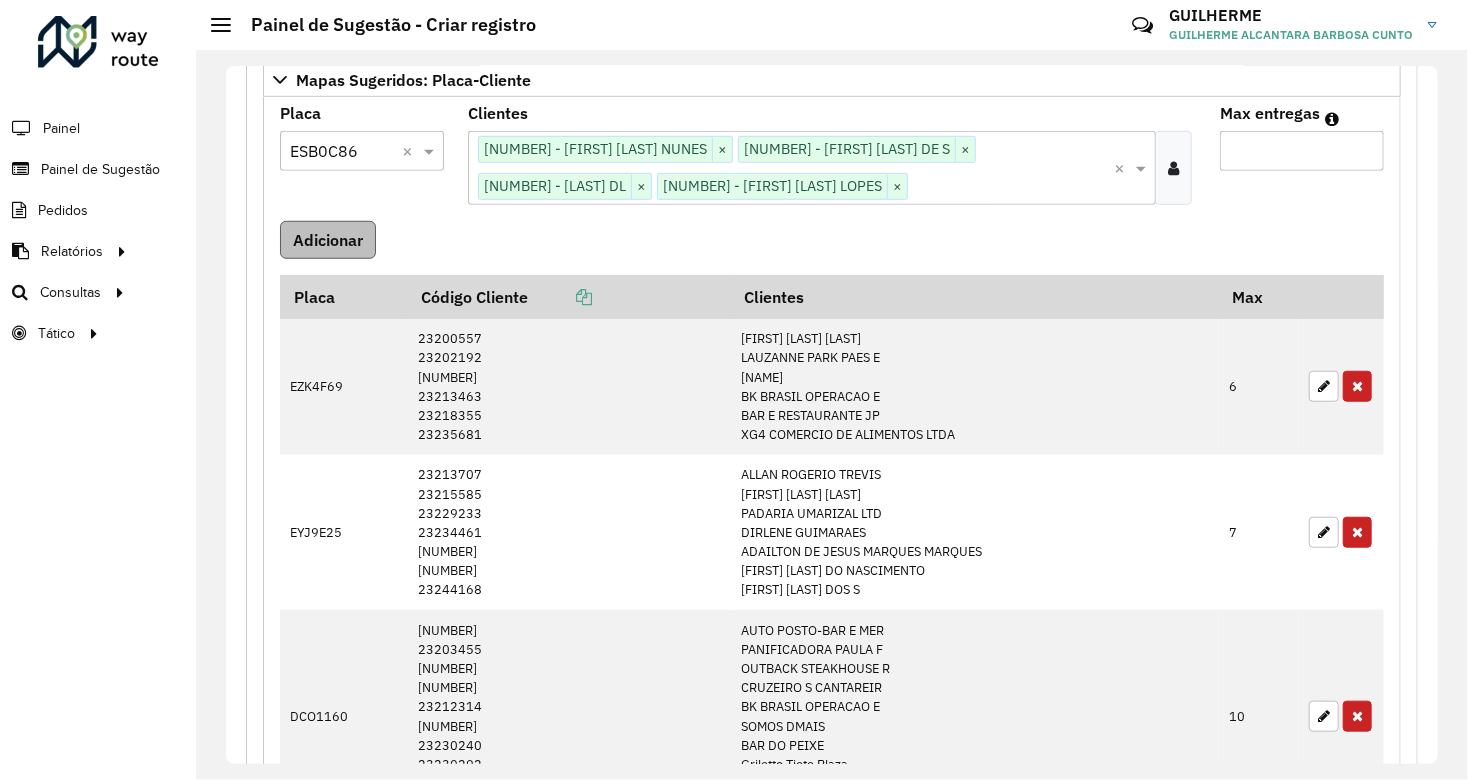 type on "*" 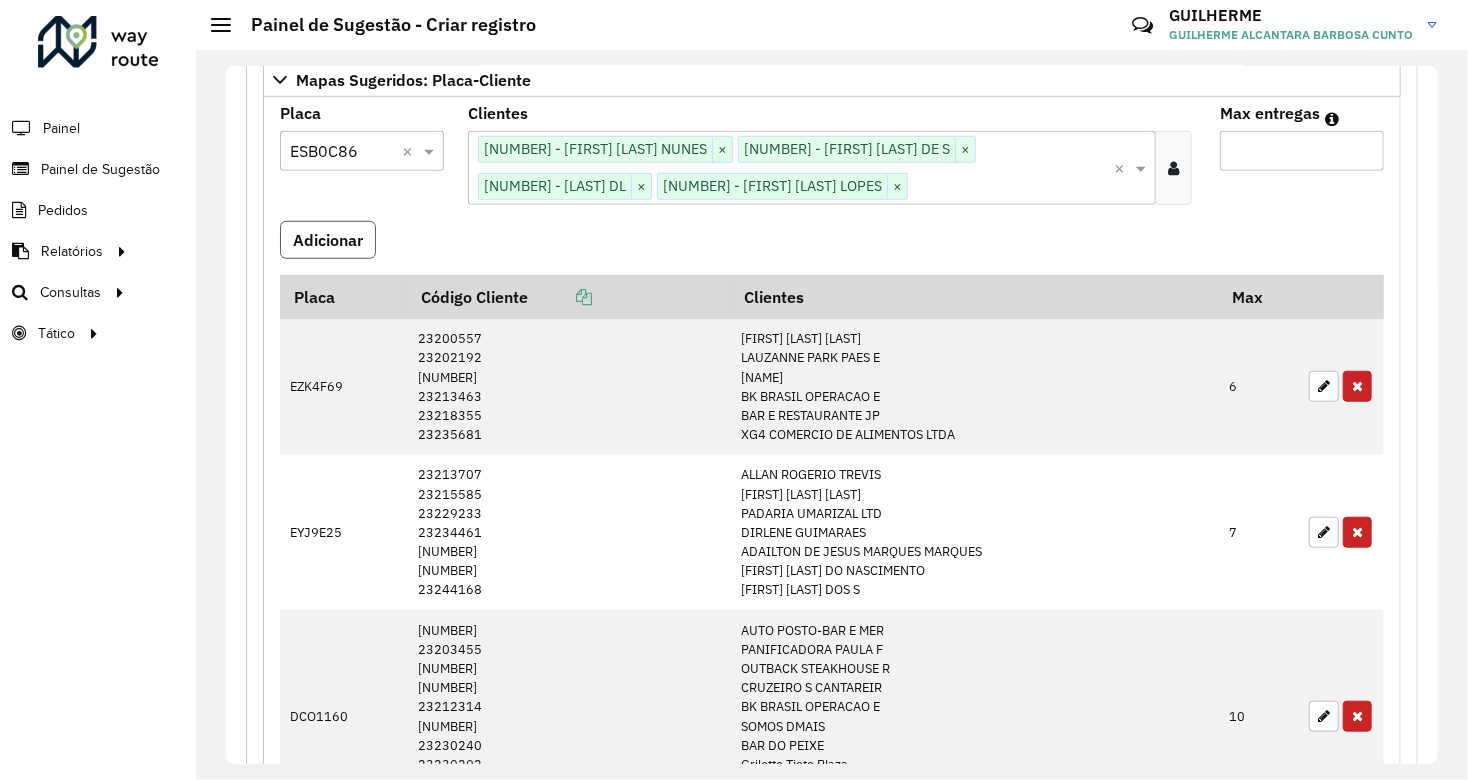 click on "Adicionar" at bounding box center [328, 240] 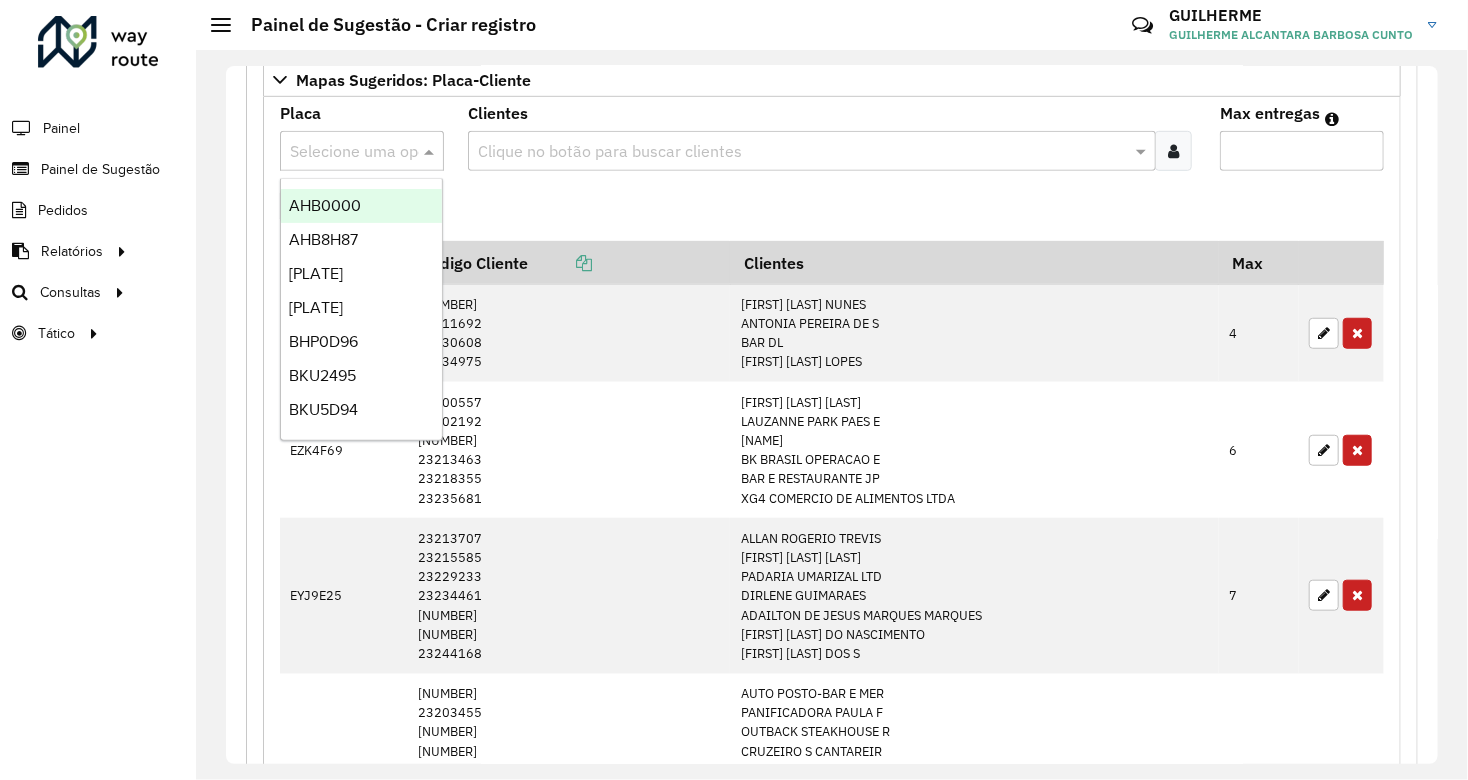 click at bounding box center [342, 152] 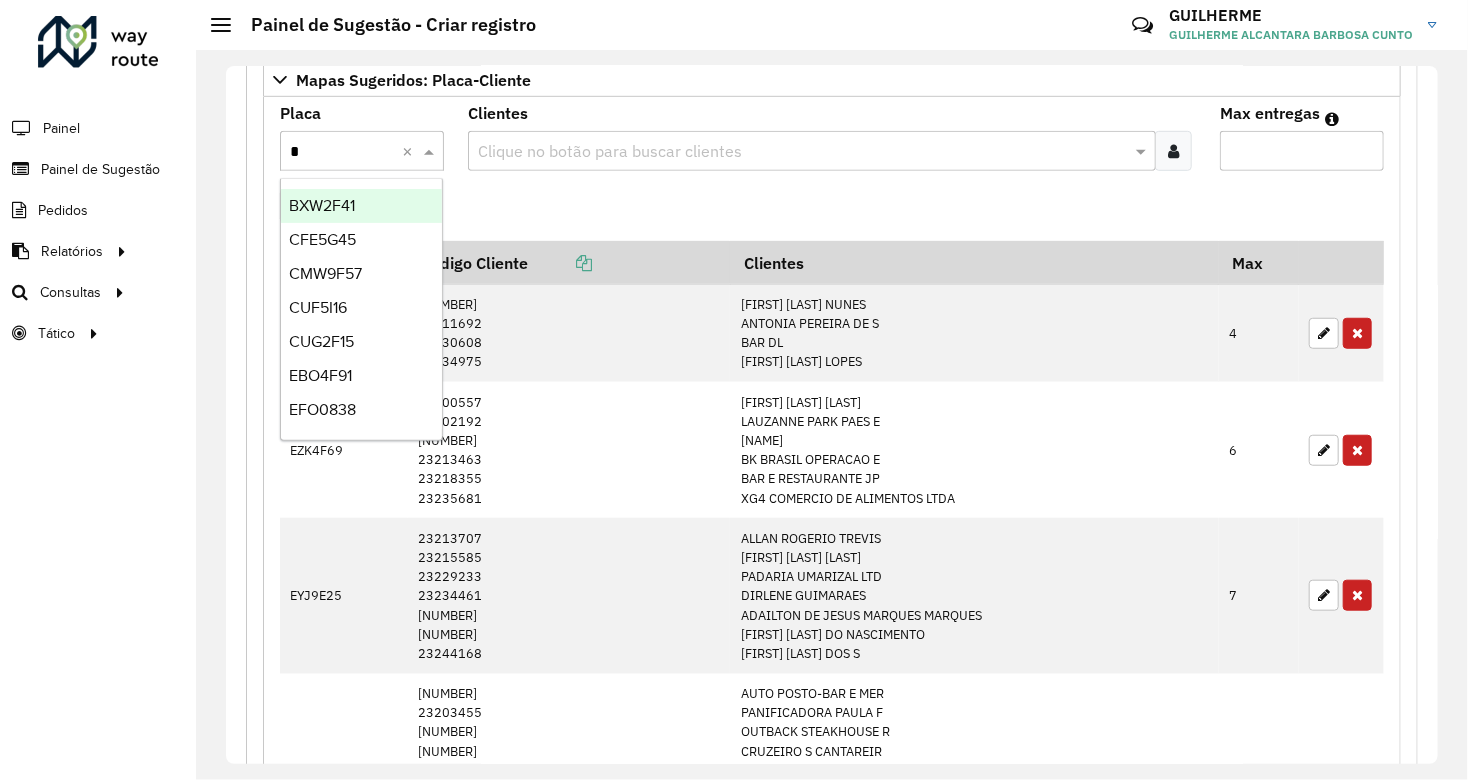 click on "*" at bounding box center (342, 152) 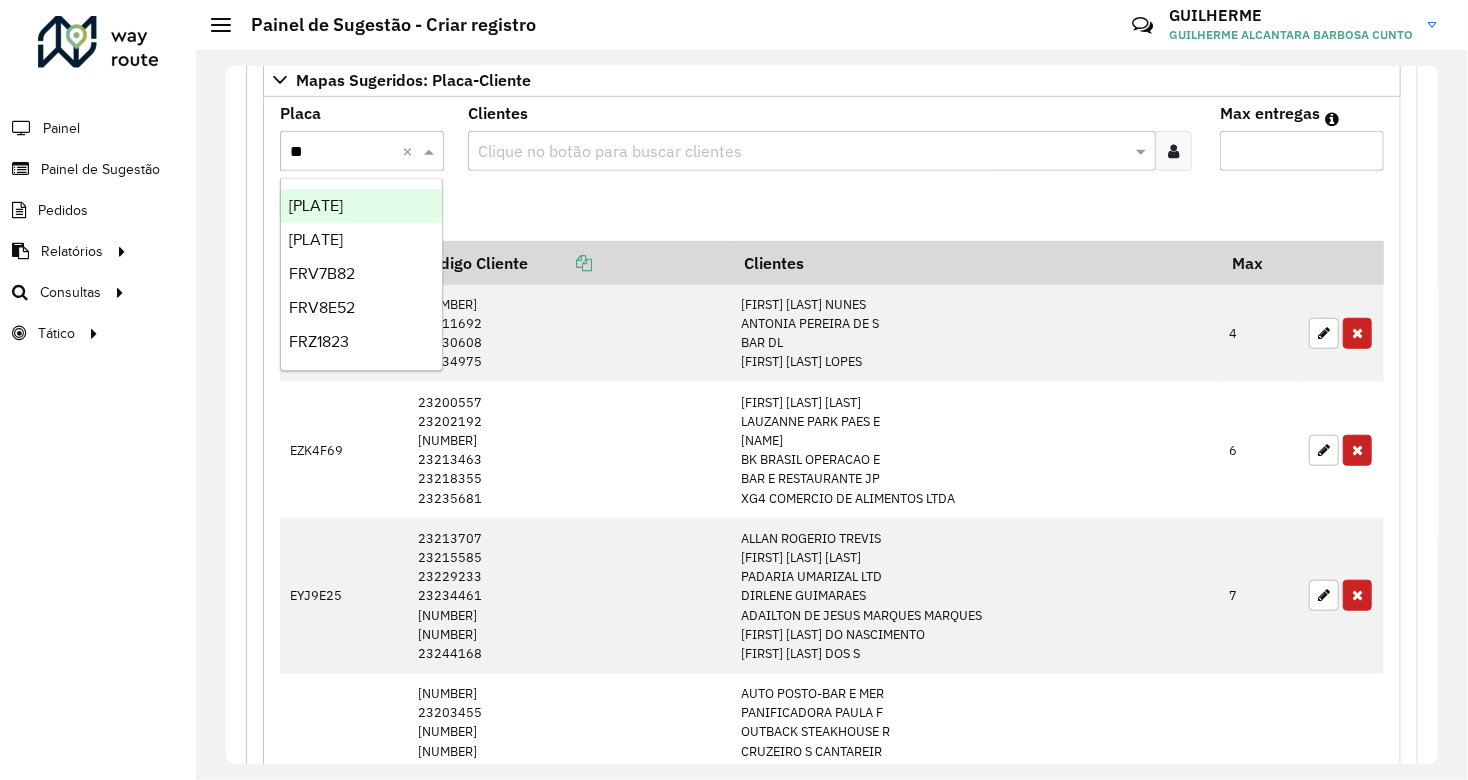 type on "***" 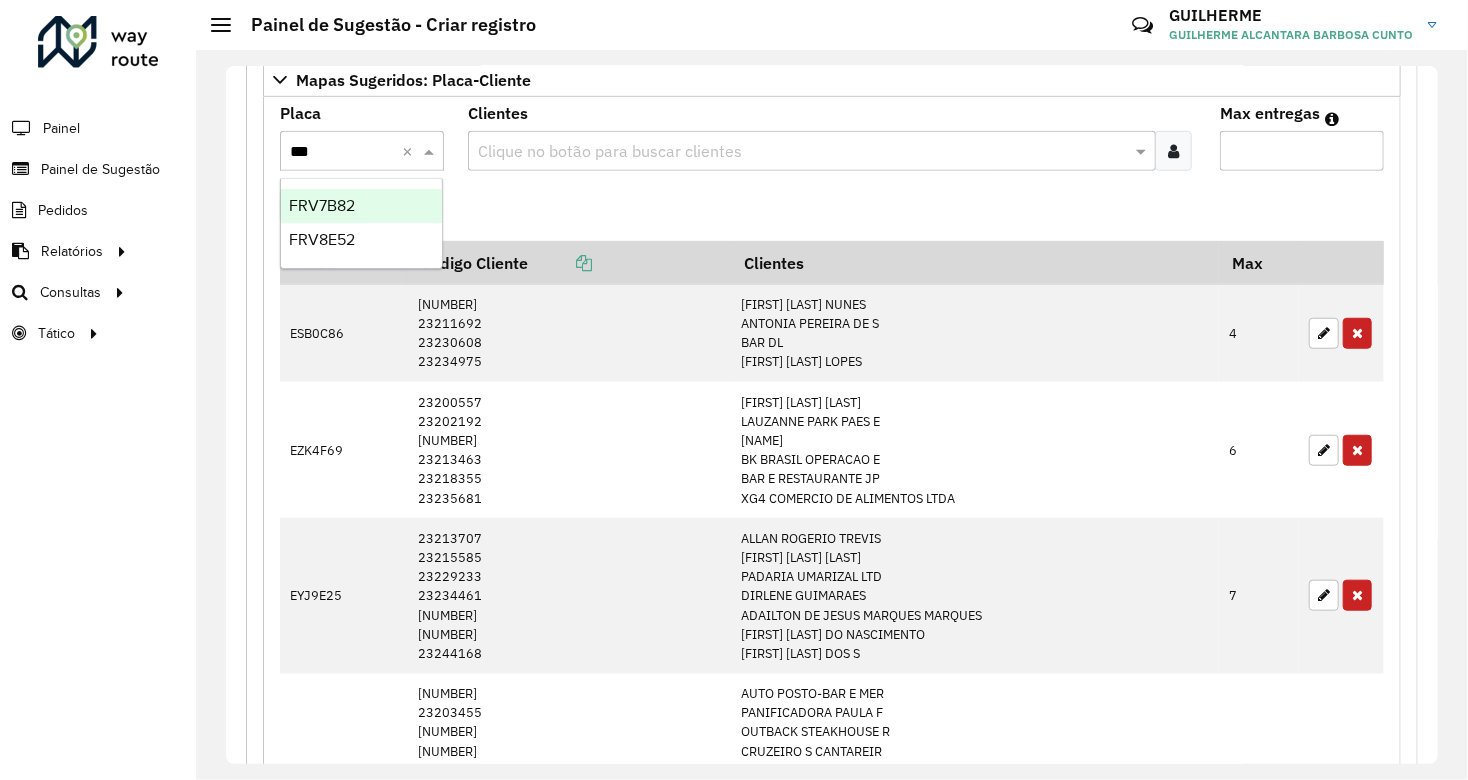 click on "FRV7B82" at bounding box center [361, 206] 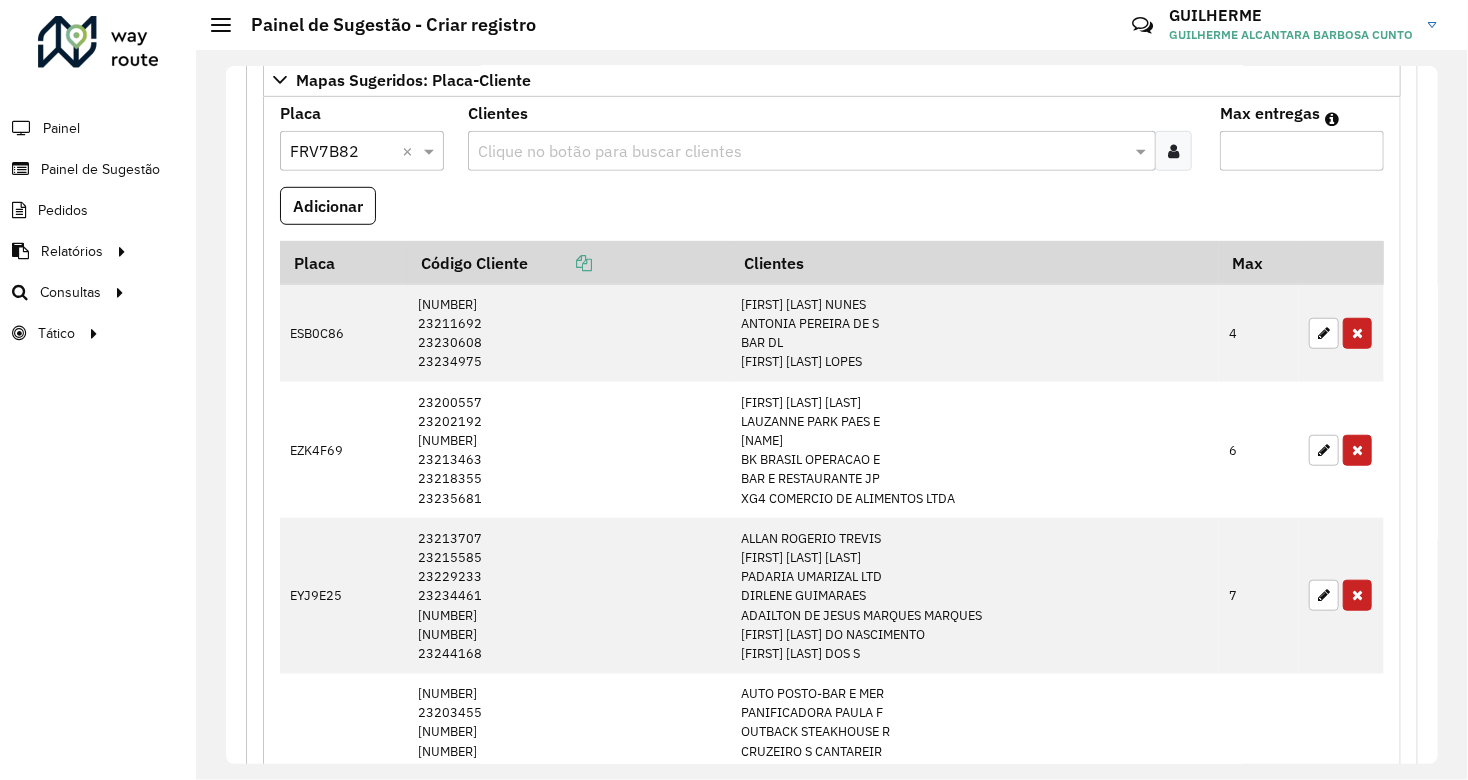 click at bounding box center (800, 152) 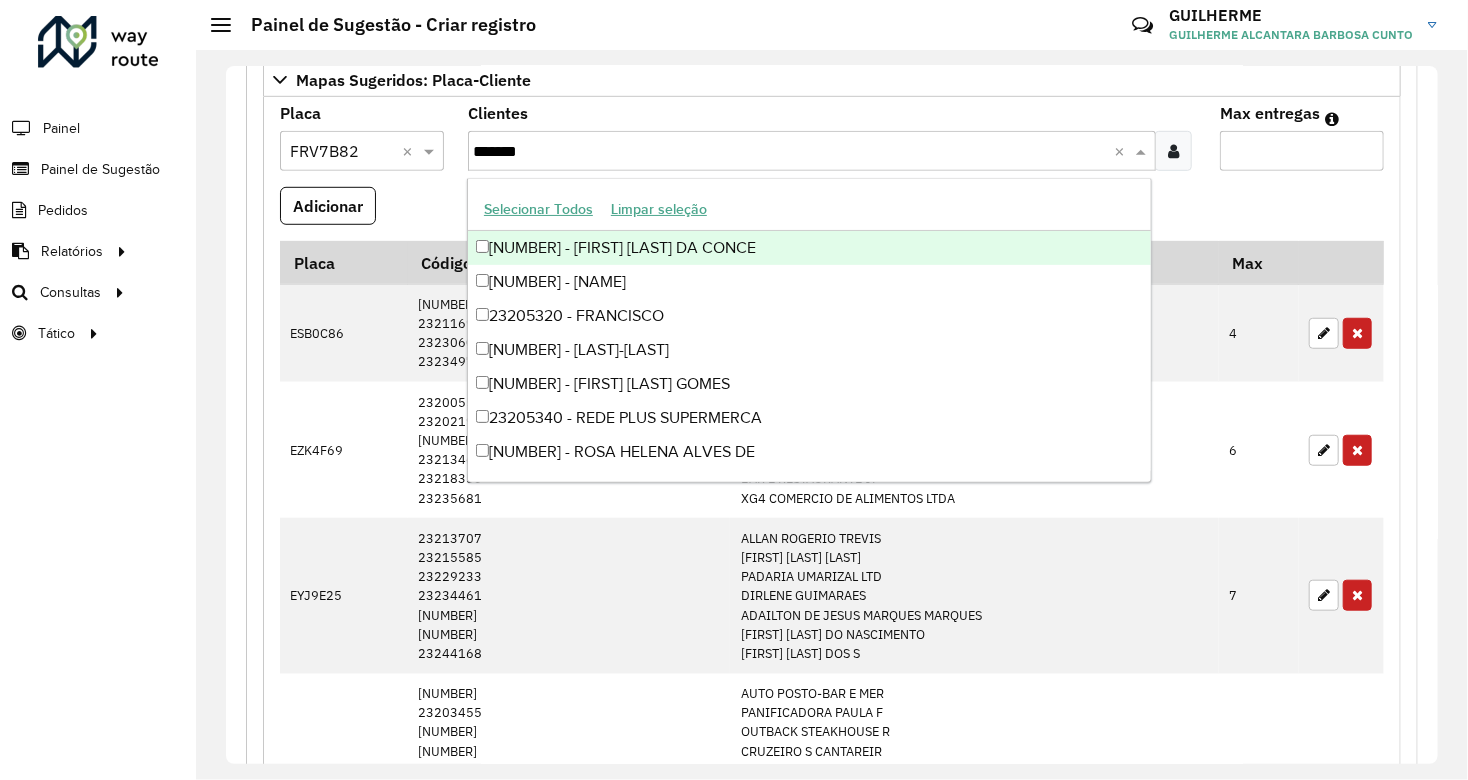 type on "********" 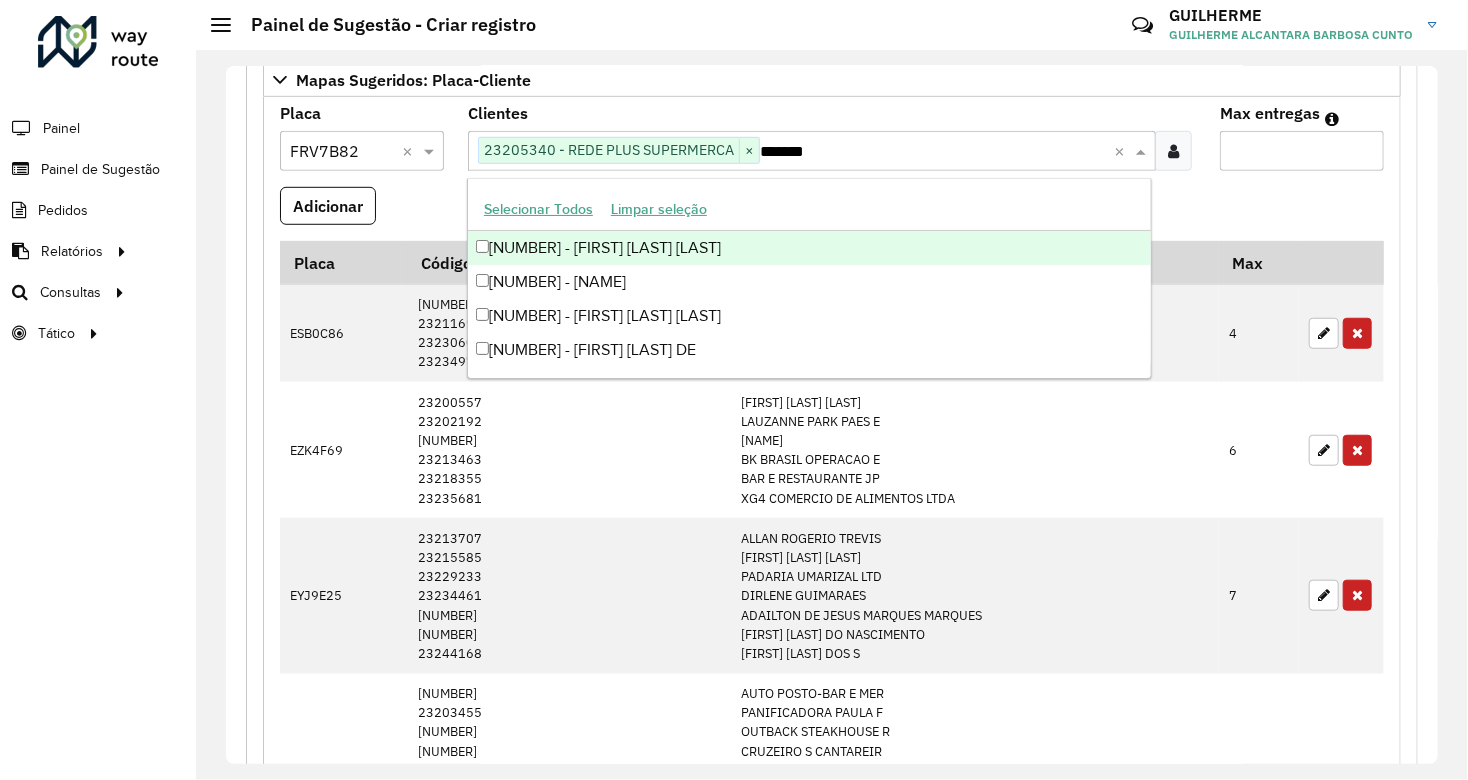 type on "********" 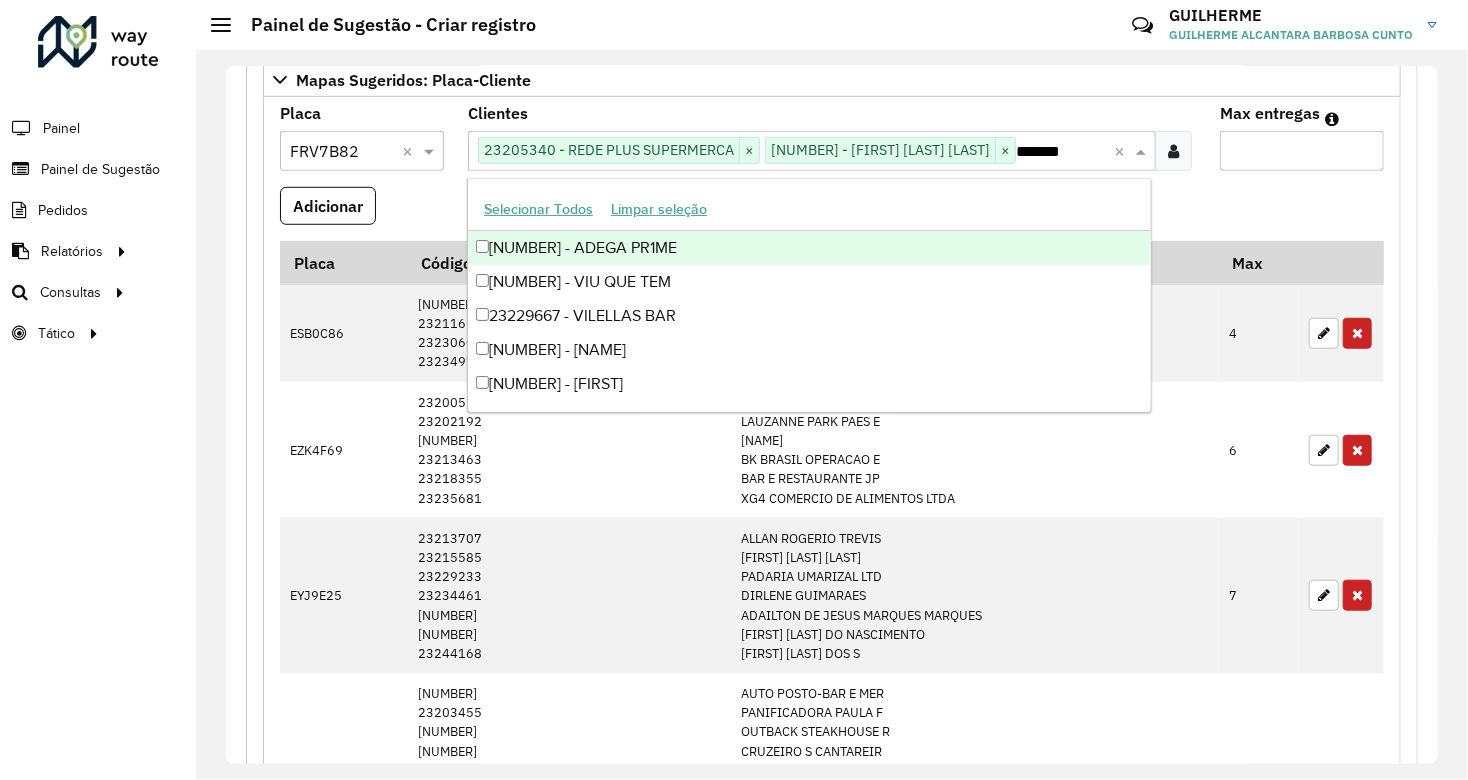type on "********" 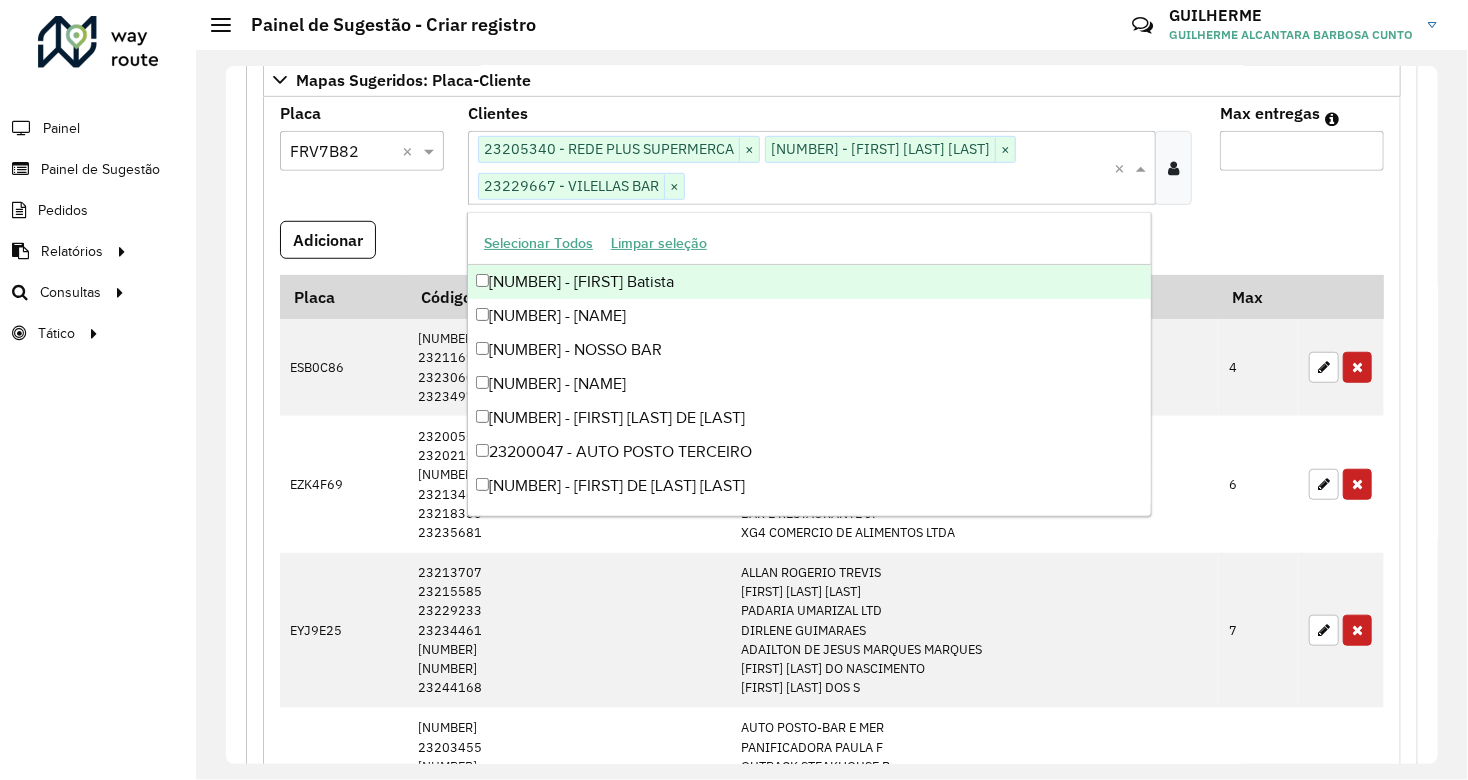scroll, scrollTop: 0, scrollLeft: 0, axis: both 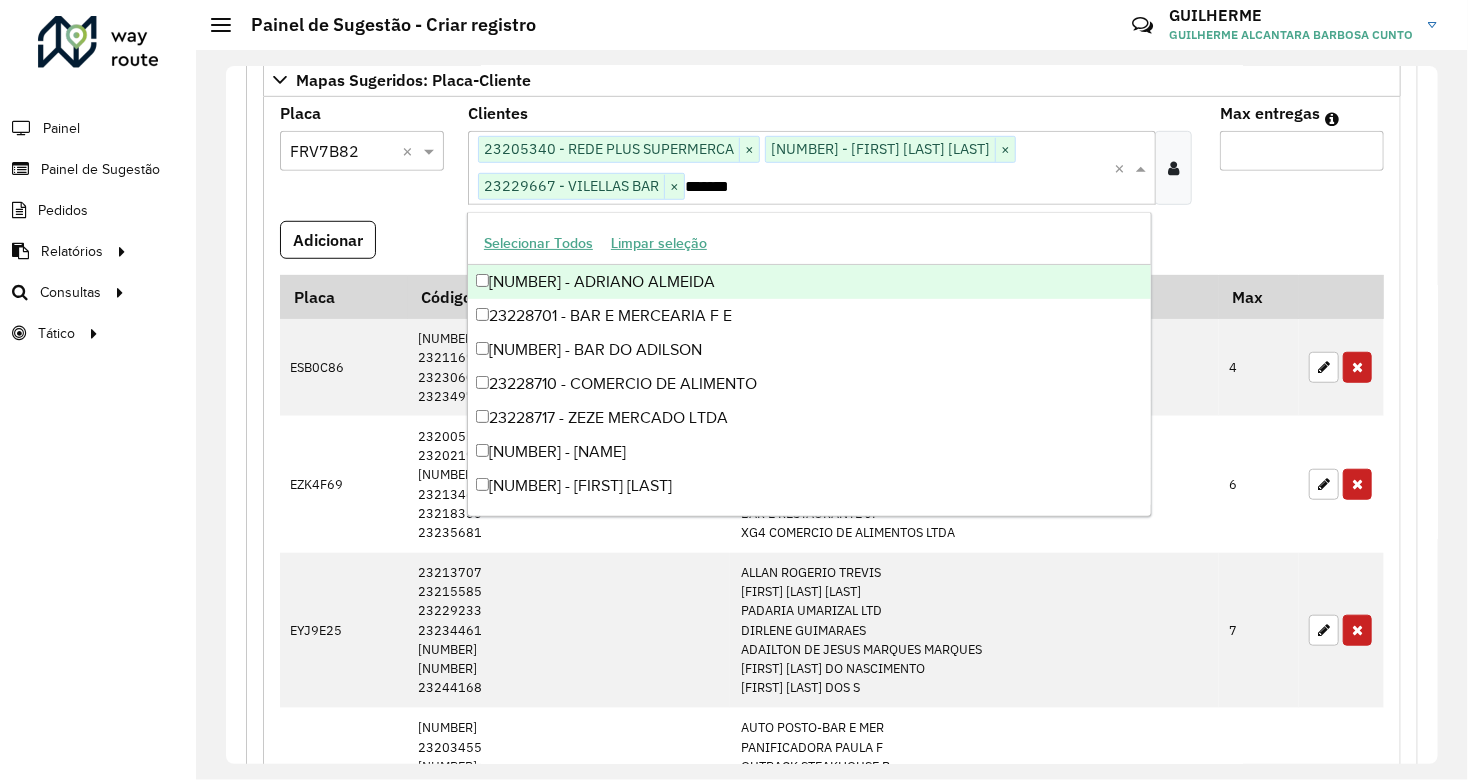 type on "********" 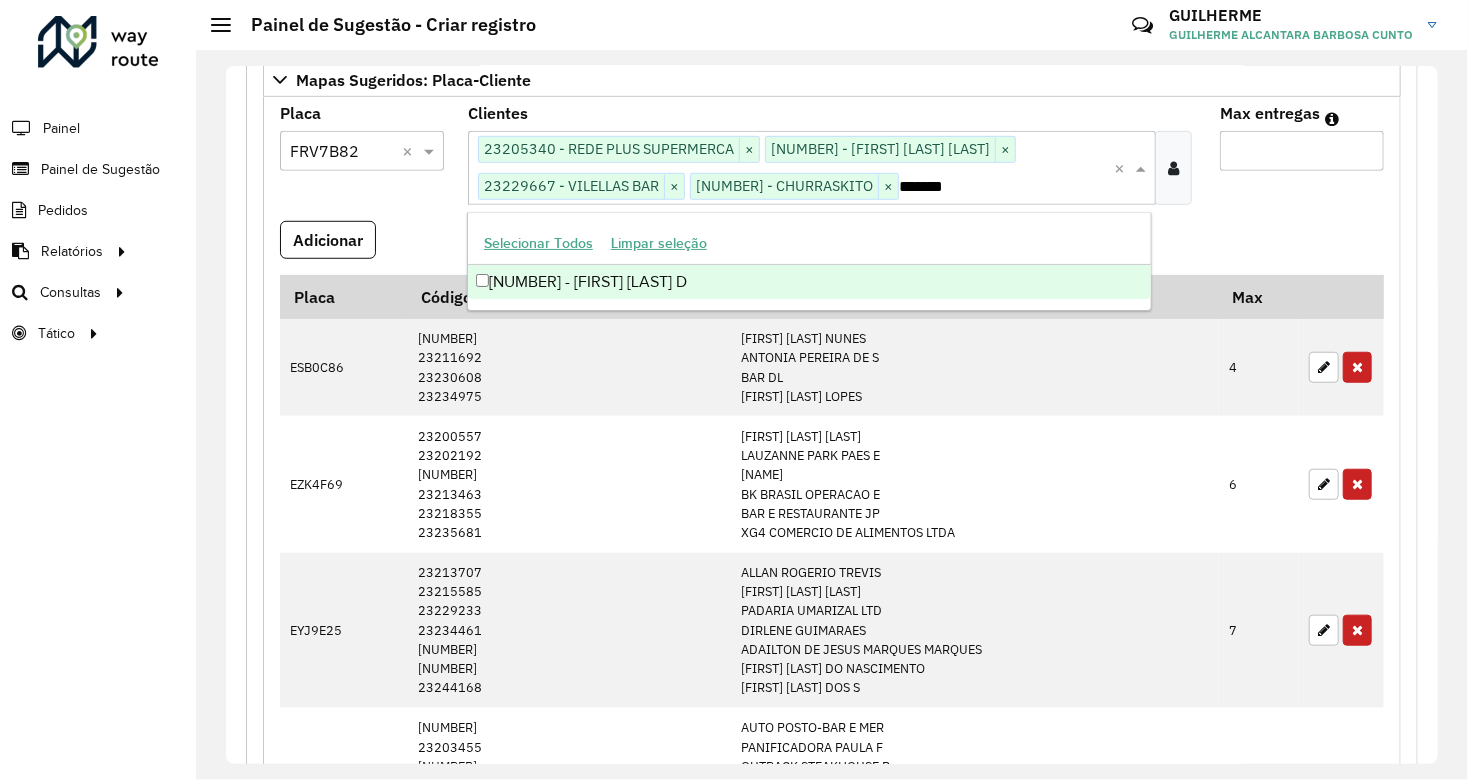 type on "********" 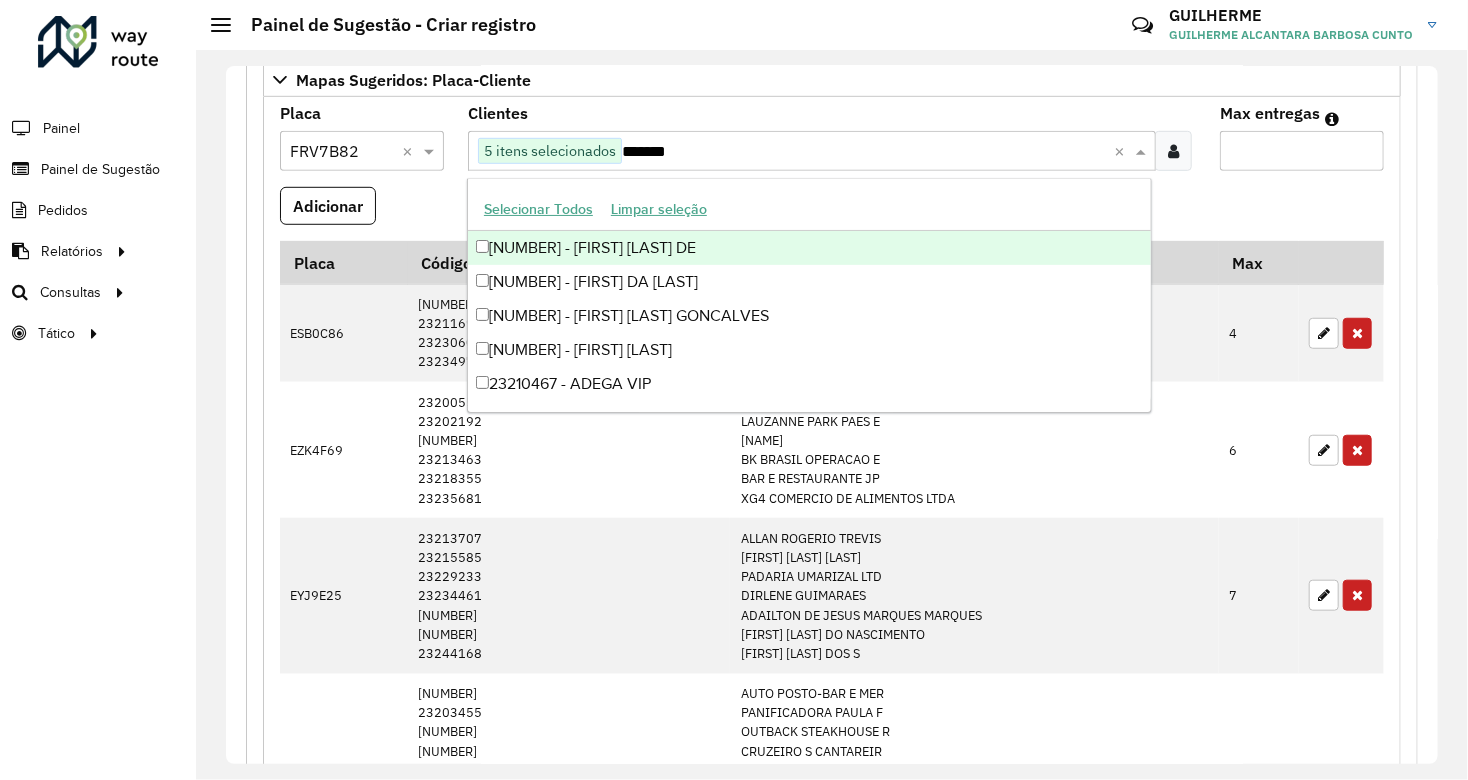 type on "********" 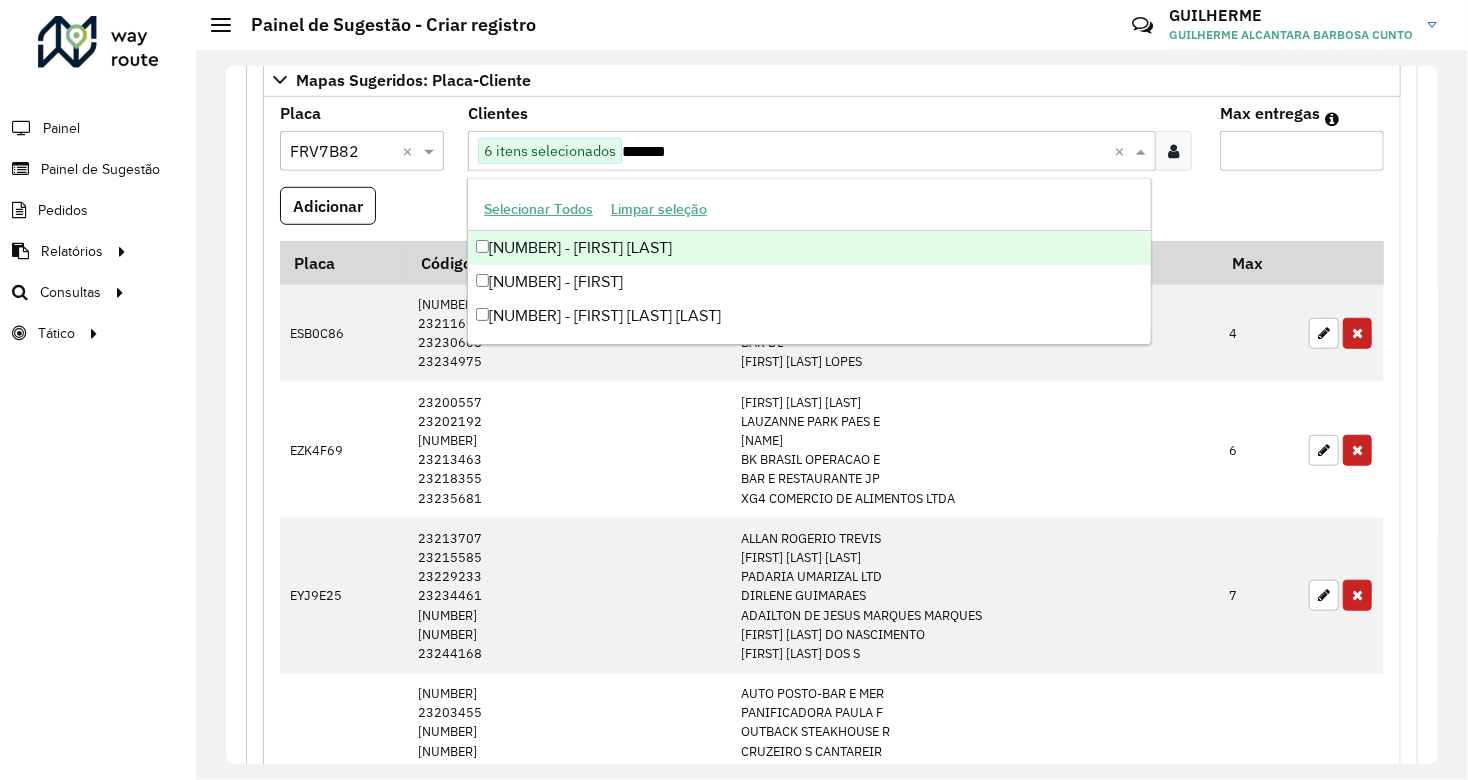 type on "********" 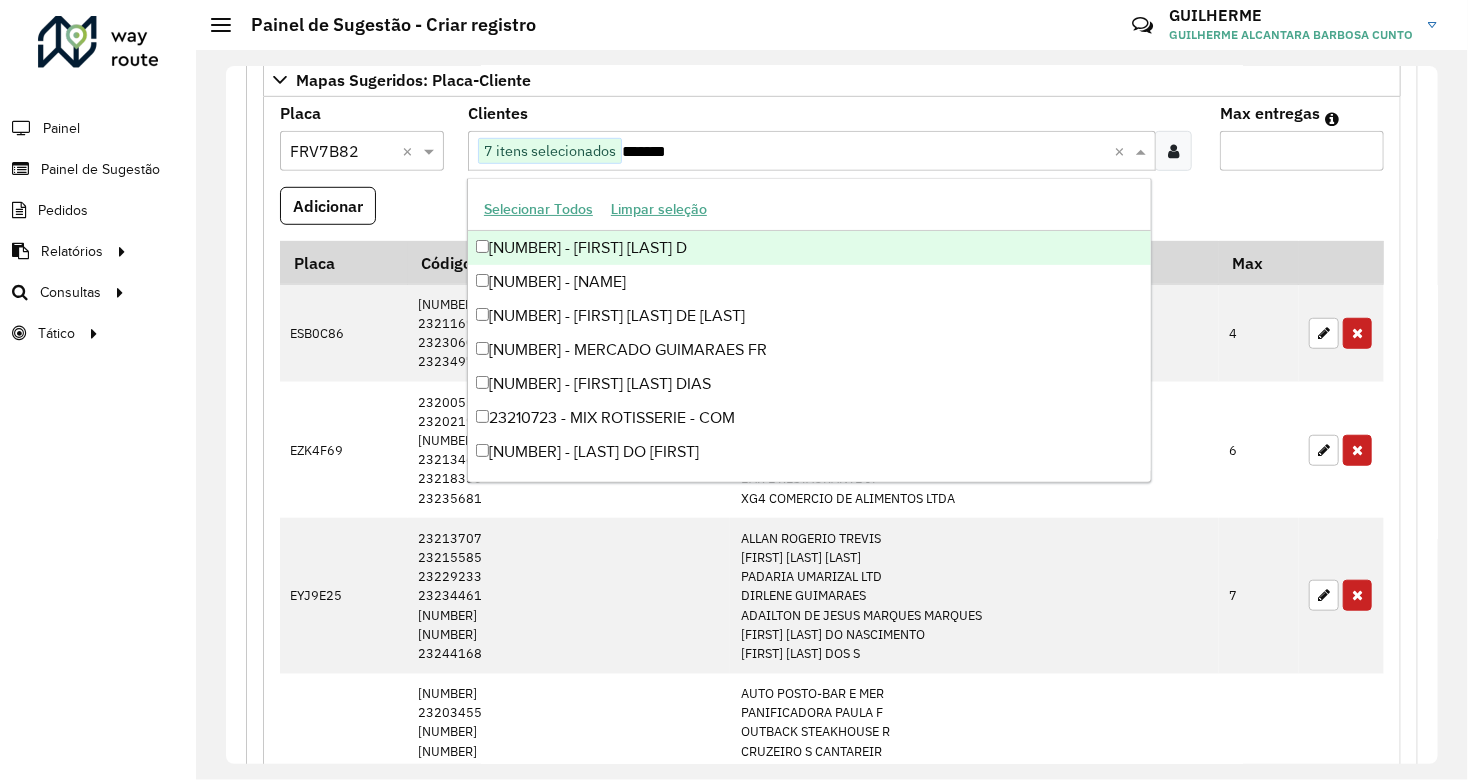 type on "********" 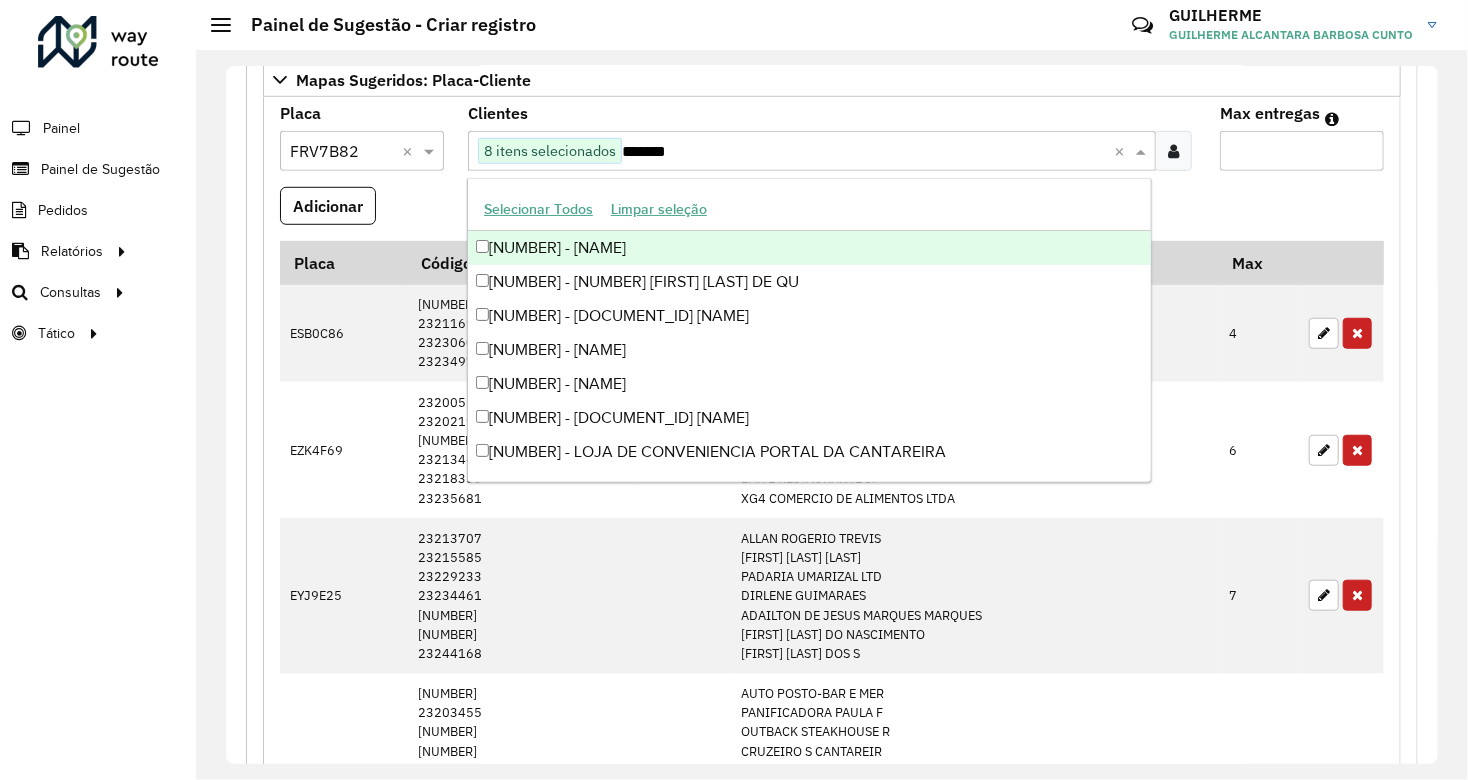 type on "********" 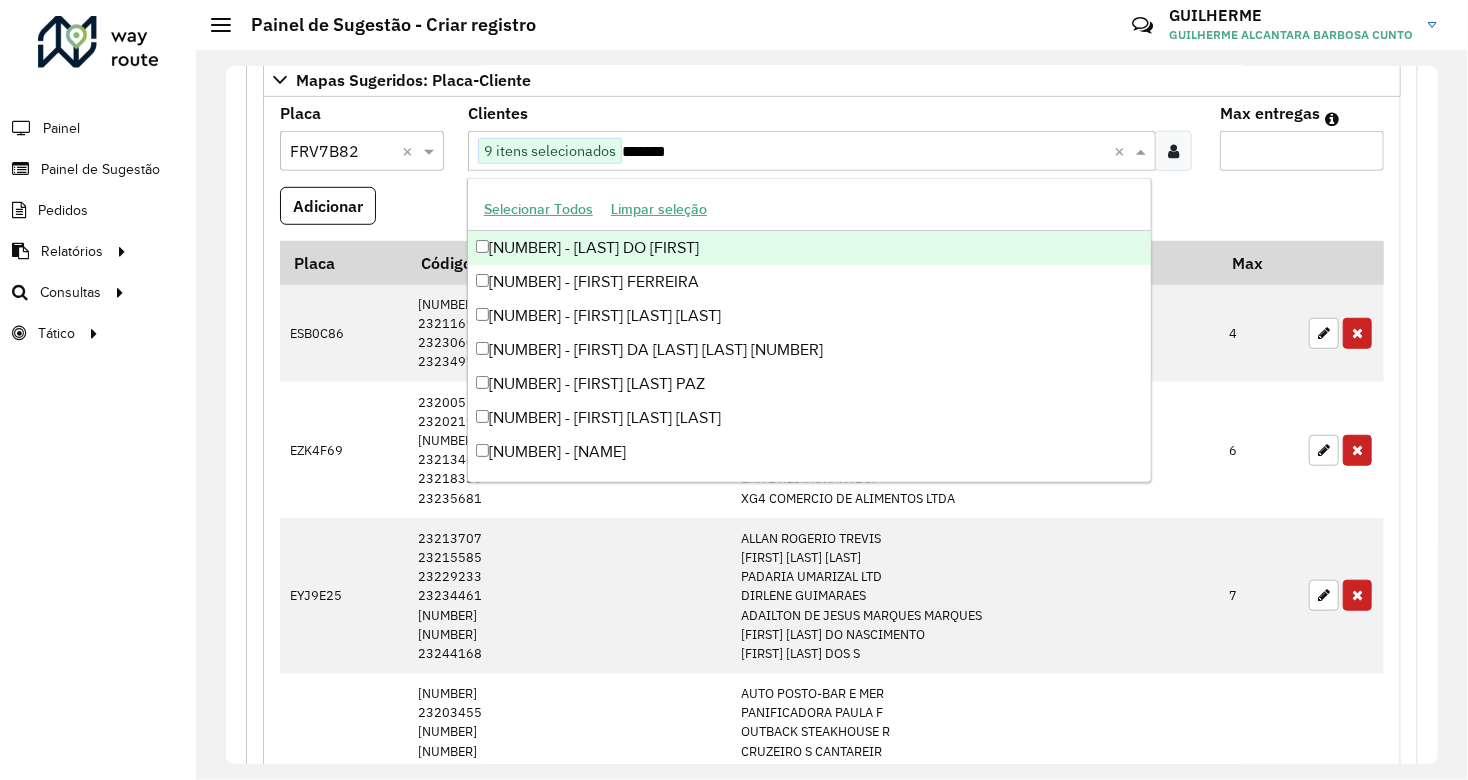 type on "********" 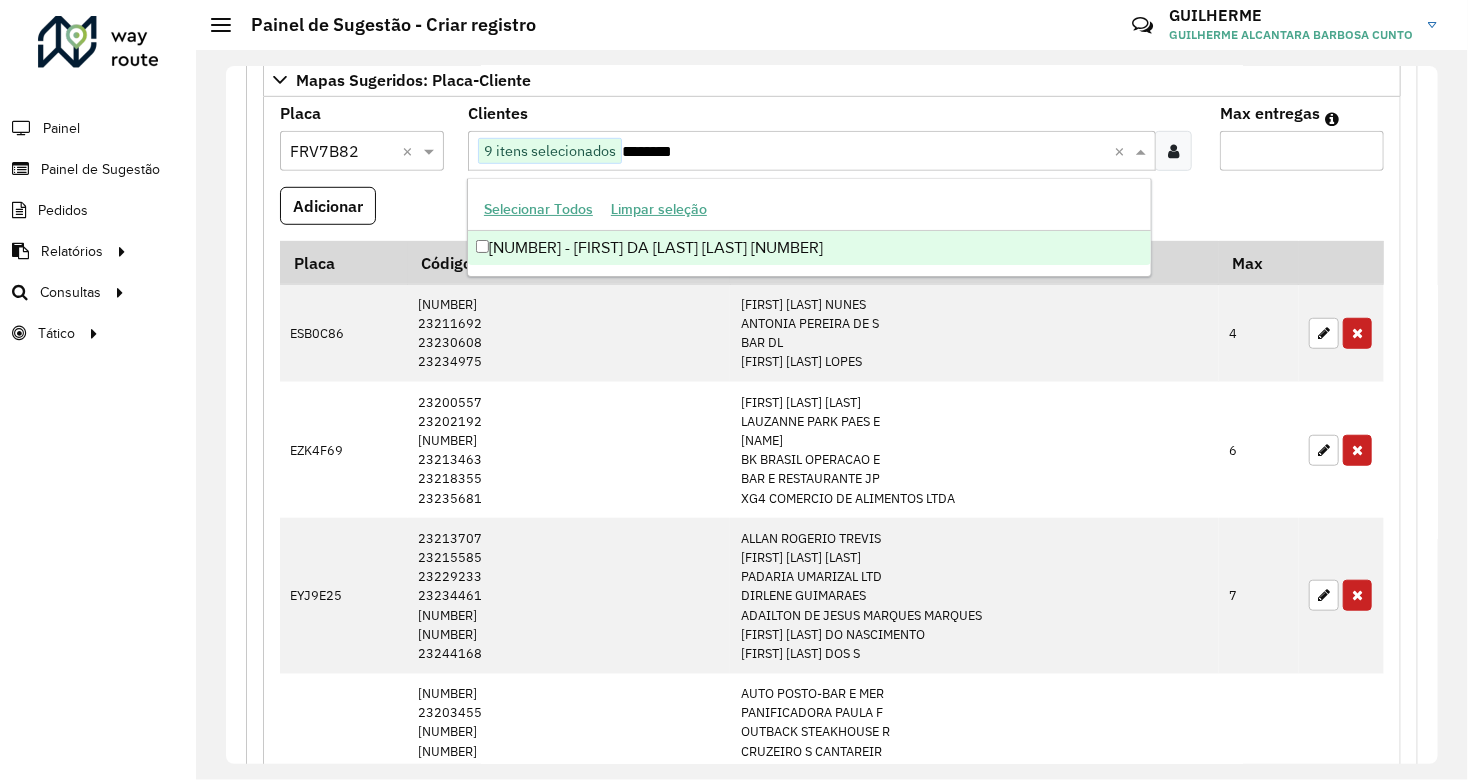type 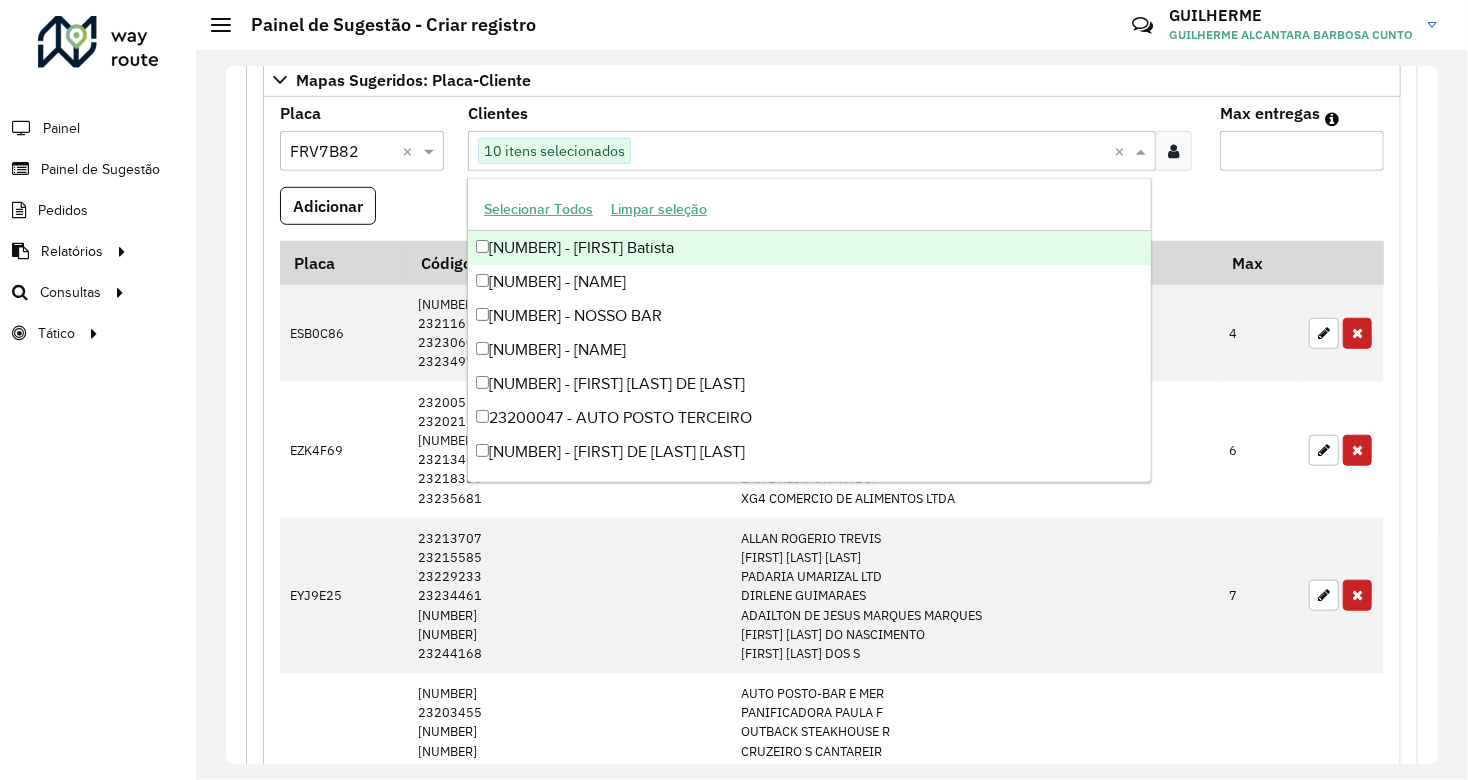 click on "Max entregas" at bounding box center (1302, 151) 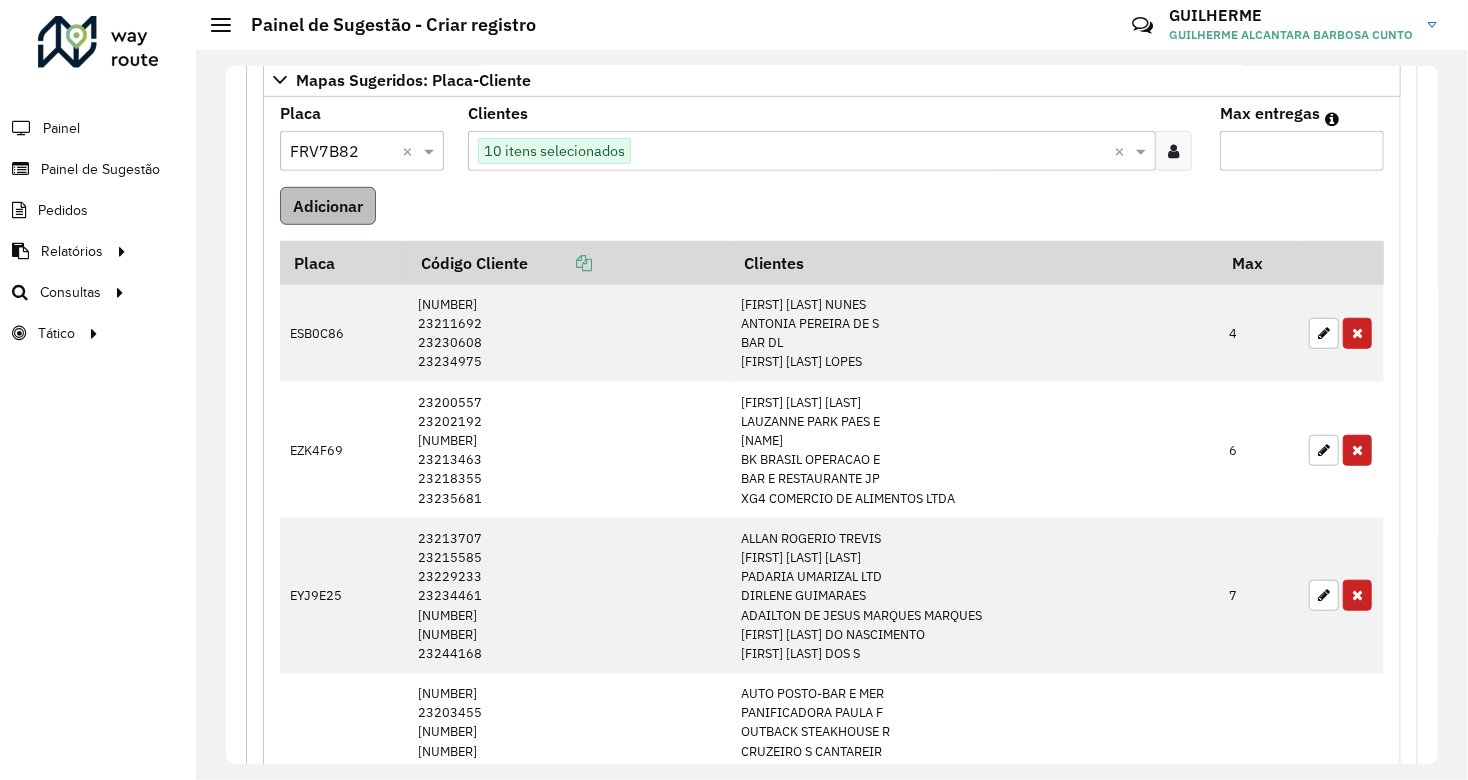 type on "**" 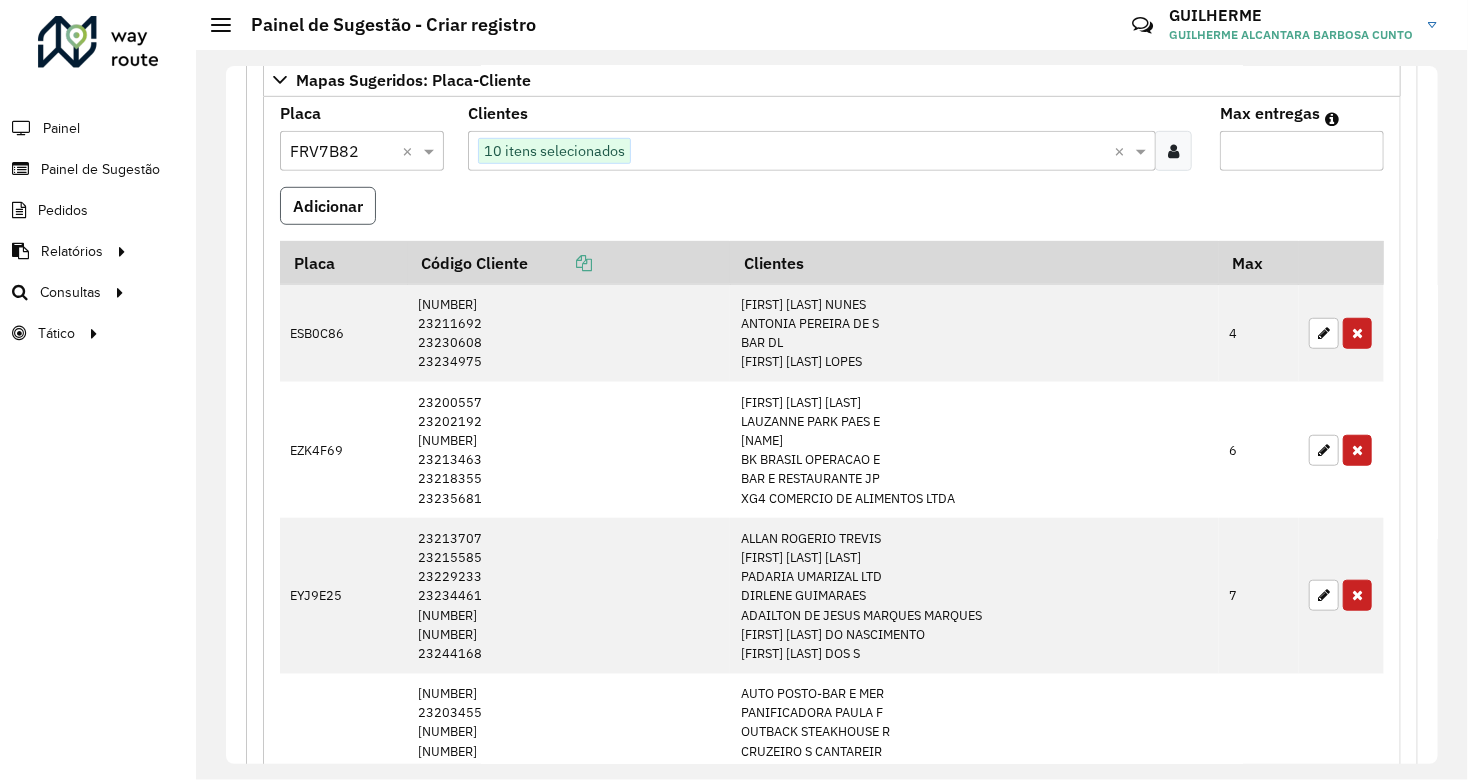 click on "Adicionar" at bounding box center [328, 206] 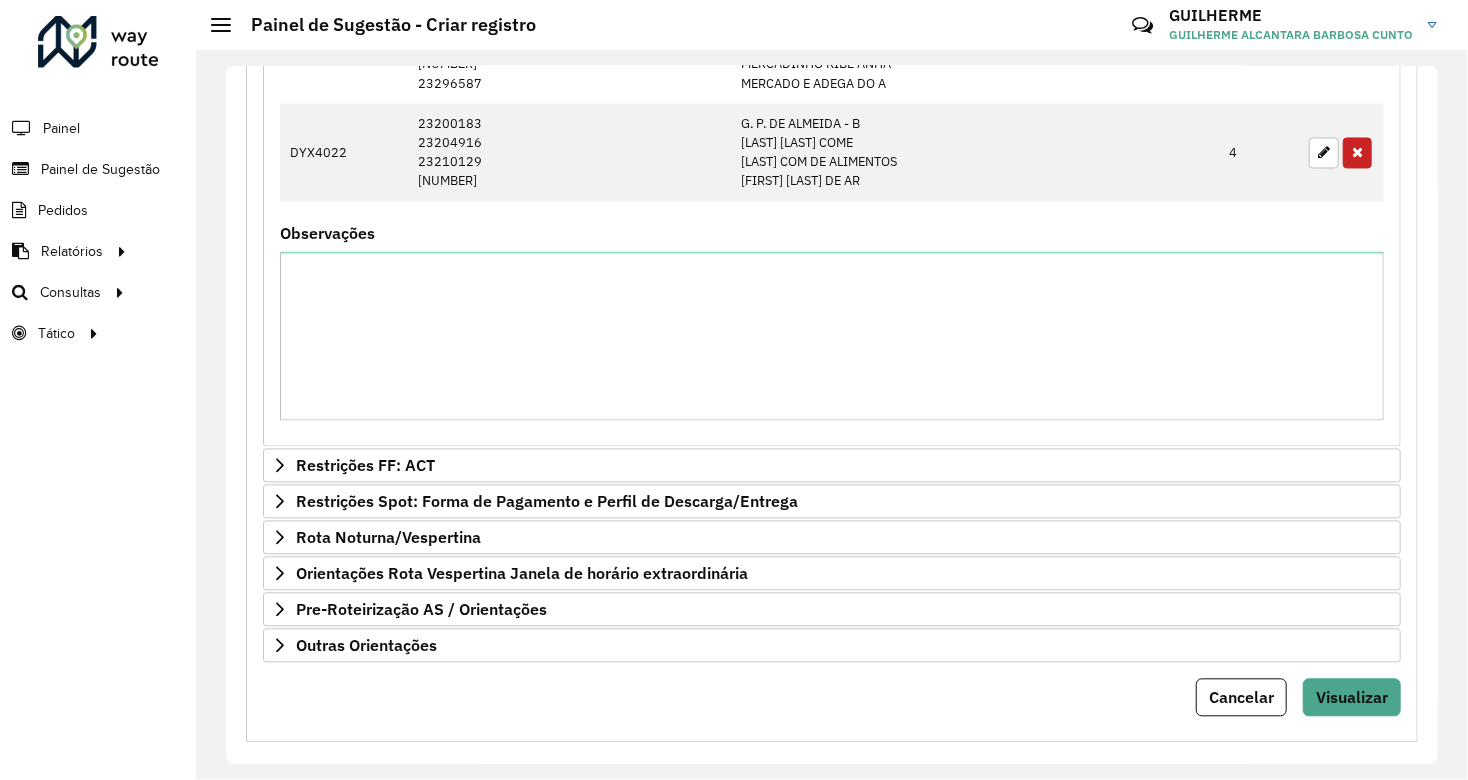 scroll, scrollTop: 1675, scrollLeft: 0, axis: vertical 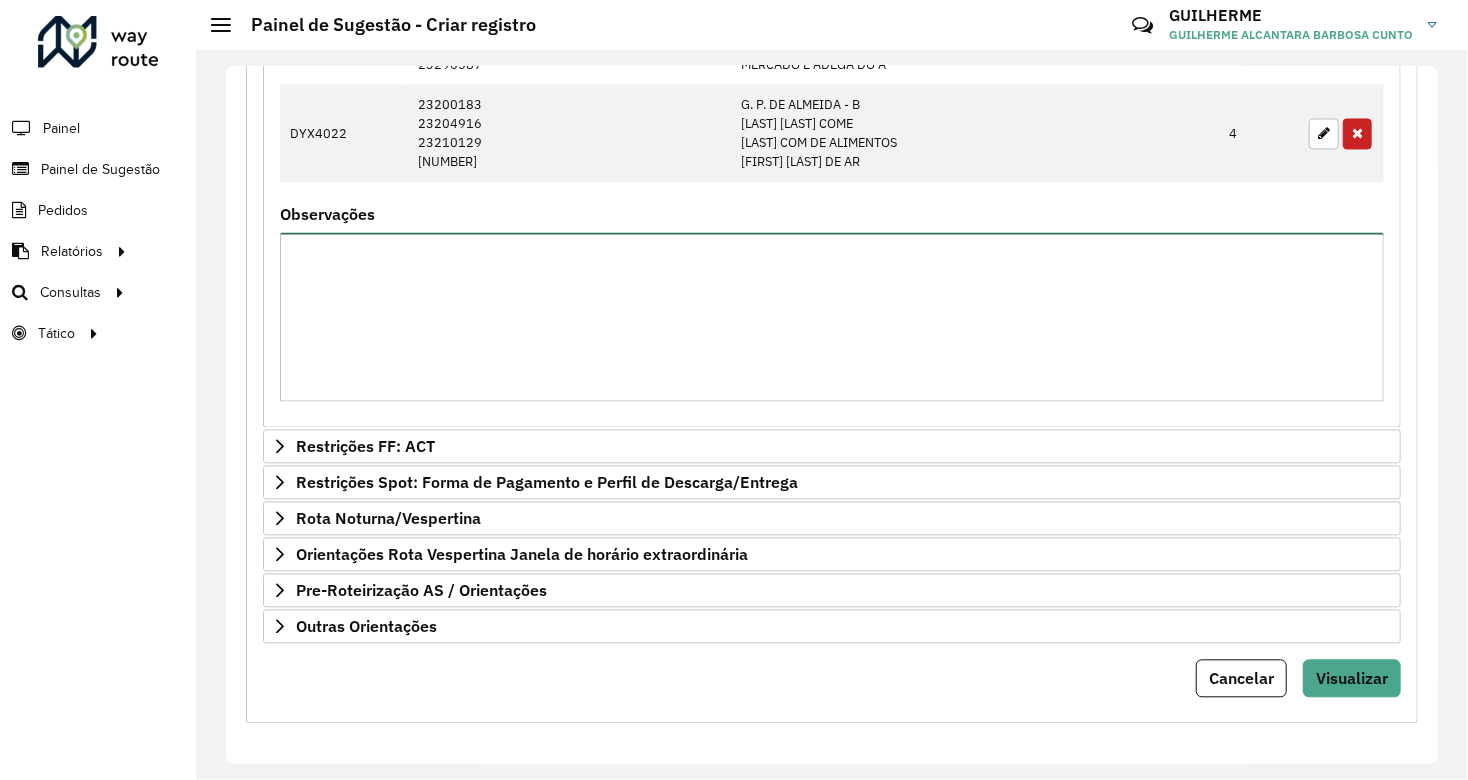 click on "Observações" at bounding box center [832, 317] 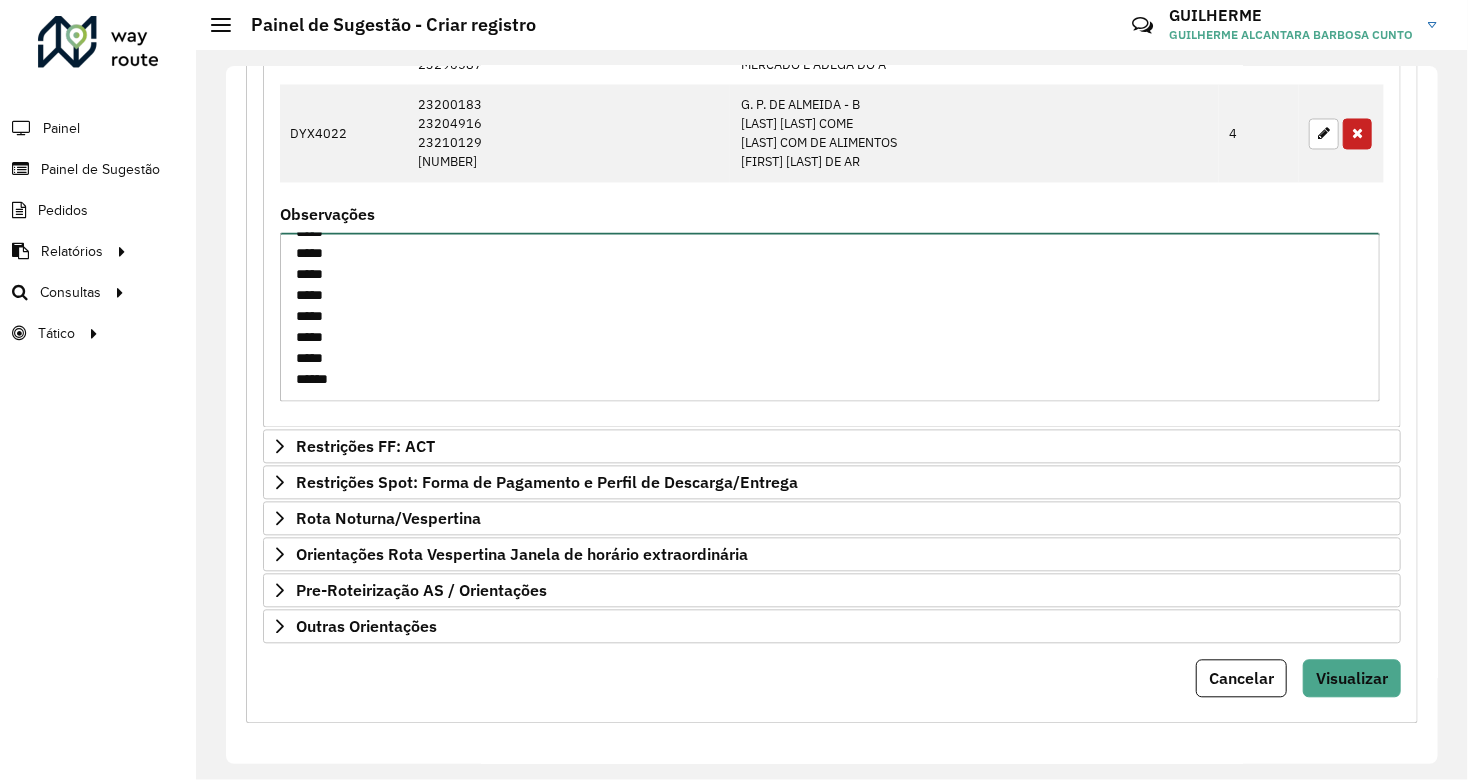 drag, startPoint x: 432, startPoint y: 296, endPoint x: 391, endPoint y: 322, distance: 48.548943 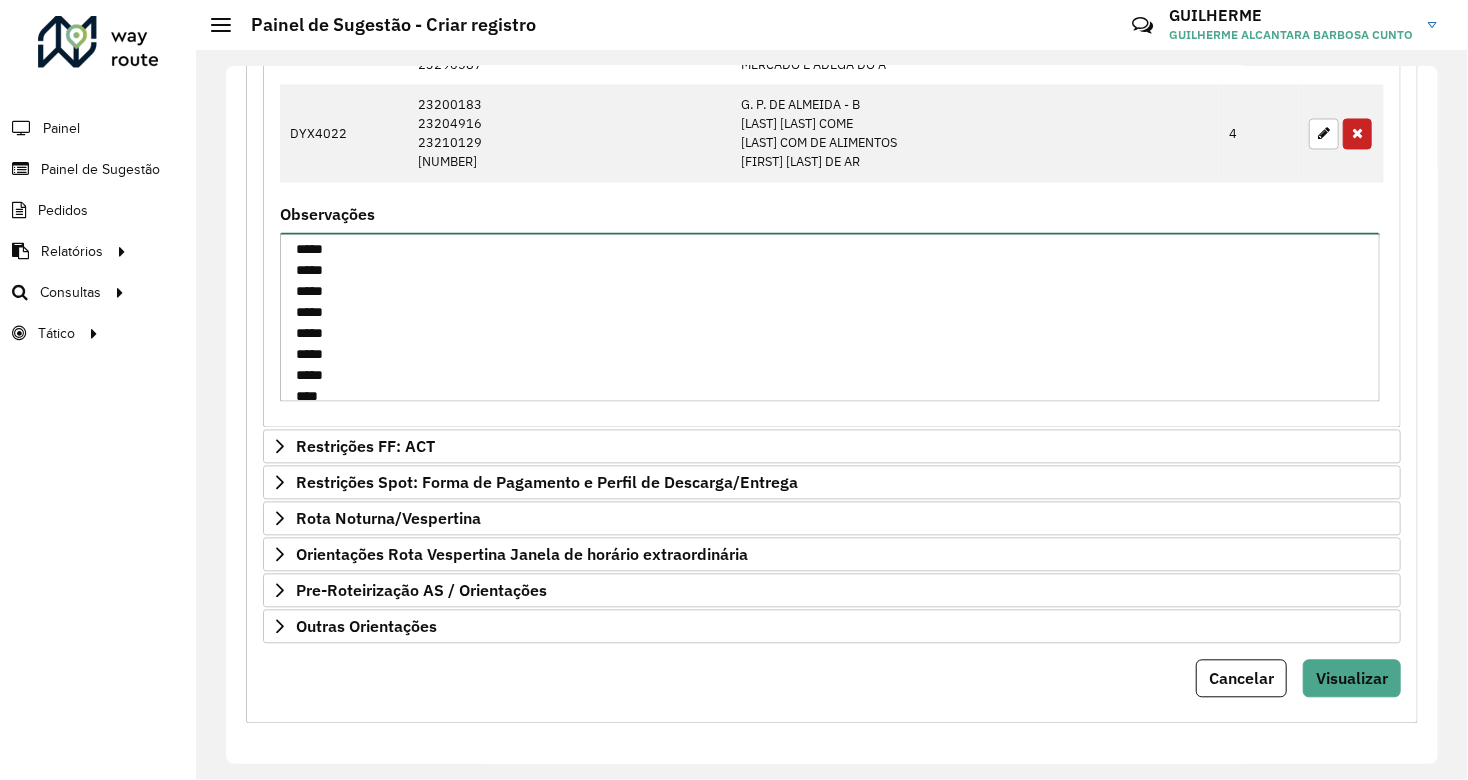 scroll, scrollTop: 0, scrollLeft: 0, axis: both 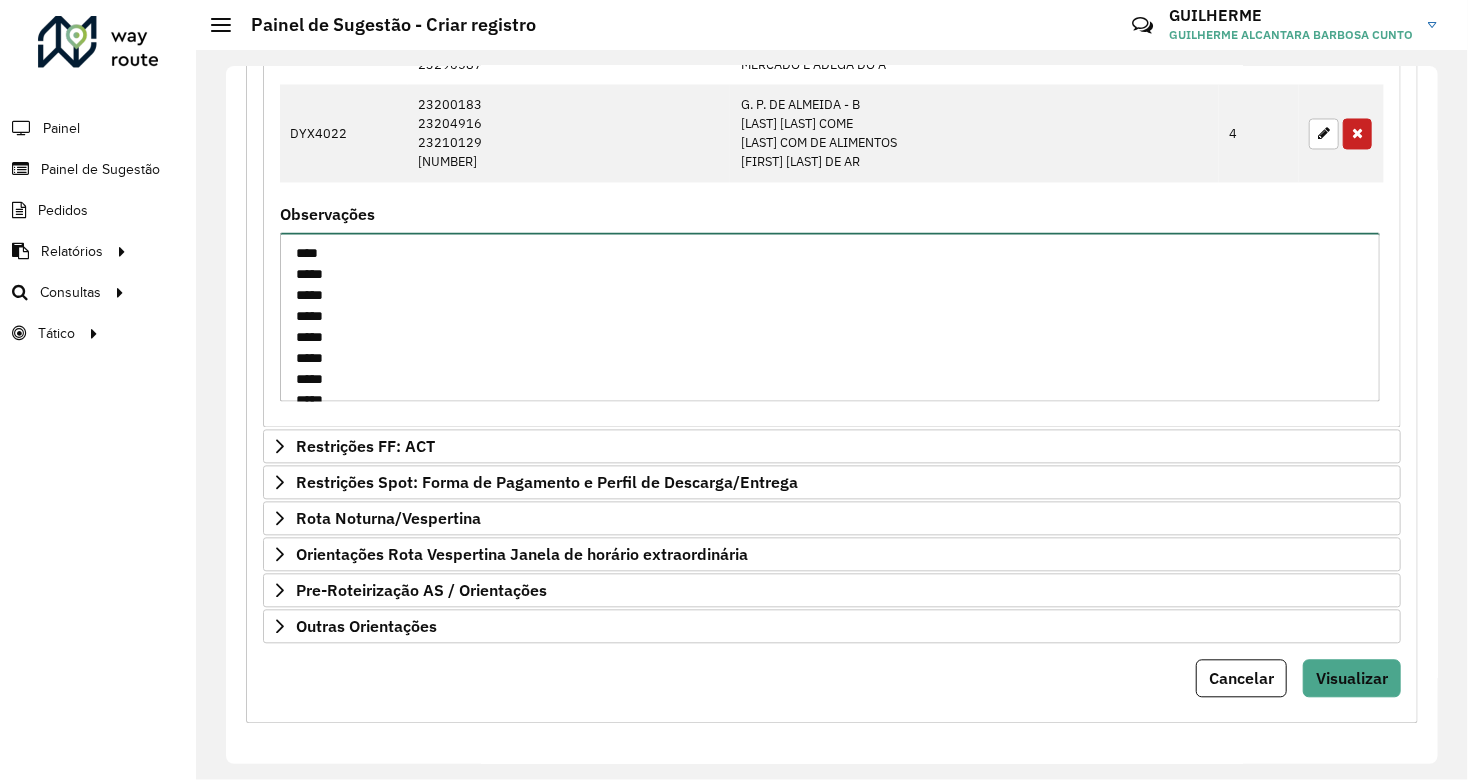 click on "****
*****
*****
*****
*****
*****
*****
*****
*****
*****
*****
****
*****
*****
*****
*****
*****
*****
*****
*****
*****
*****
*****
*****
*****
*****
*****
*****
*****
*****
*****
*****" at bounding box center [830, 317] 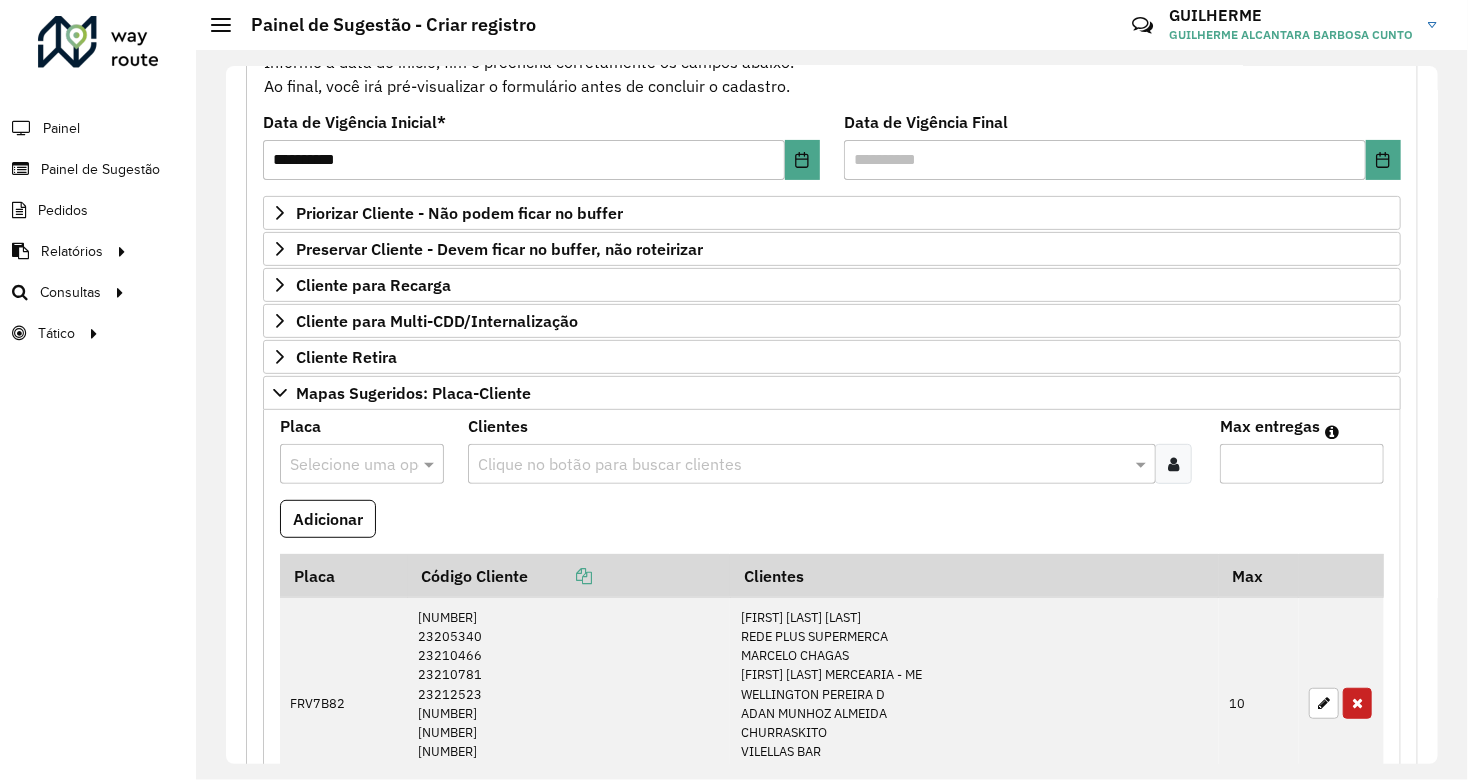 scroll, scrollTop: 8, scrollLeft: 0, axis: vertical 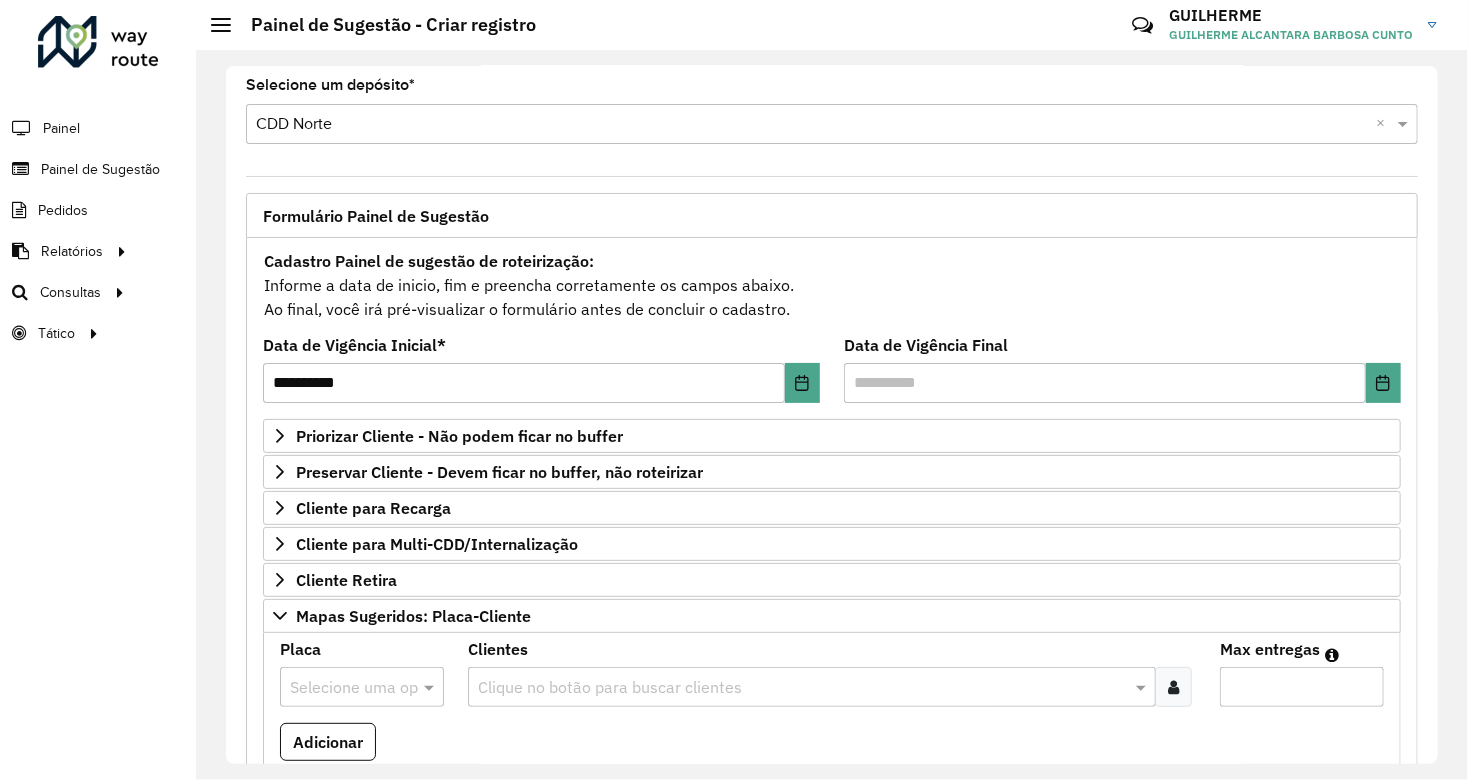 type on "**********" 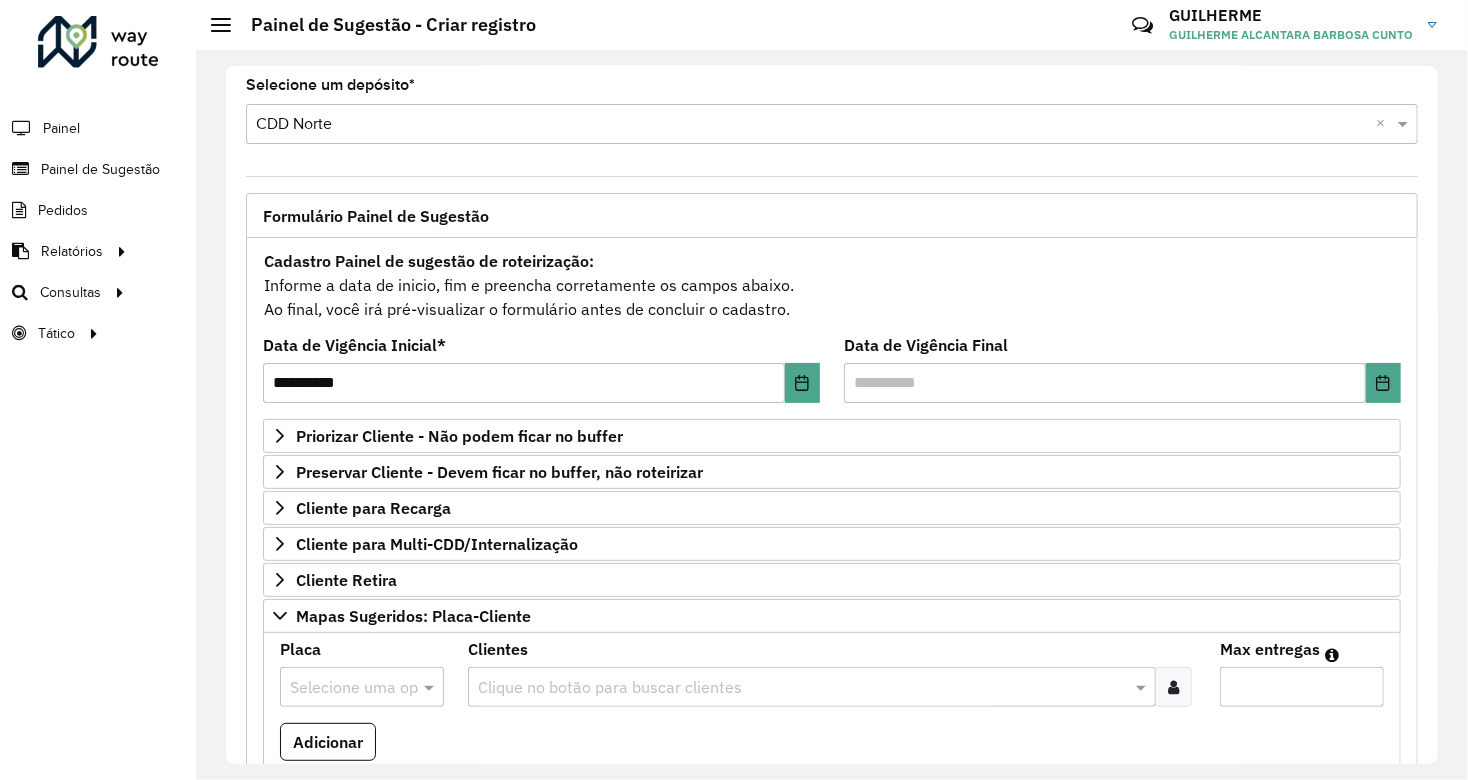 scroll, scrollTop: 564, scrollLeft: 0, axis: vertical 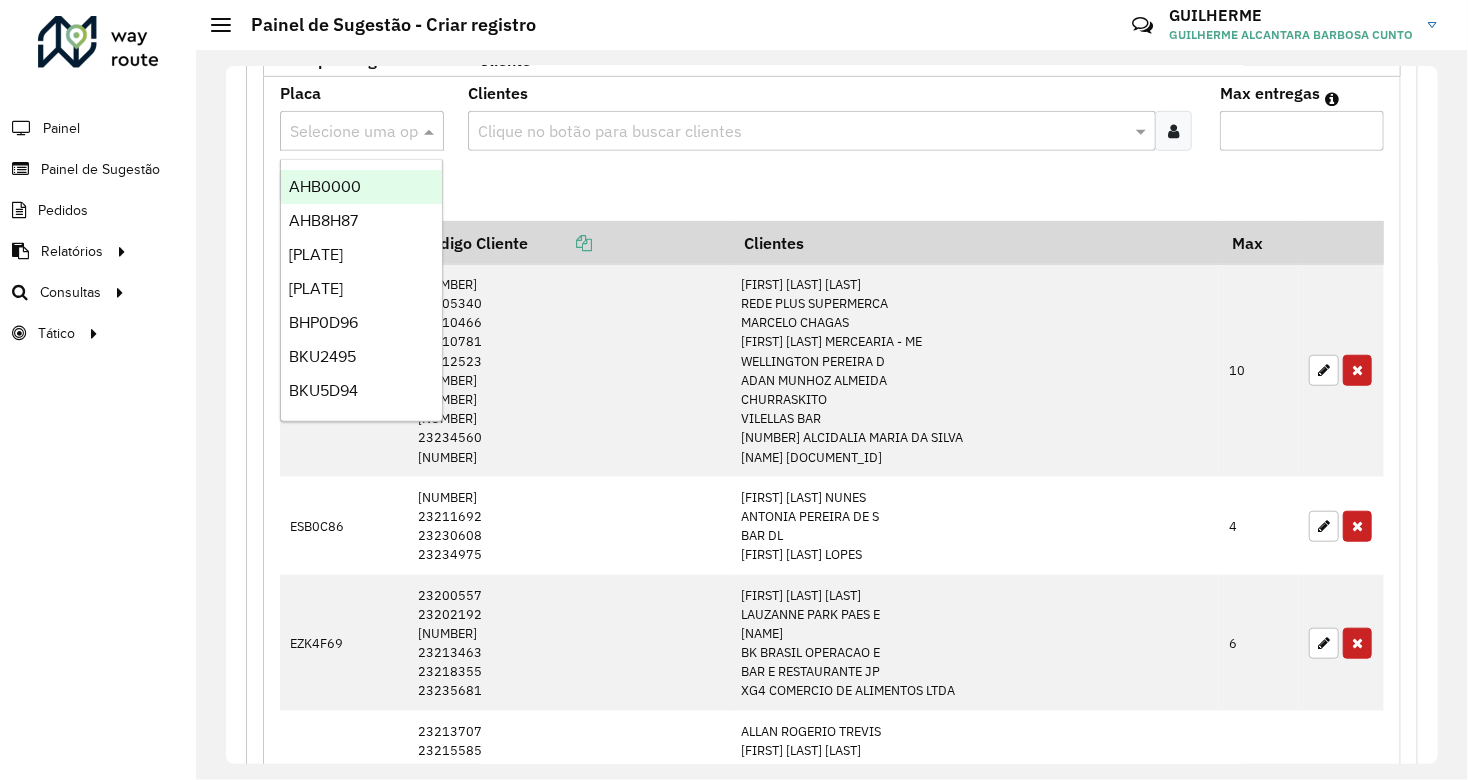 click at bounding box center (342, 132) 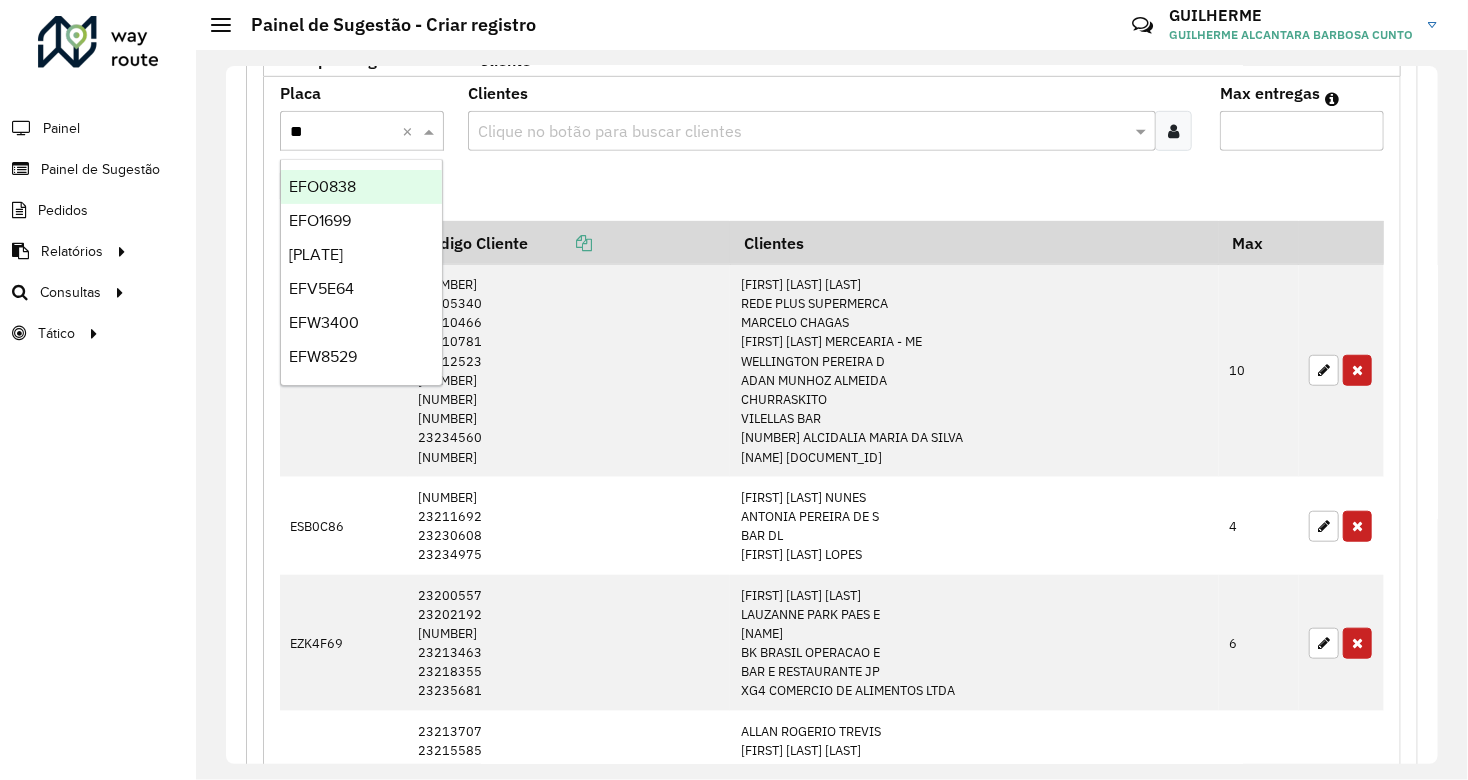 type on "***" 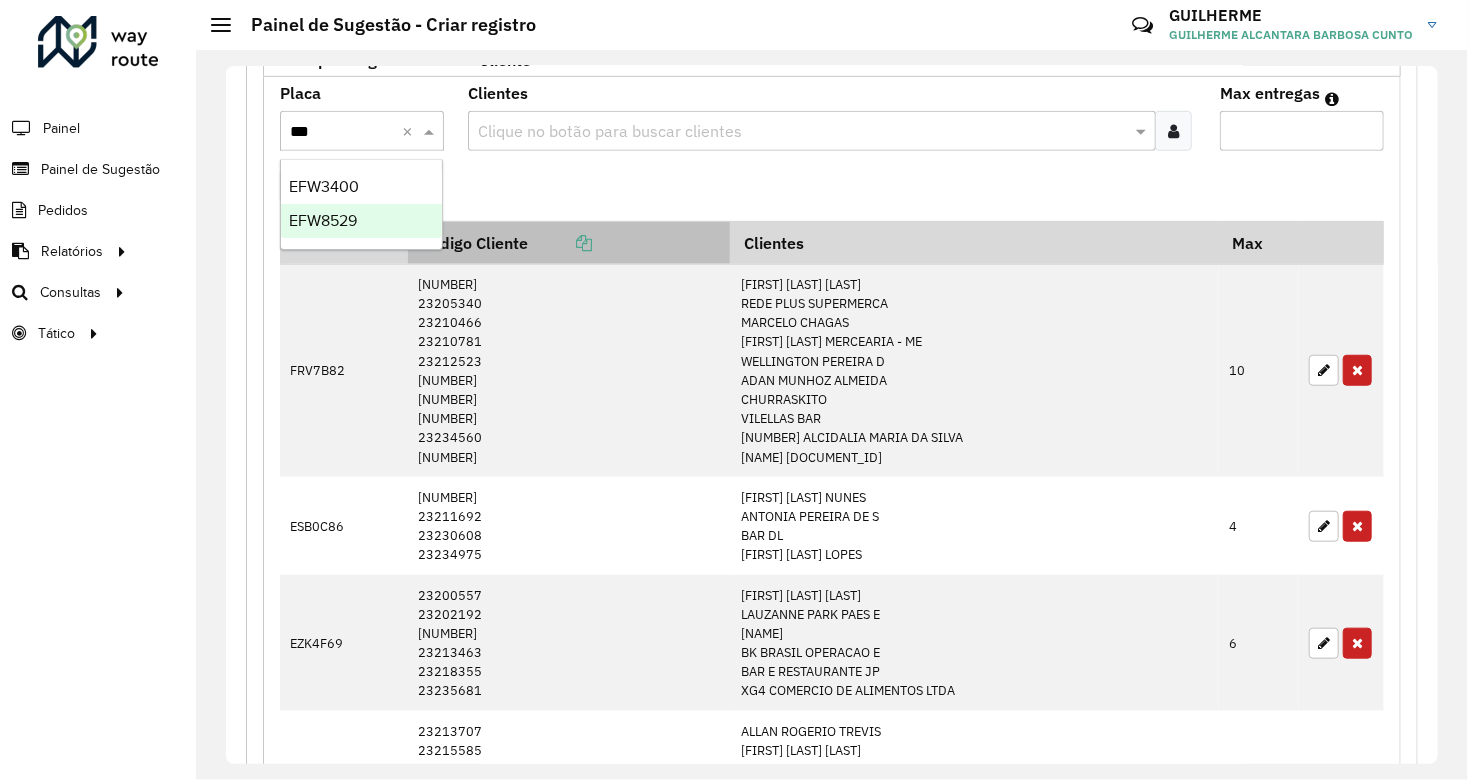 click on "EFW8529" at bounding box center [361, 221] 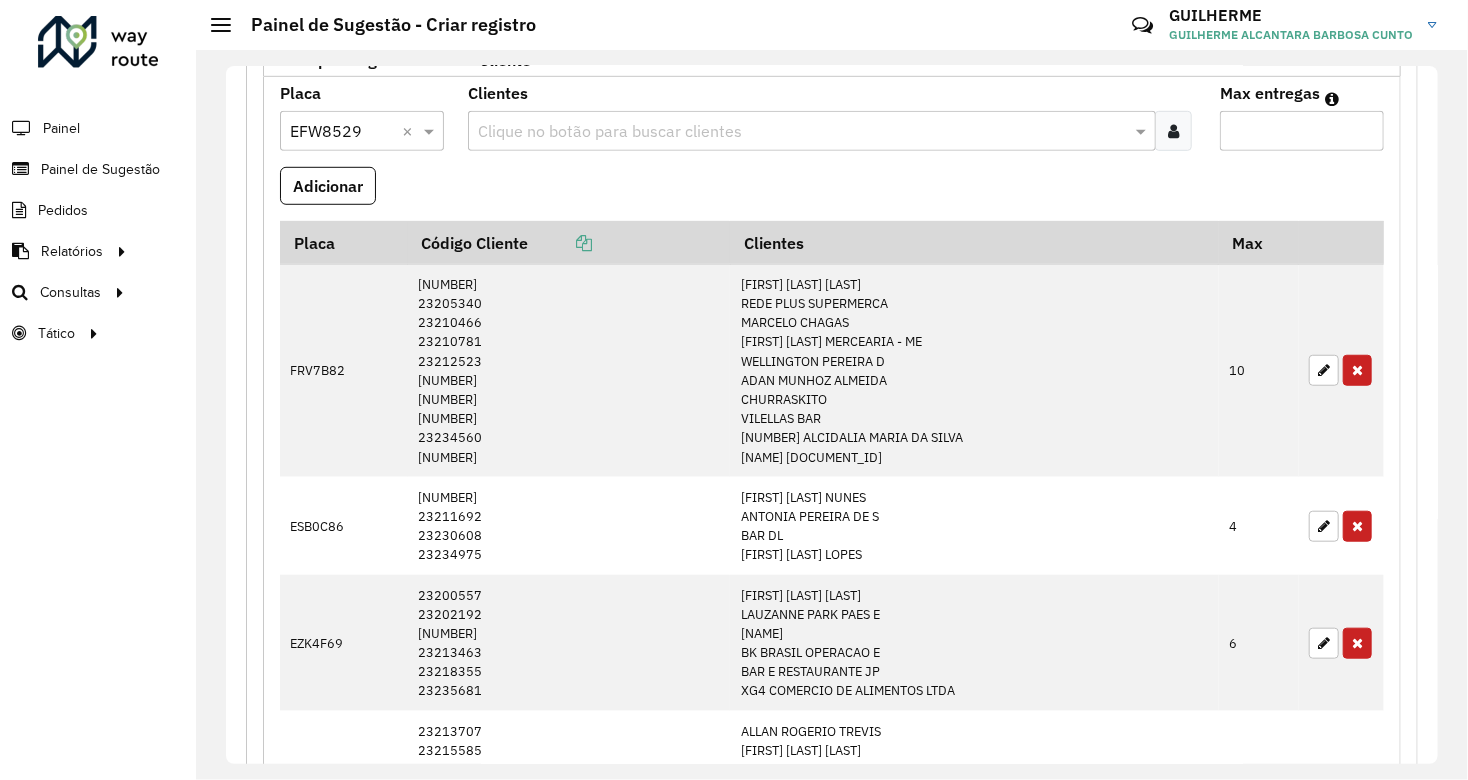 click at bounding box center [800, 132] 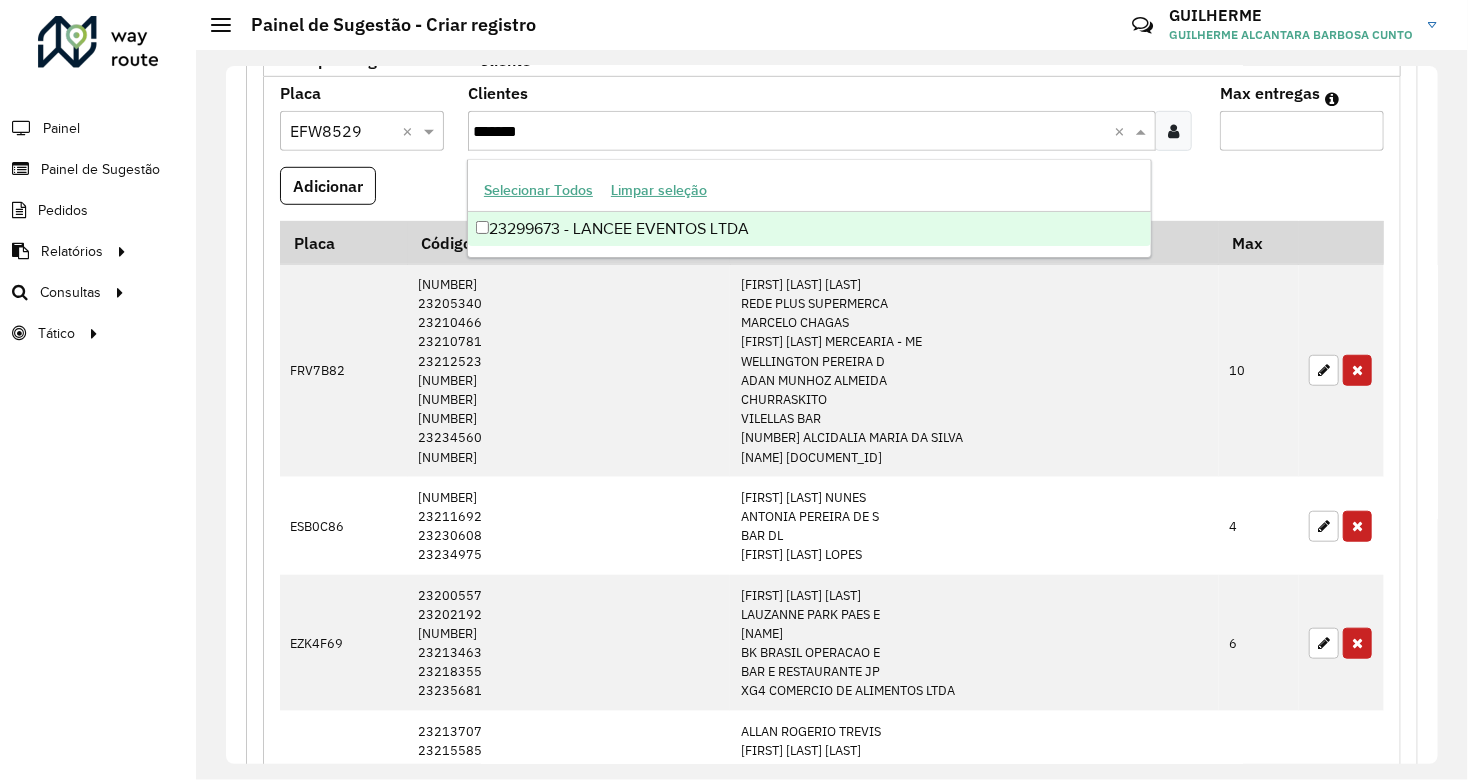 type on "********" 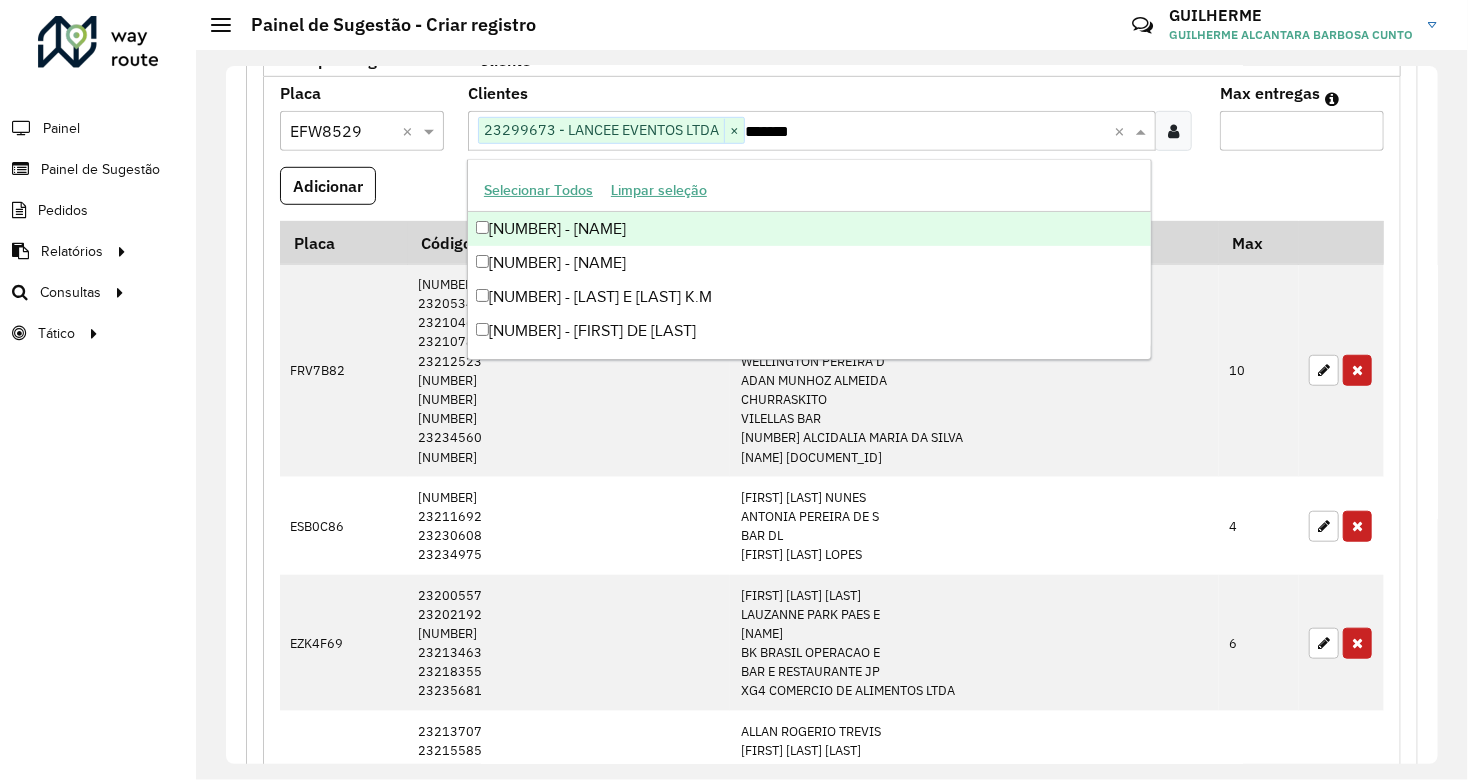 type on "********" 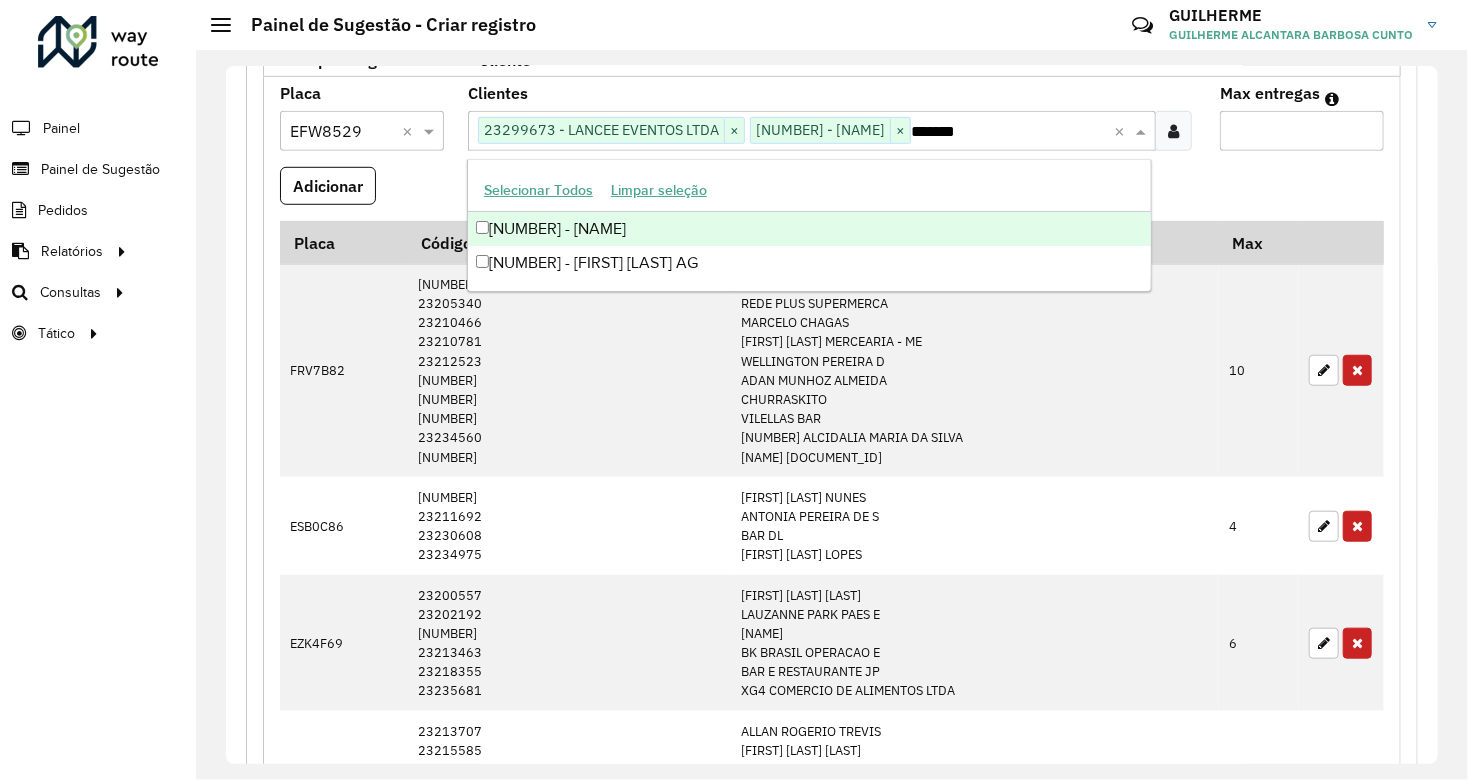 type on "********" 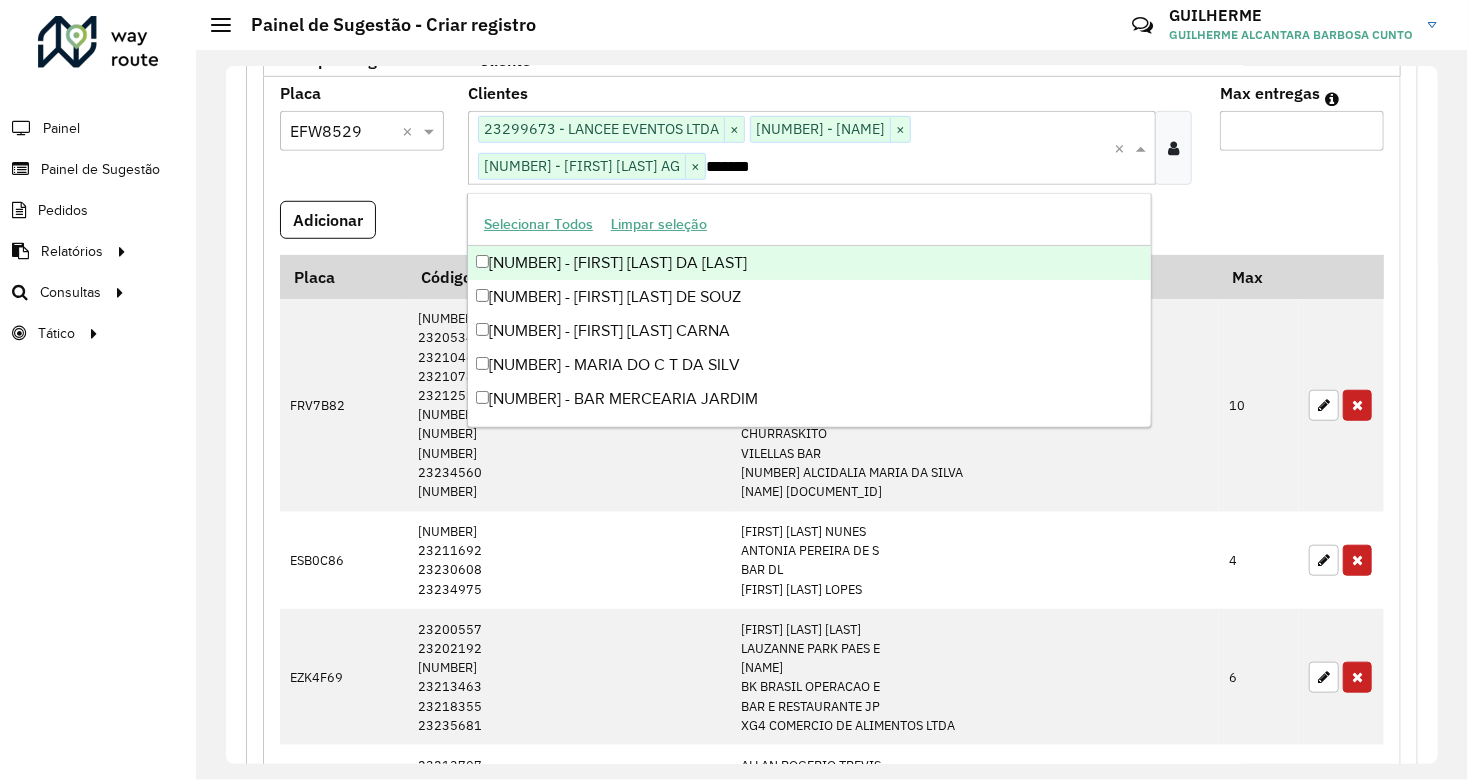 type on "********" 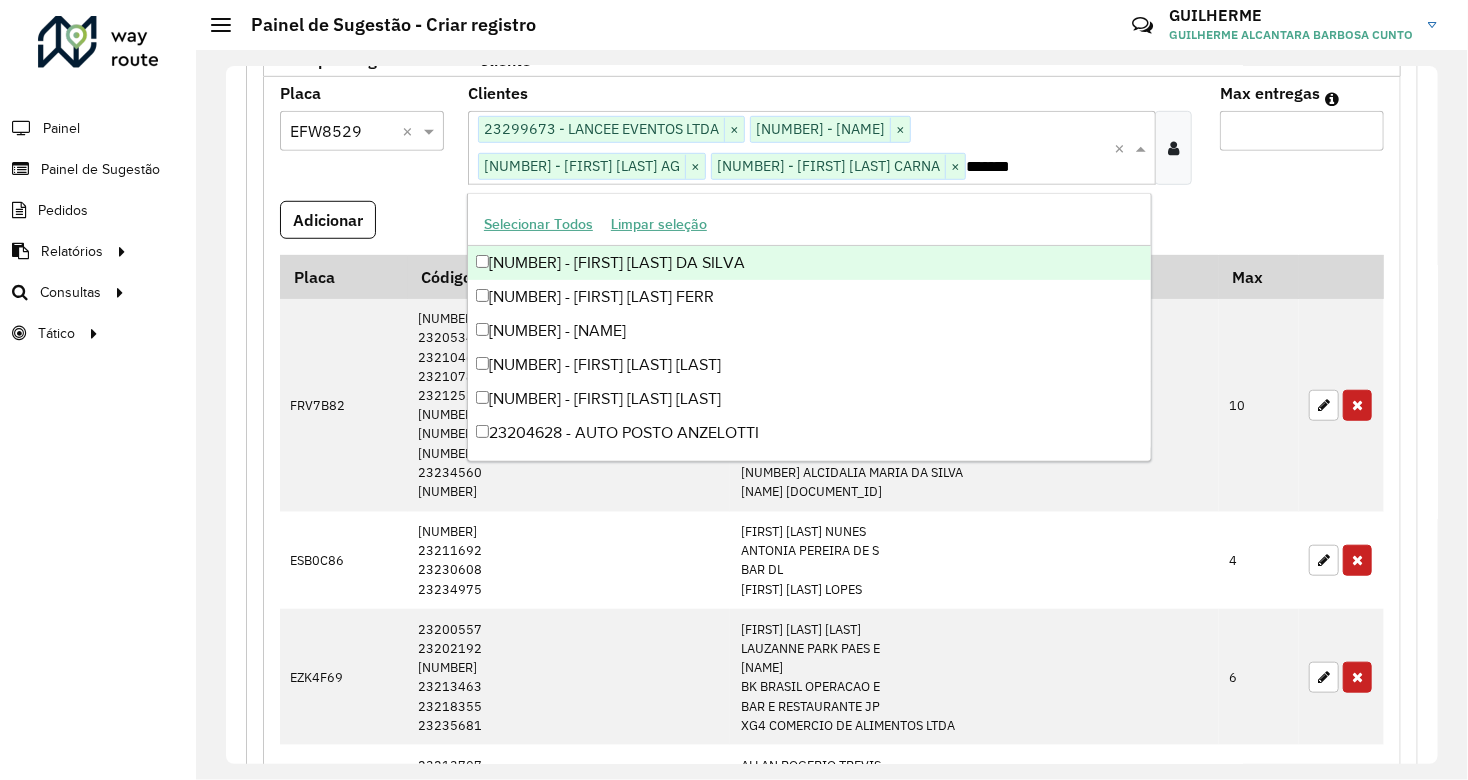type on "********" 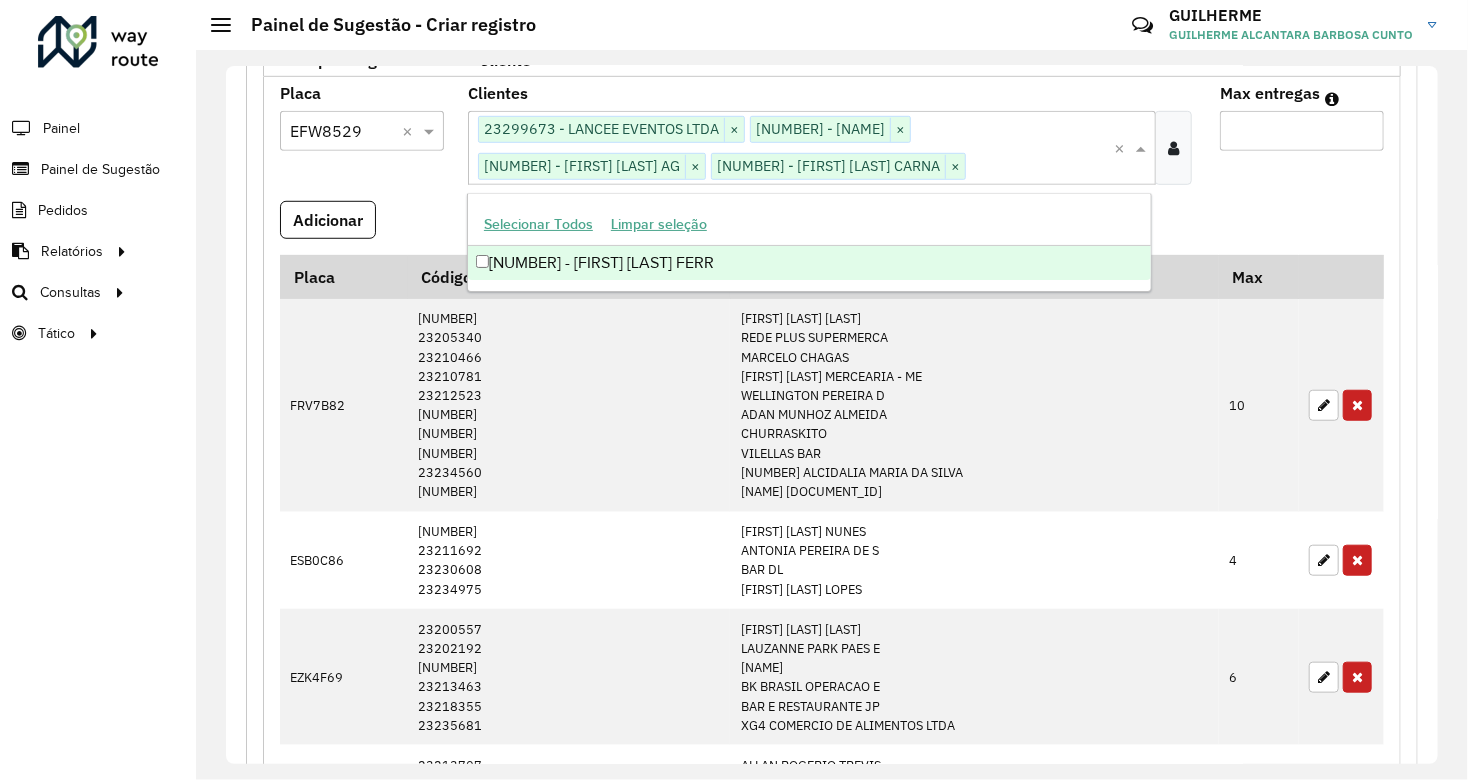 scroll, scrollTop: 0, scrollLeft: 0, axis: both 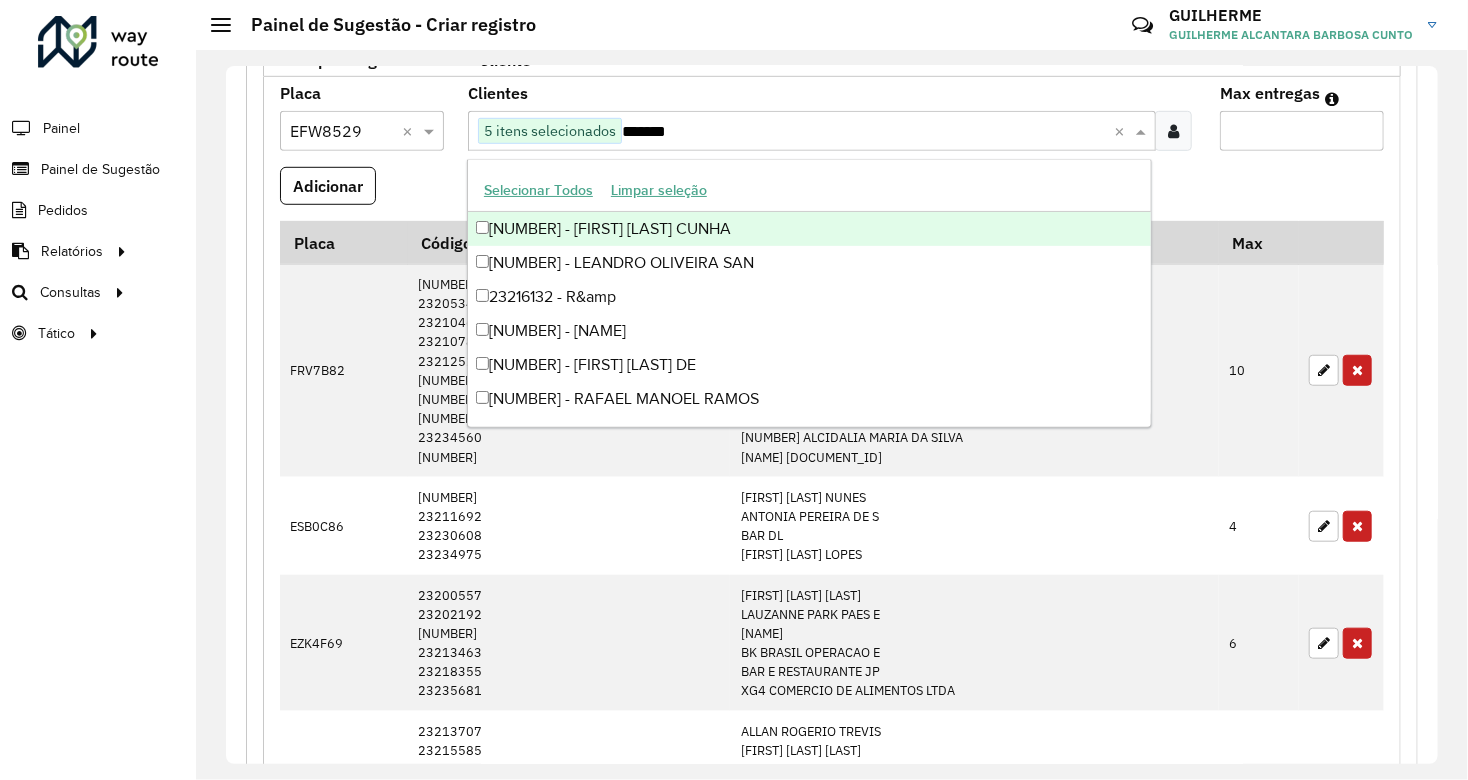 type on "********" 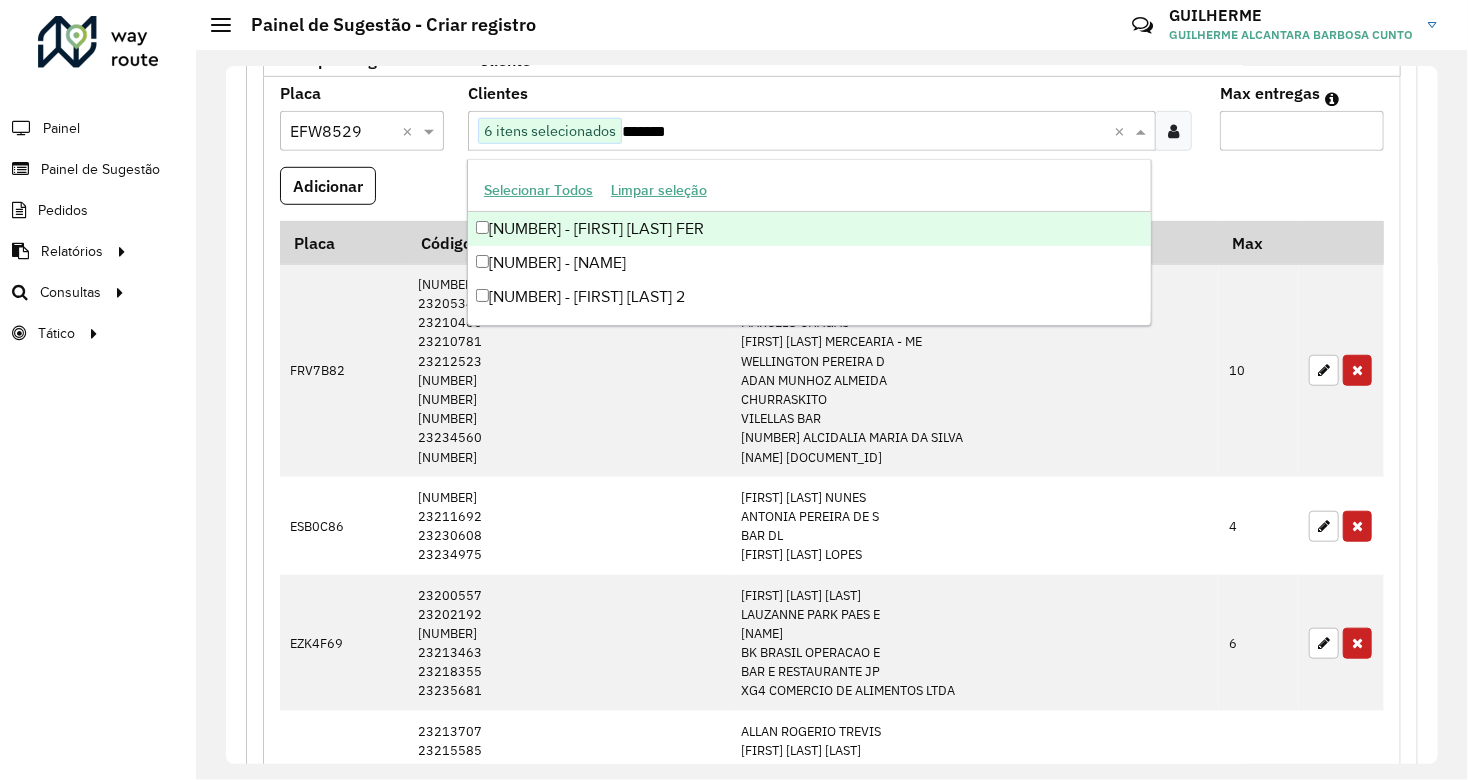 type on "********" 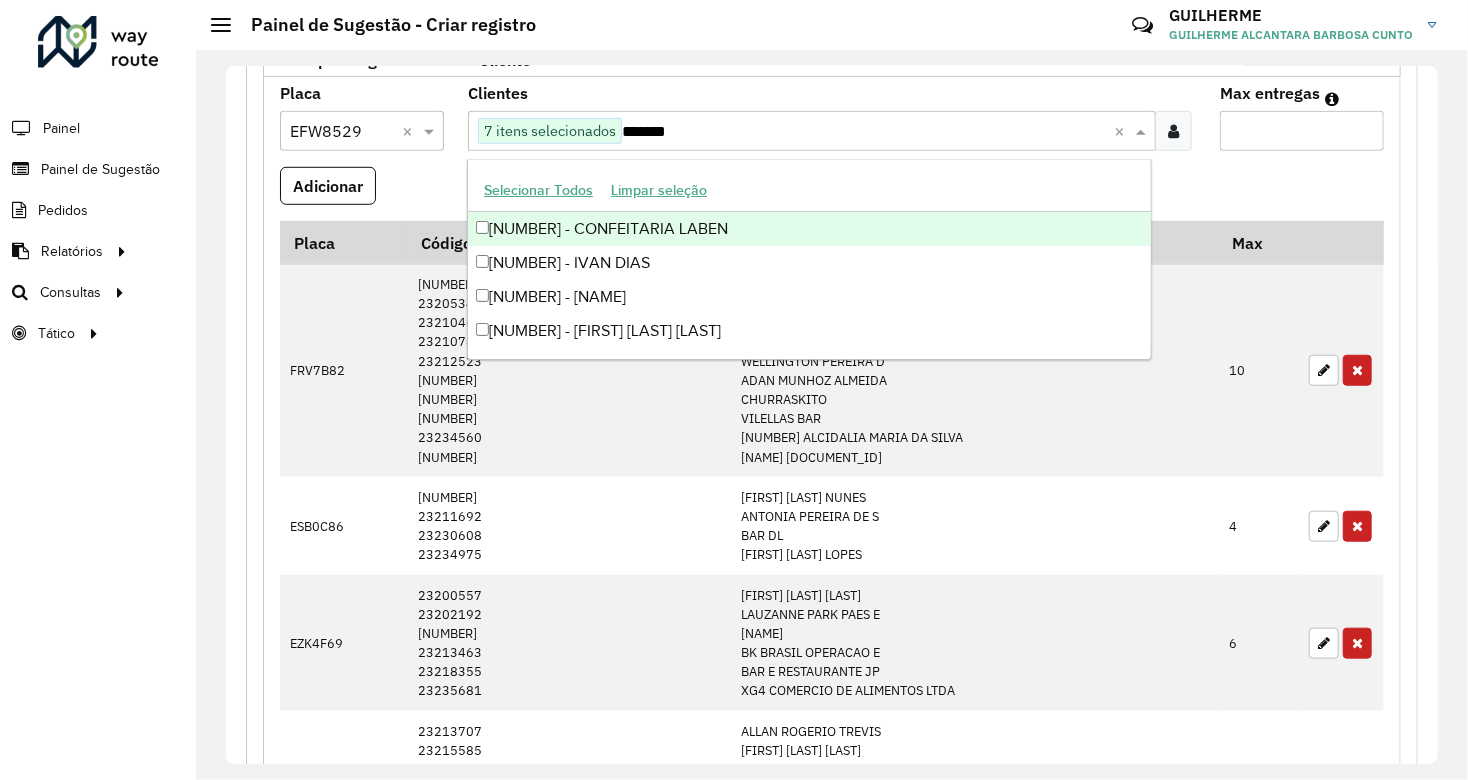 type on "********" 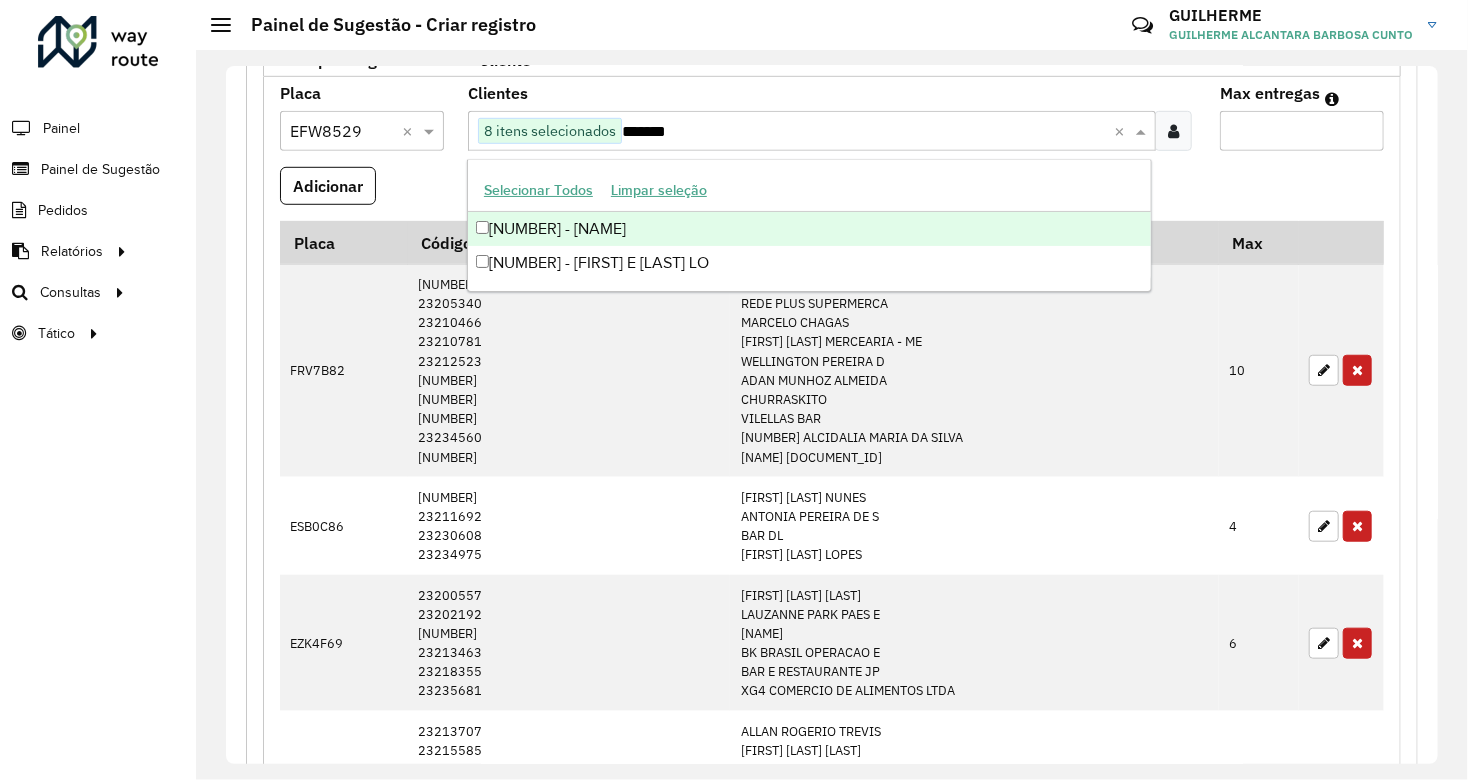 type on "********" 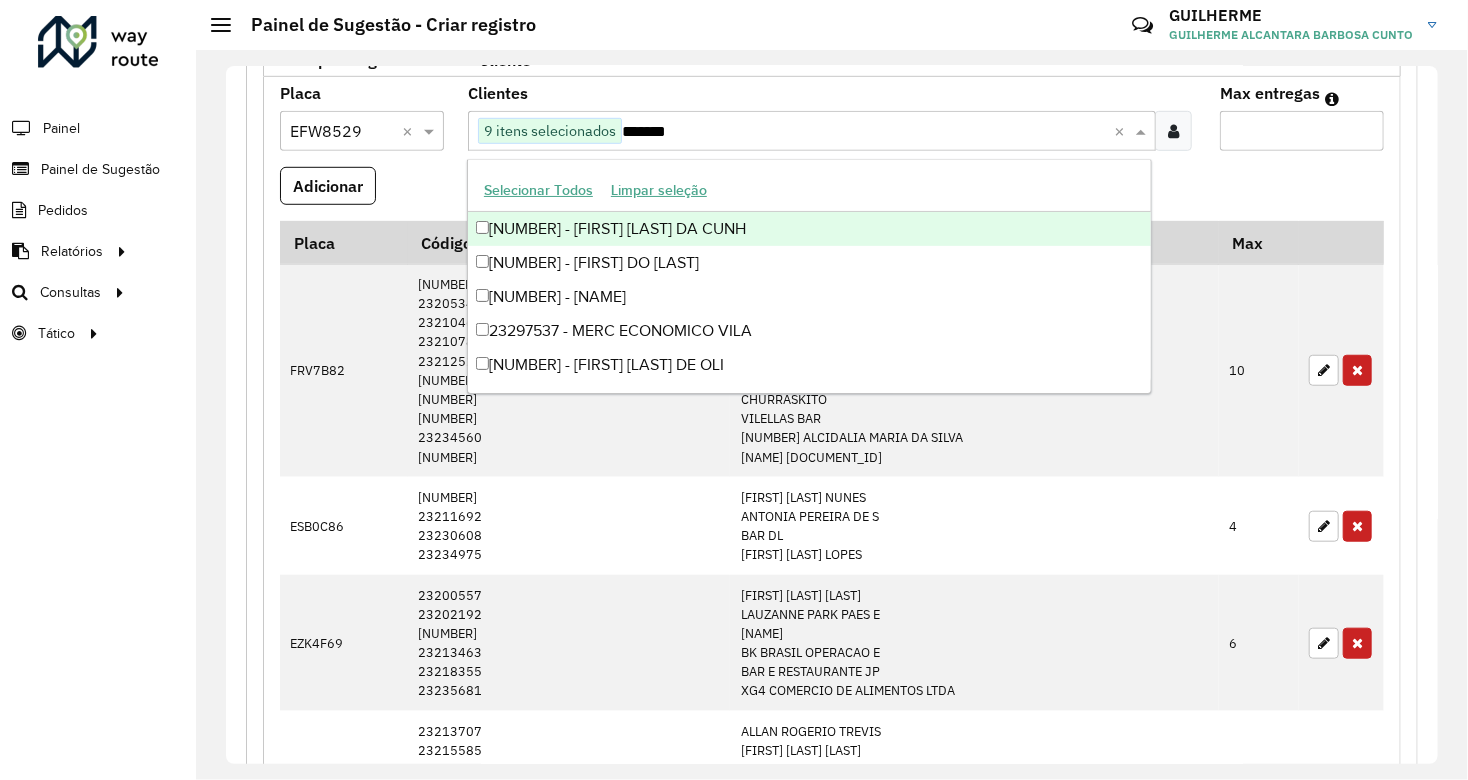 type on "********" 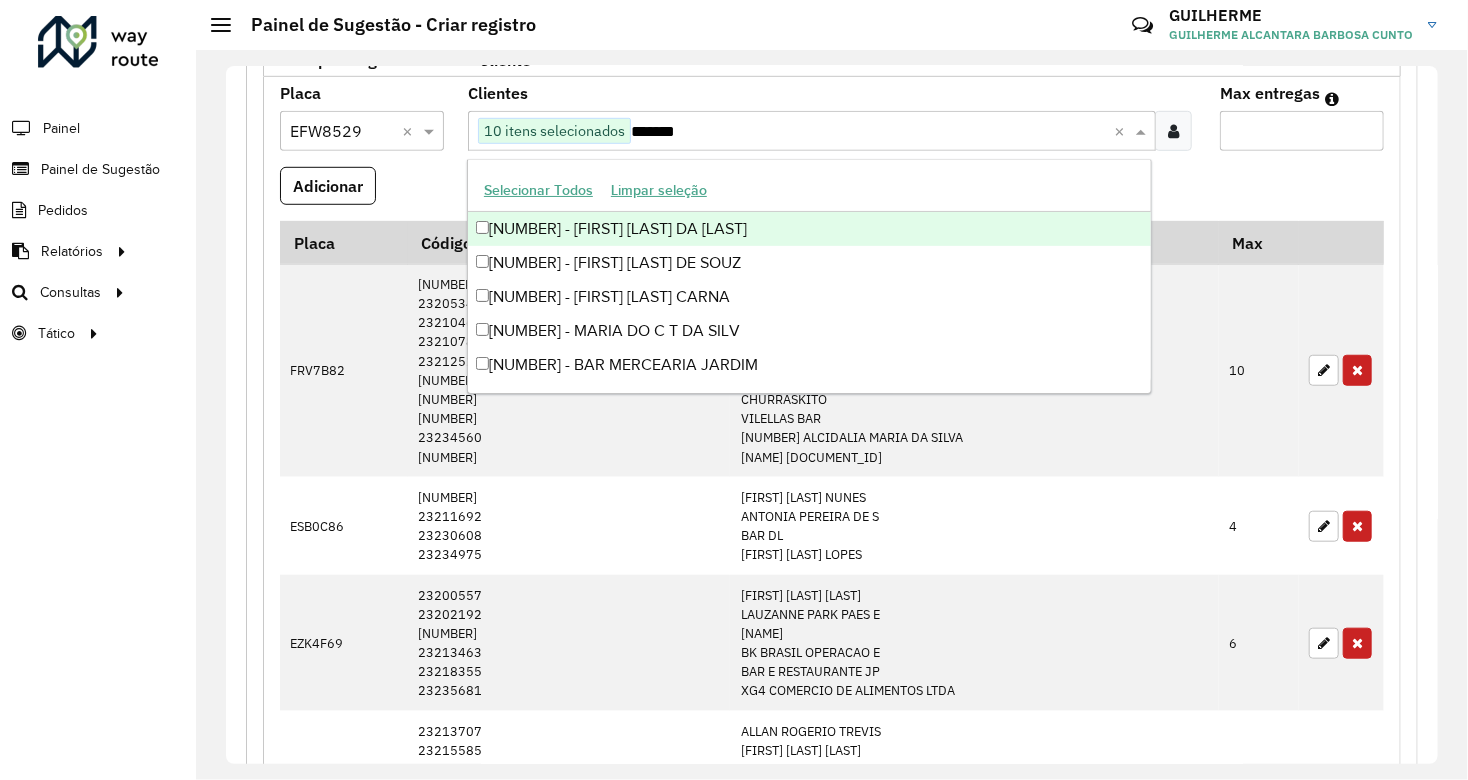 type on "********" 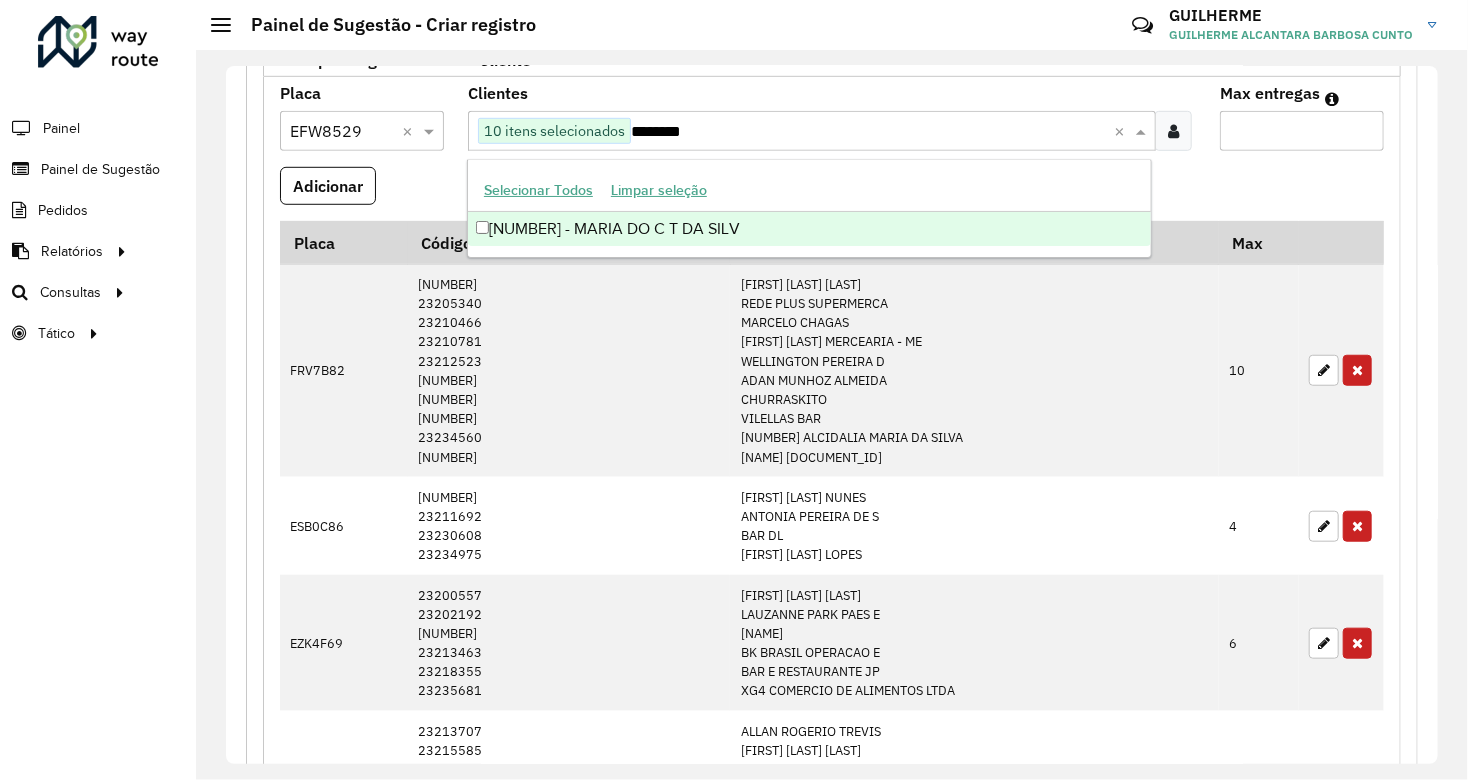 type 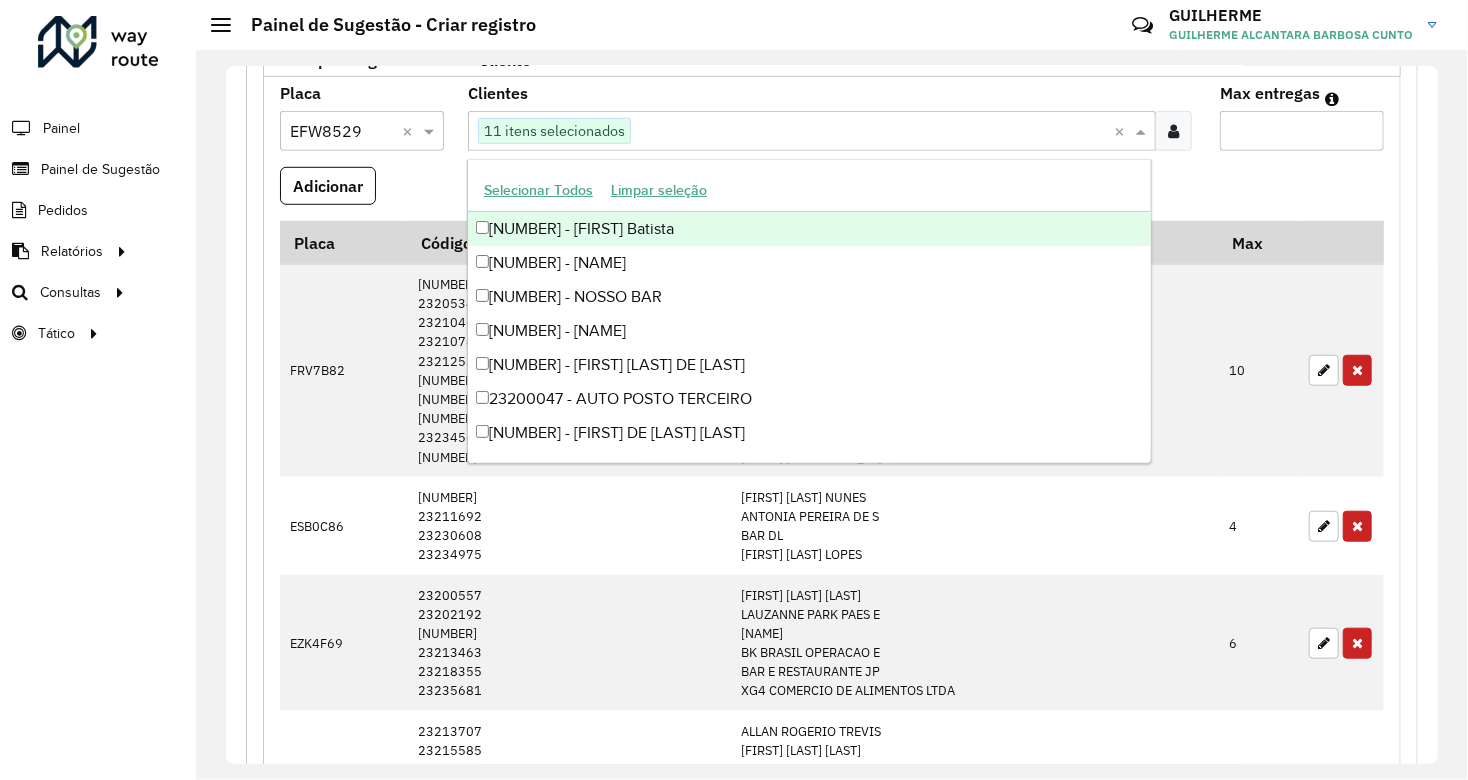 click on "Max entregas" at bounding box center [1302, 131] 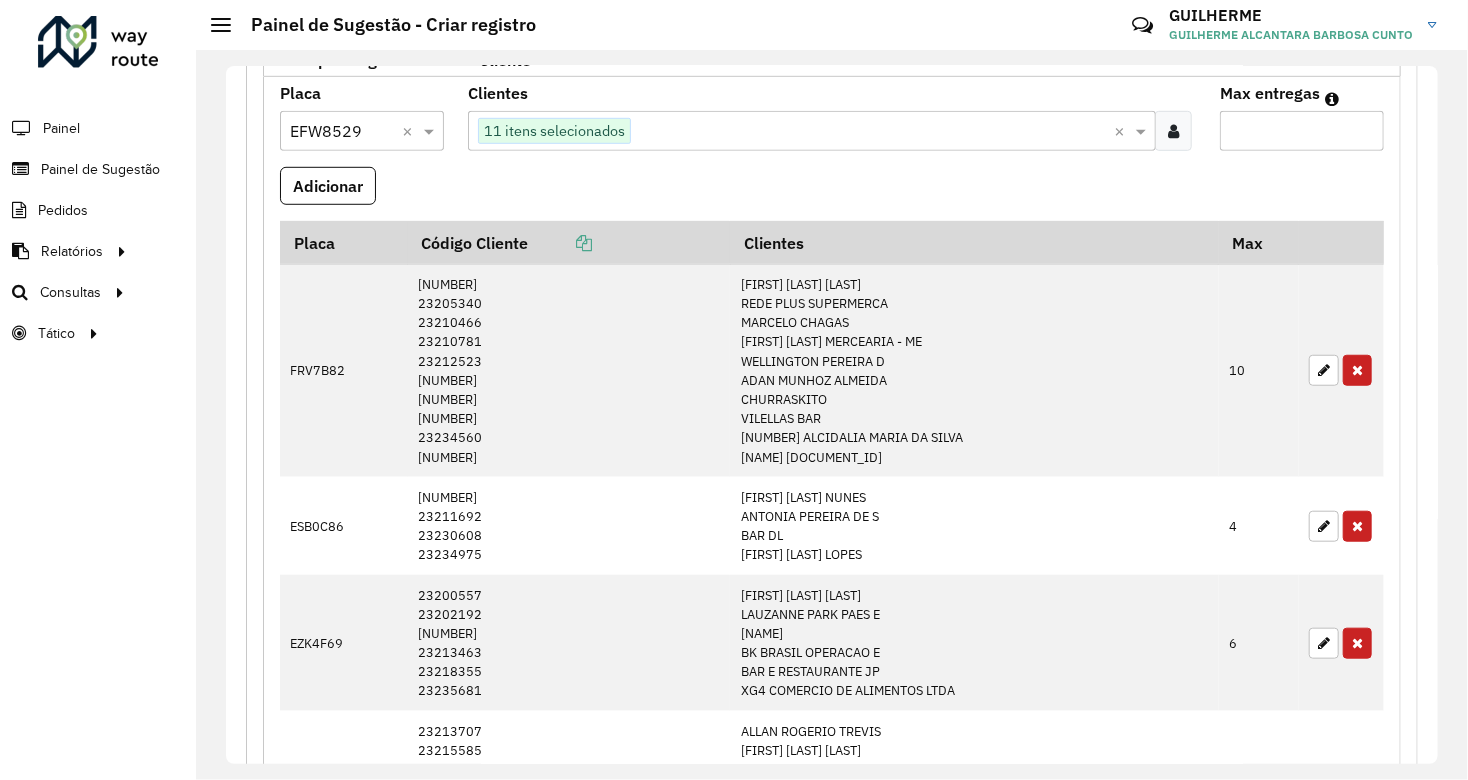 type on "**" 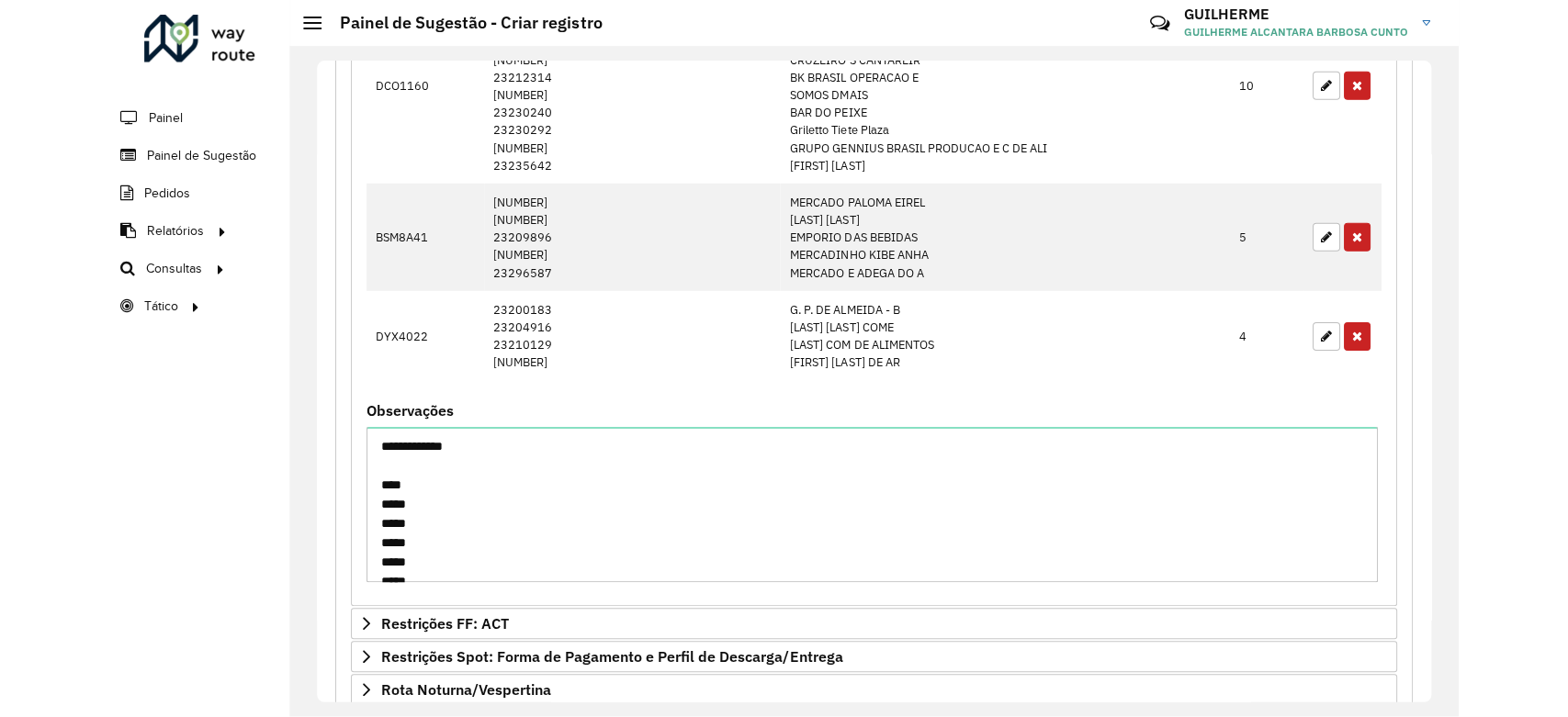 scroll, scrollTop: 1752, scrollLeft: 0, axis: vertical 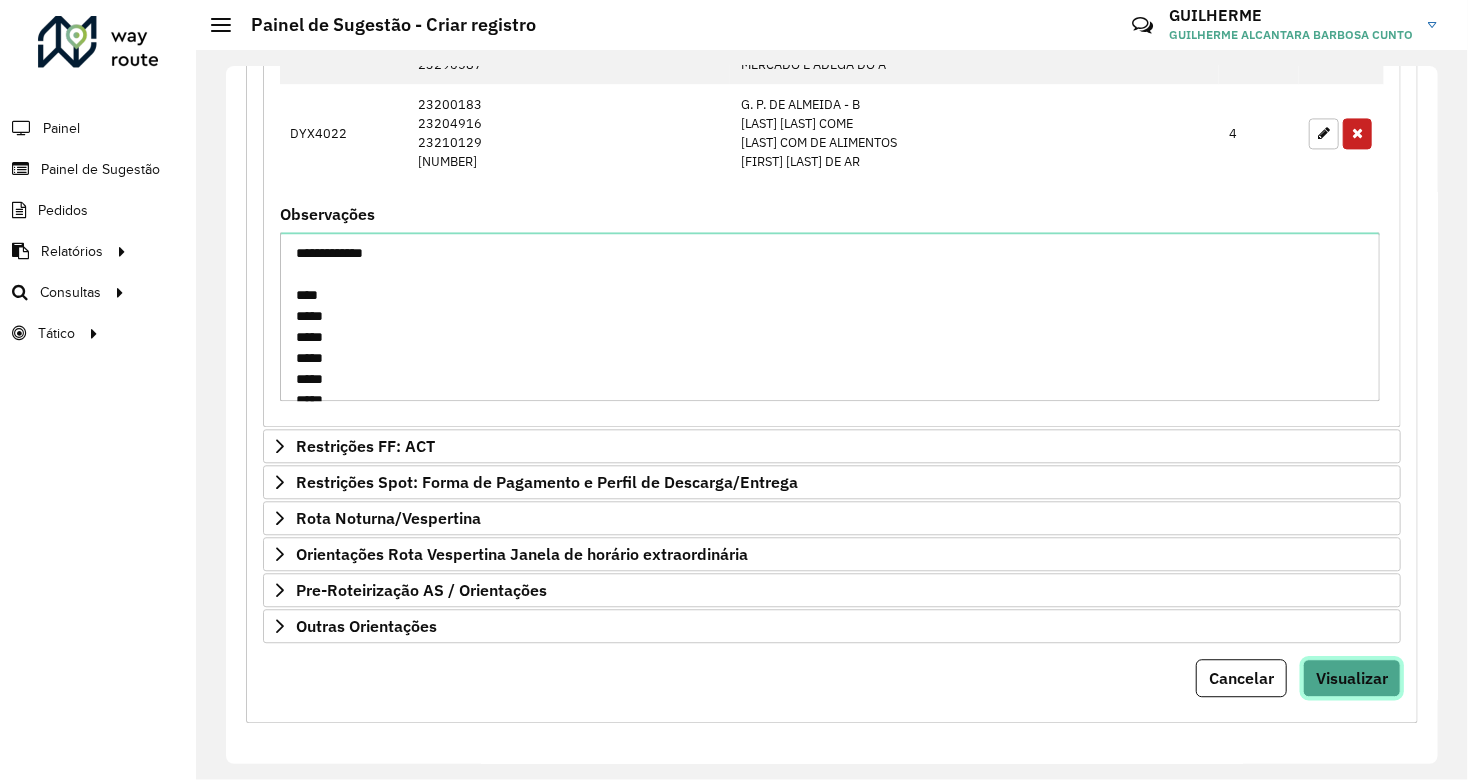click on "Visualizar" at bounding box center (1352, 678) 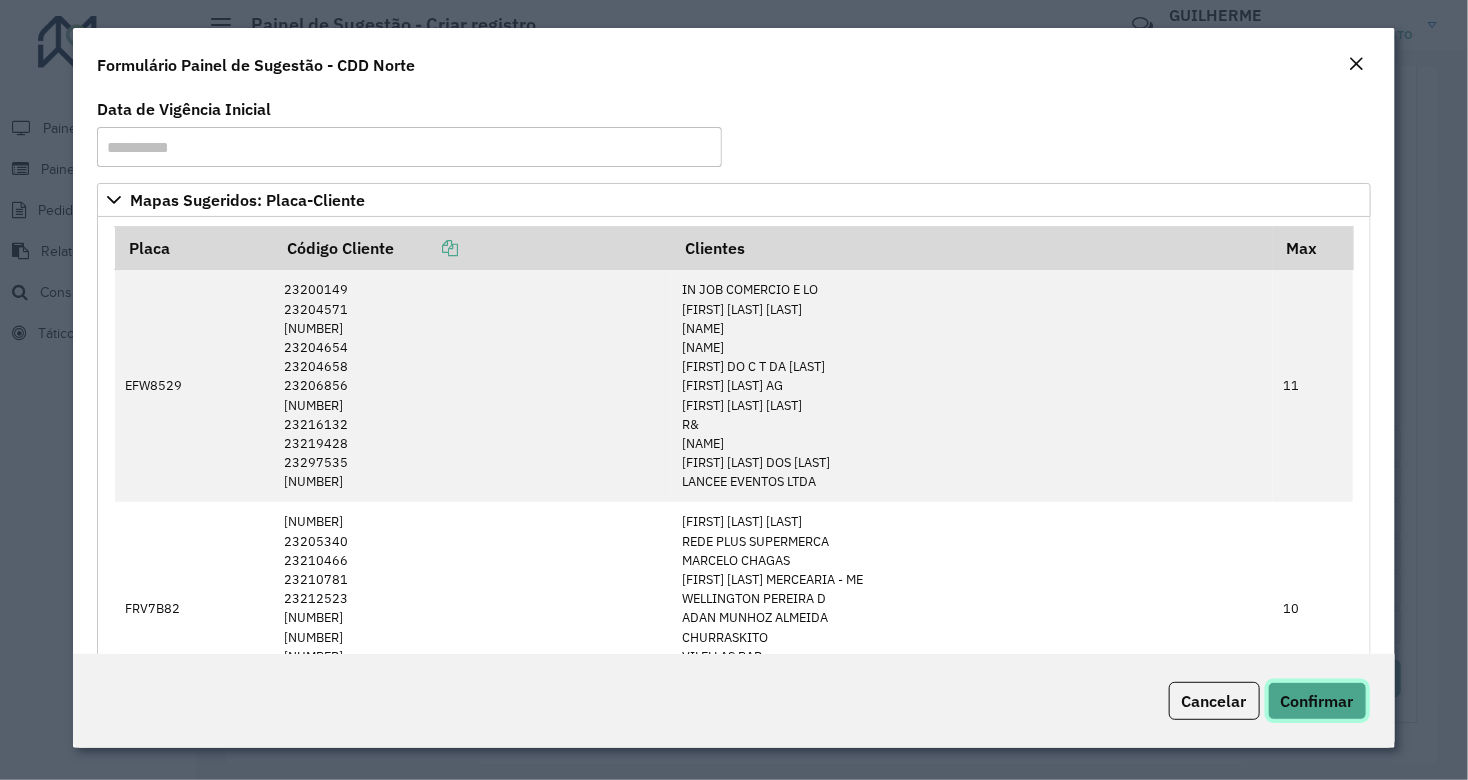 click on "Confirmar" 